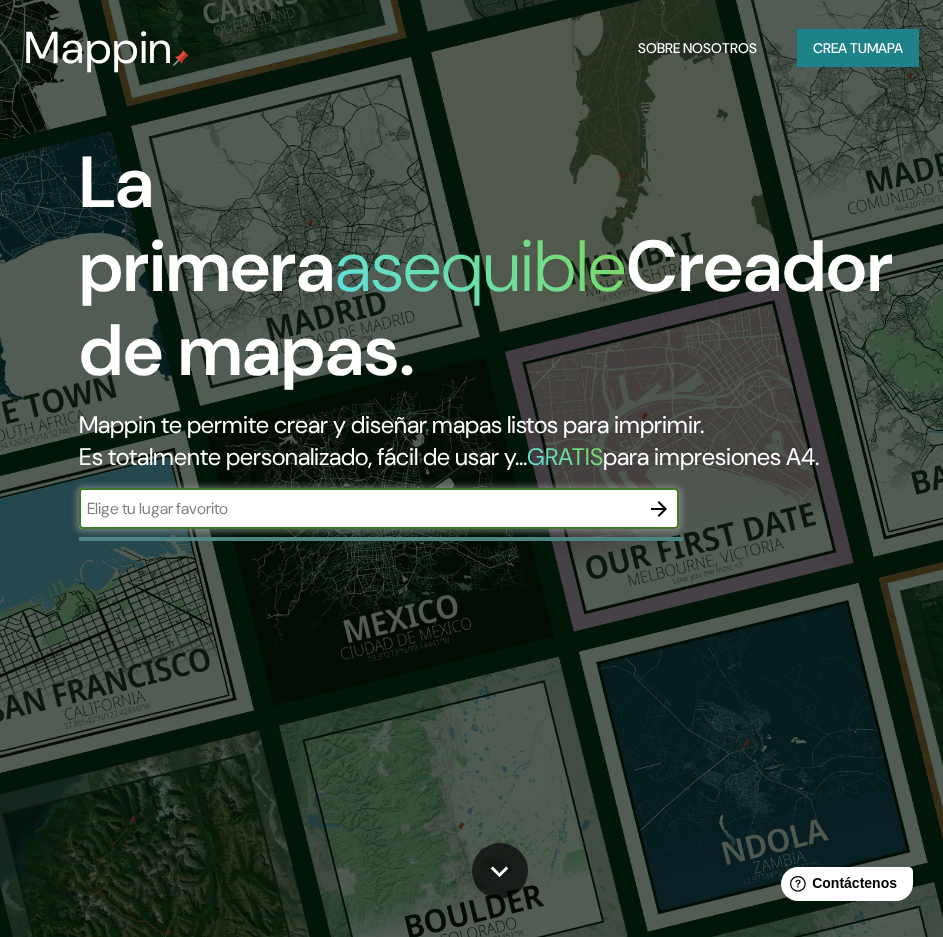 scroll, scrollTop: 0, scrollLeft: 0, axis: both 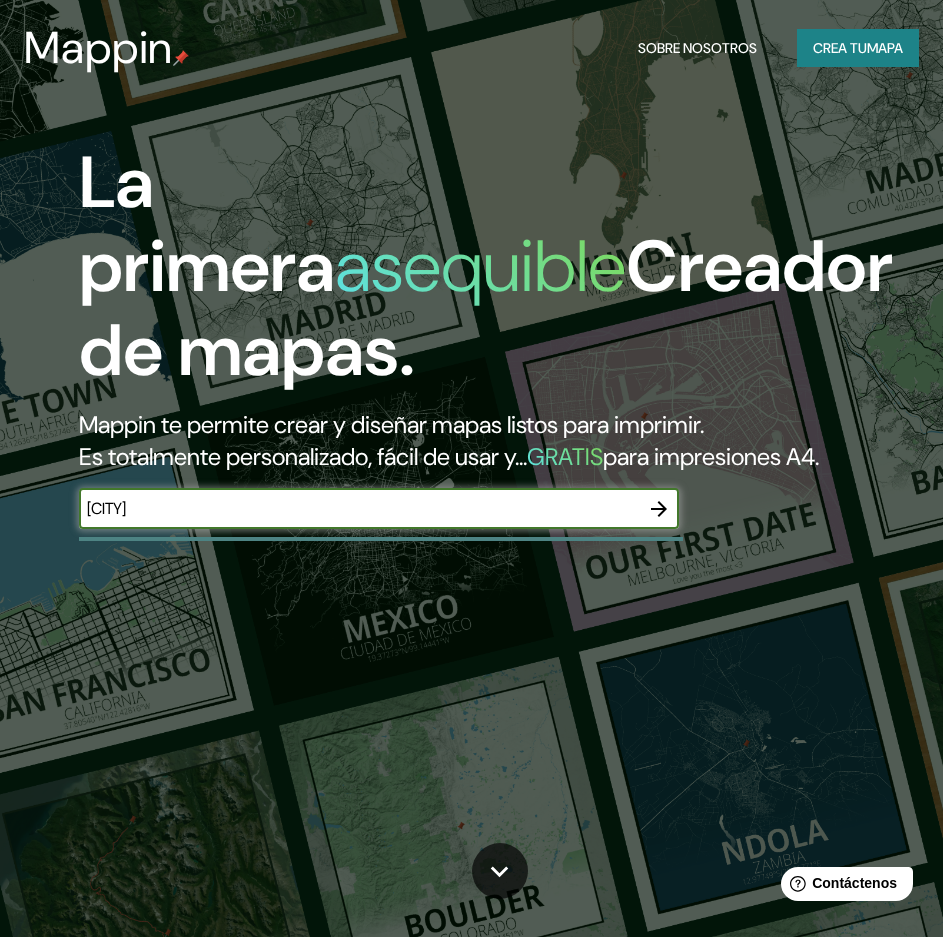 type on "[CITY]" 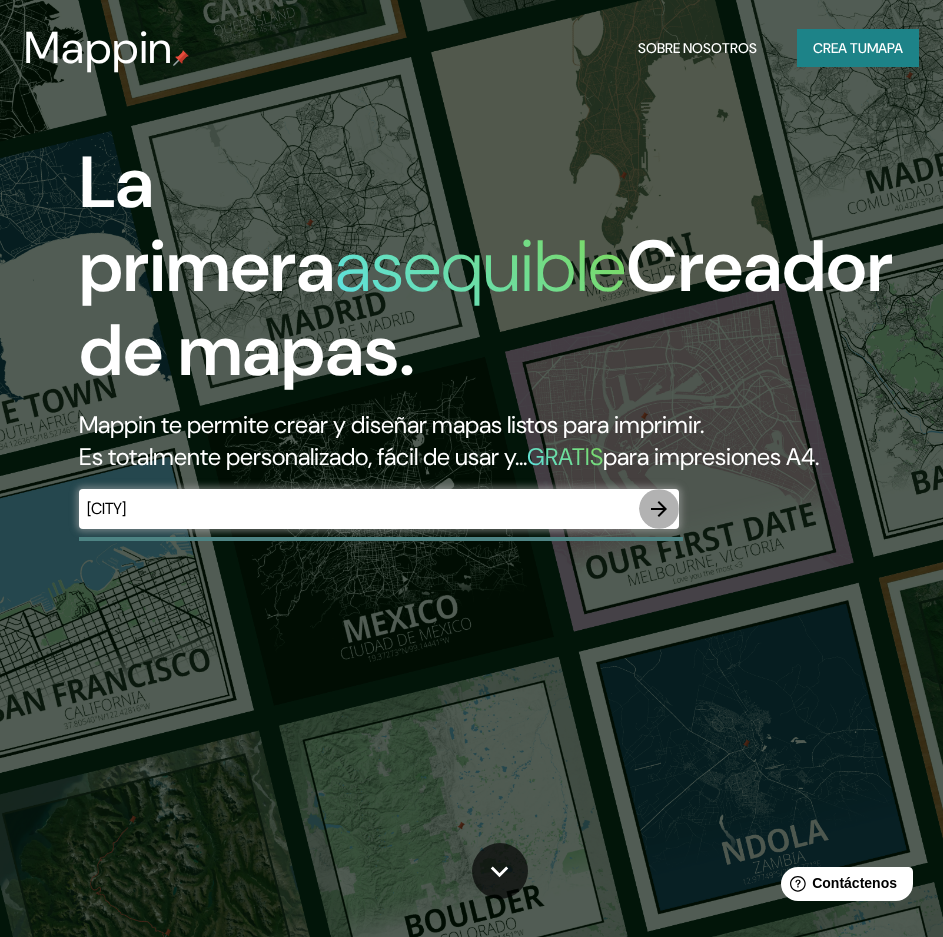 click 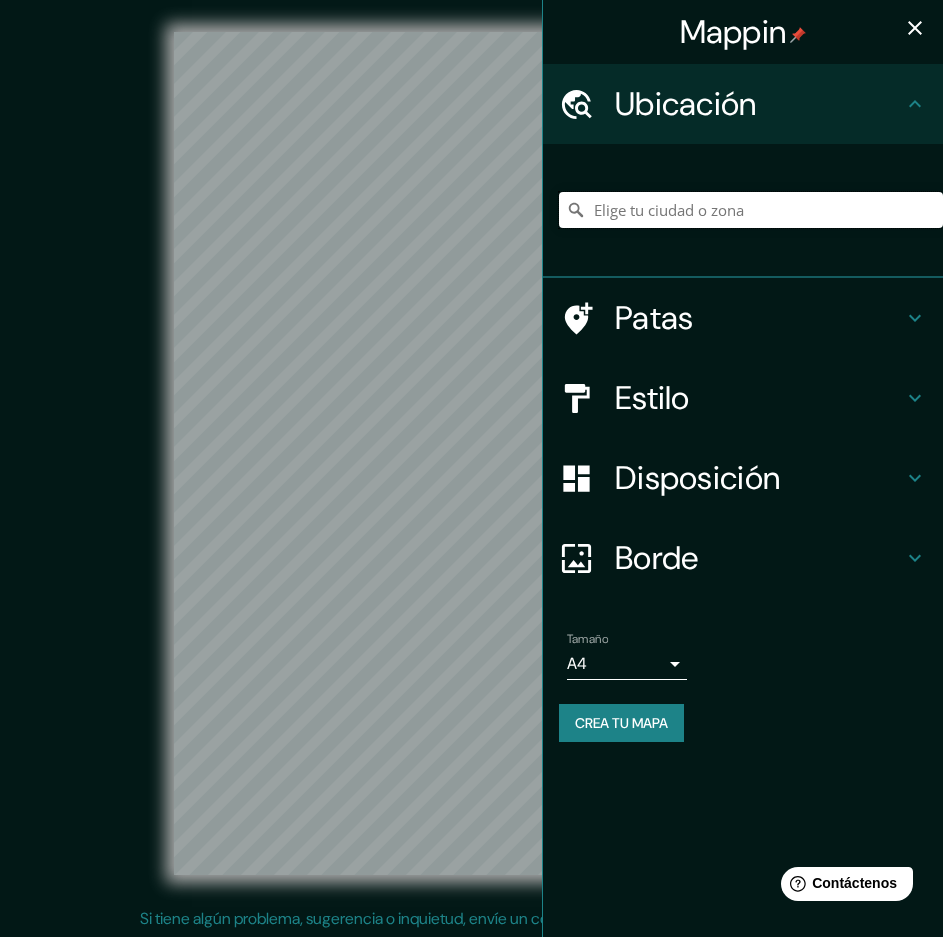 click at bounding box center (751, 210) 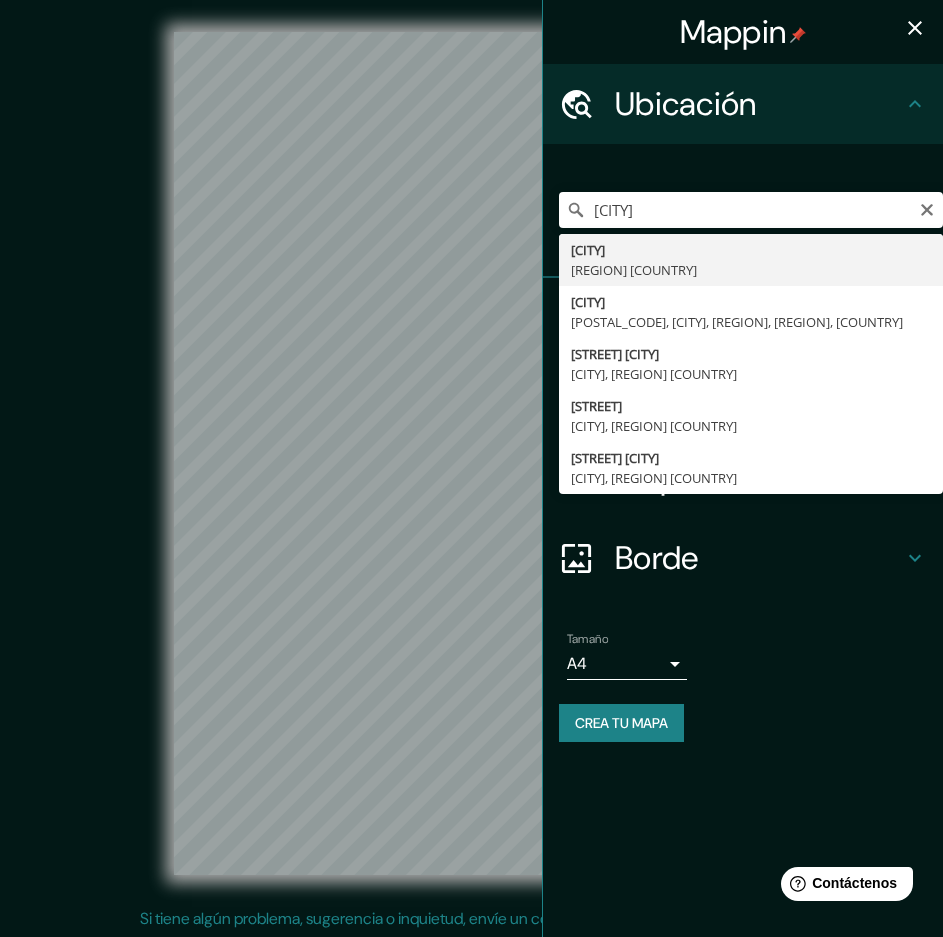 type on "[CITY], [REGION] [COUNTRY]" 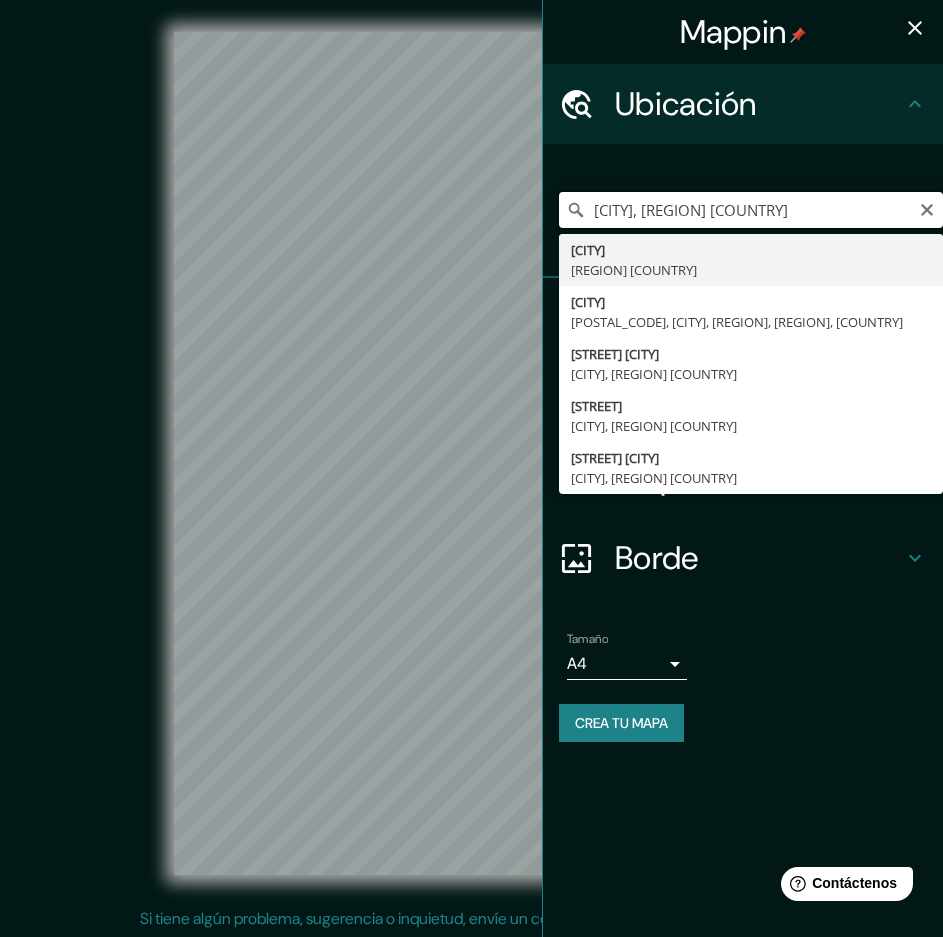scroll, scrollTop: 0, scrollLeft: 0, axis: both 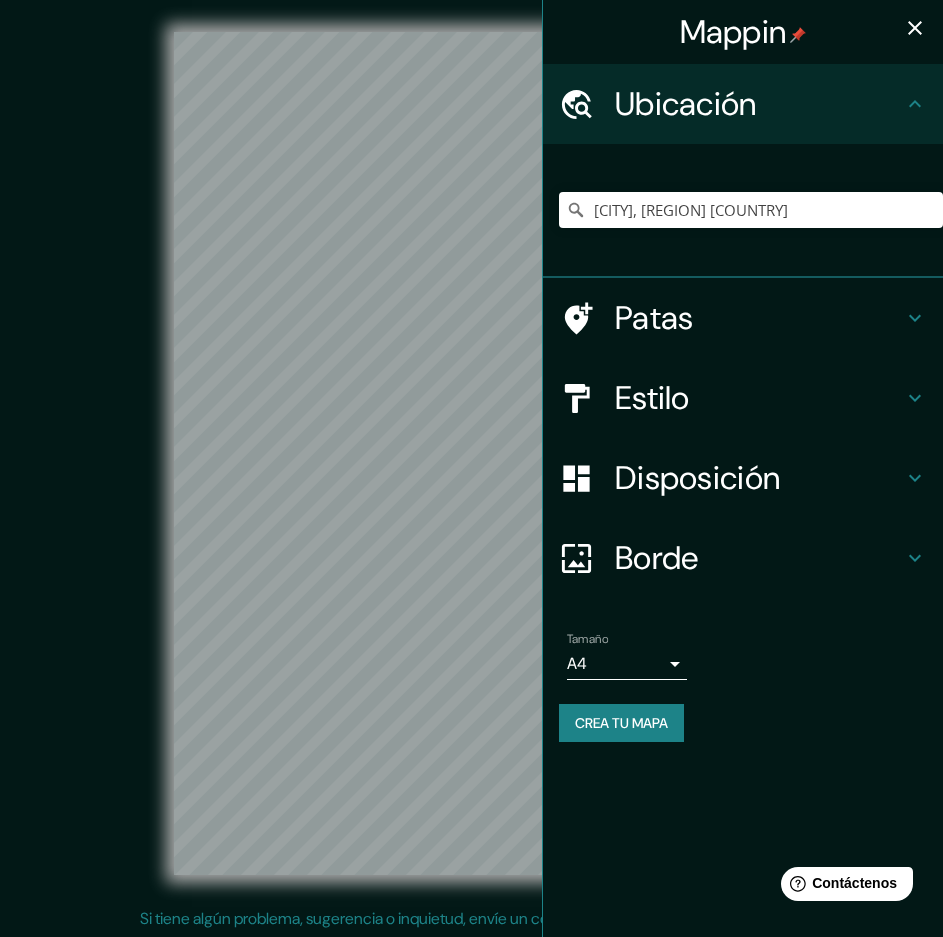 click 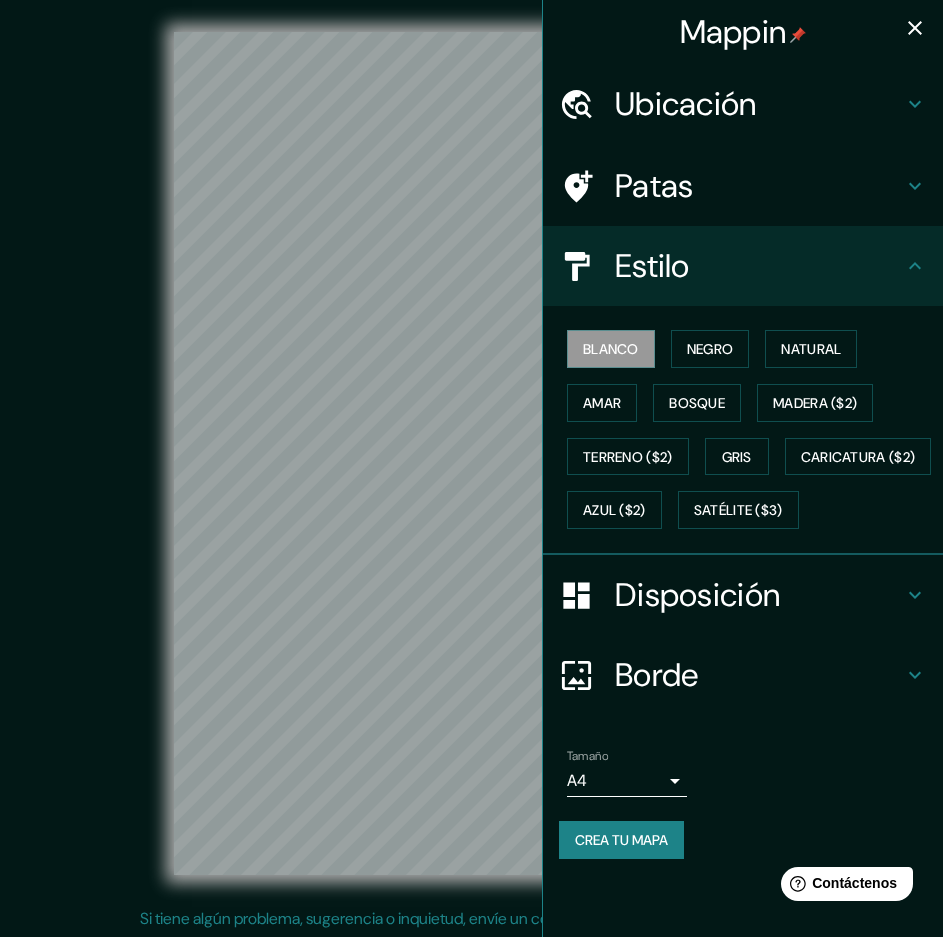 click on "Mappin" at bounding box center [733, 32] 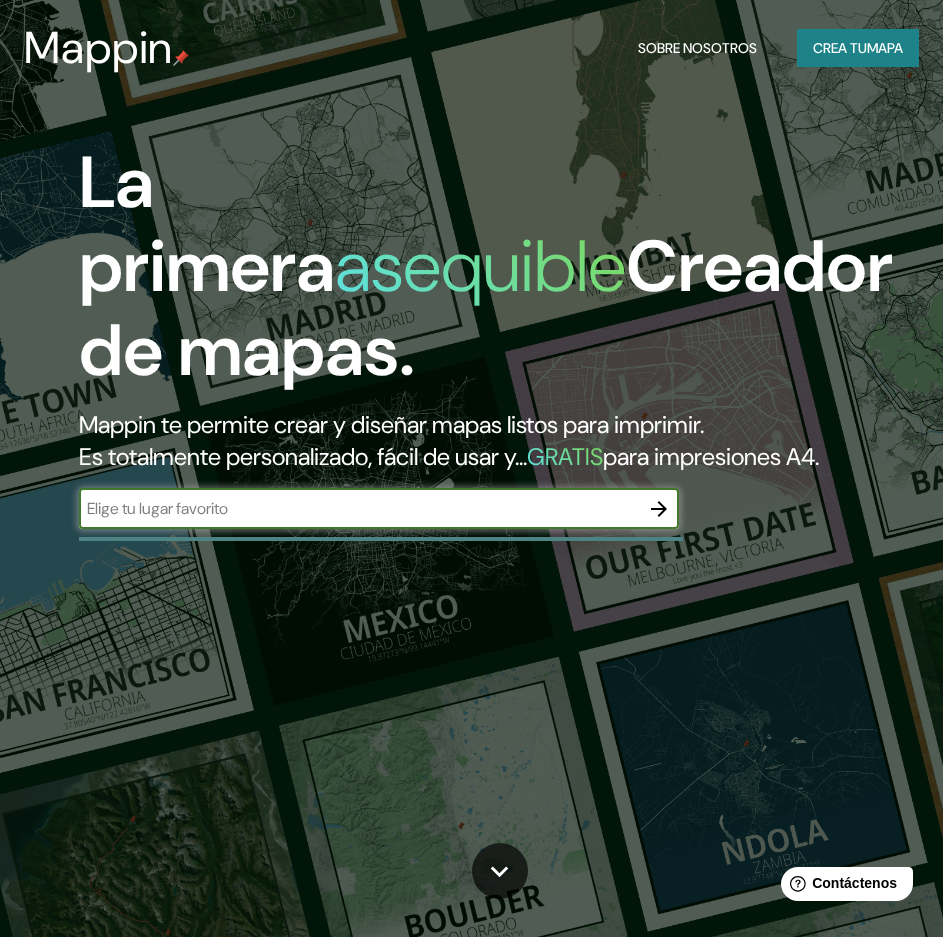 click at bounding box center (359, 508) 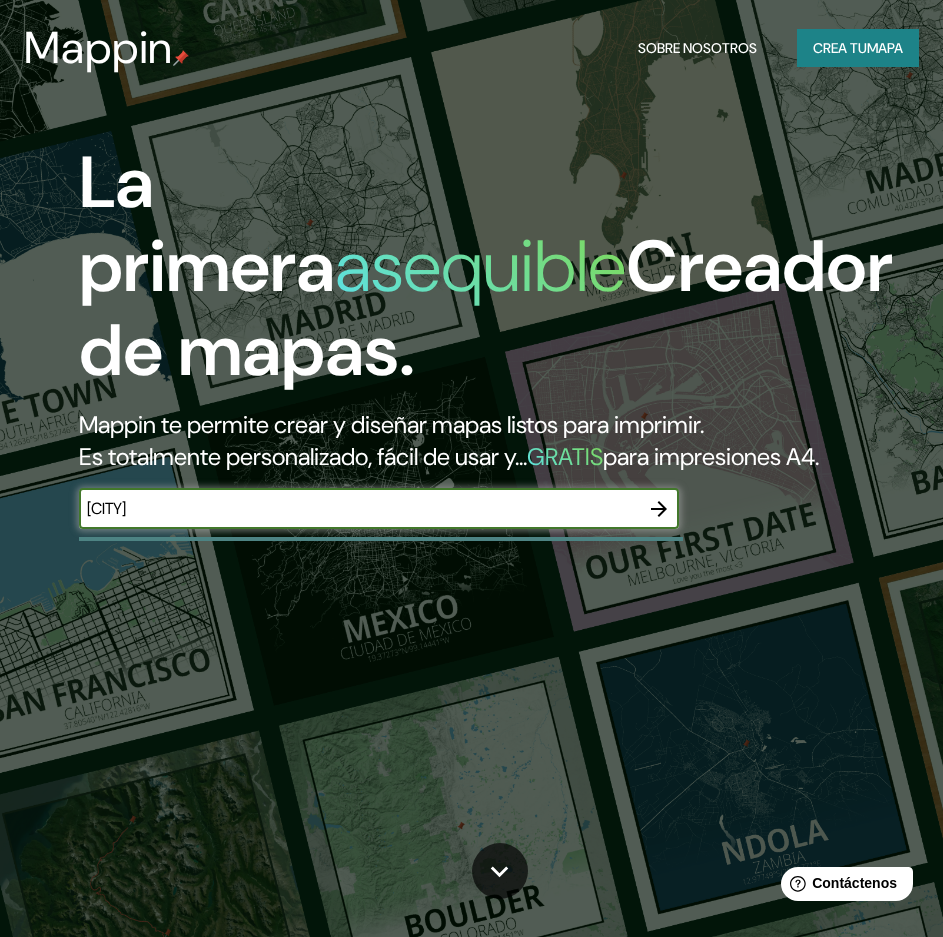 type on "[CITY]" 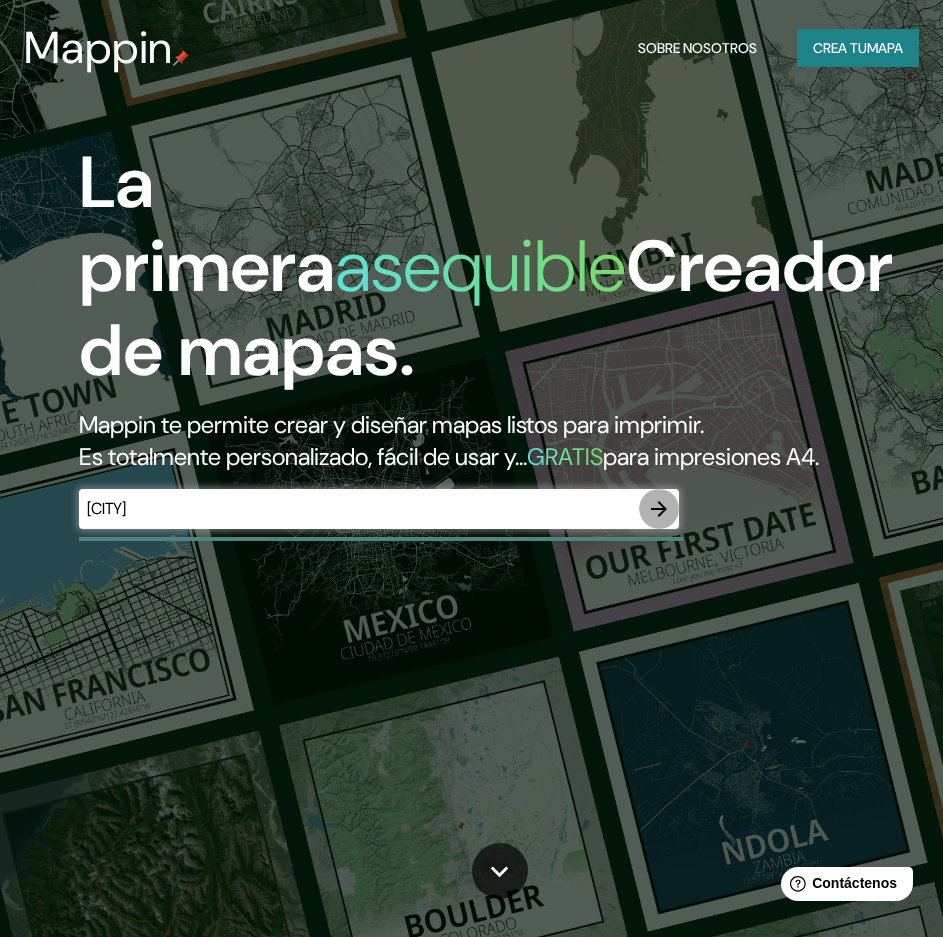 click 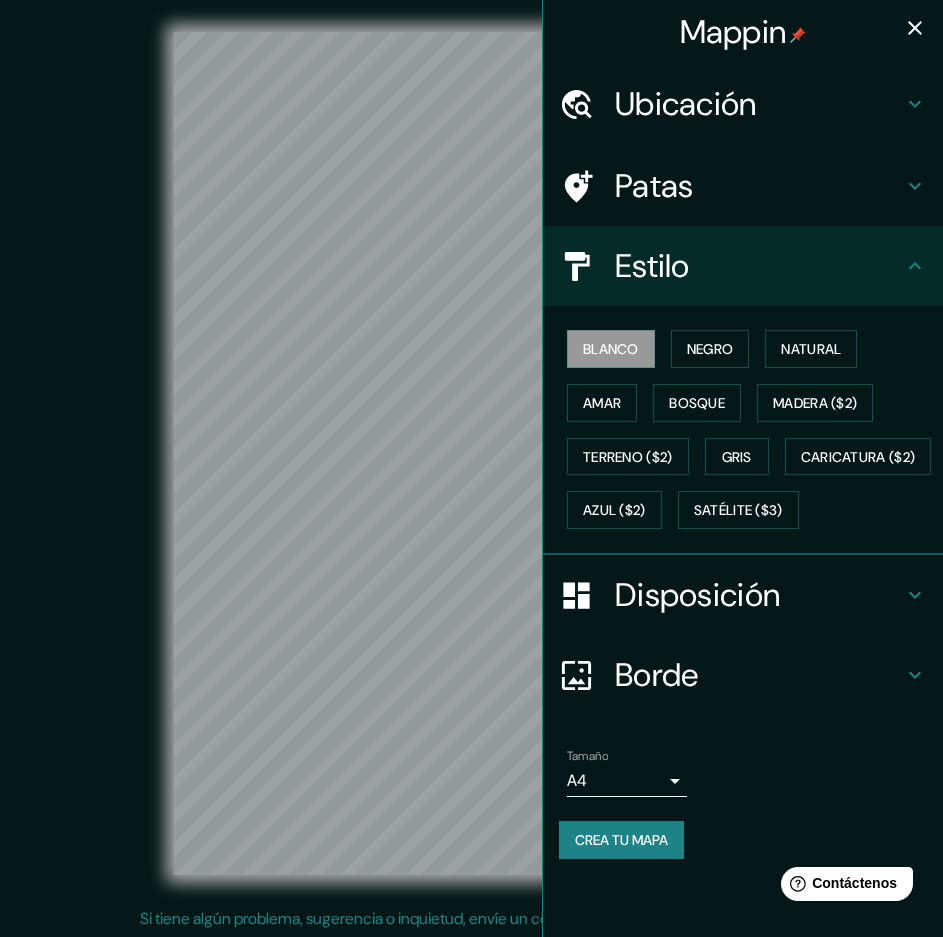 click 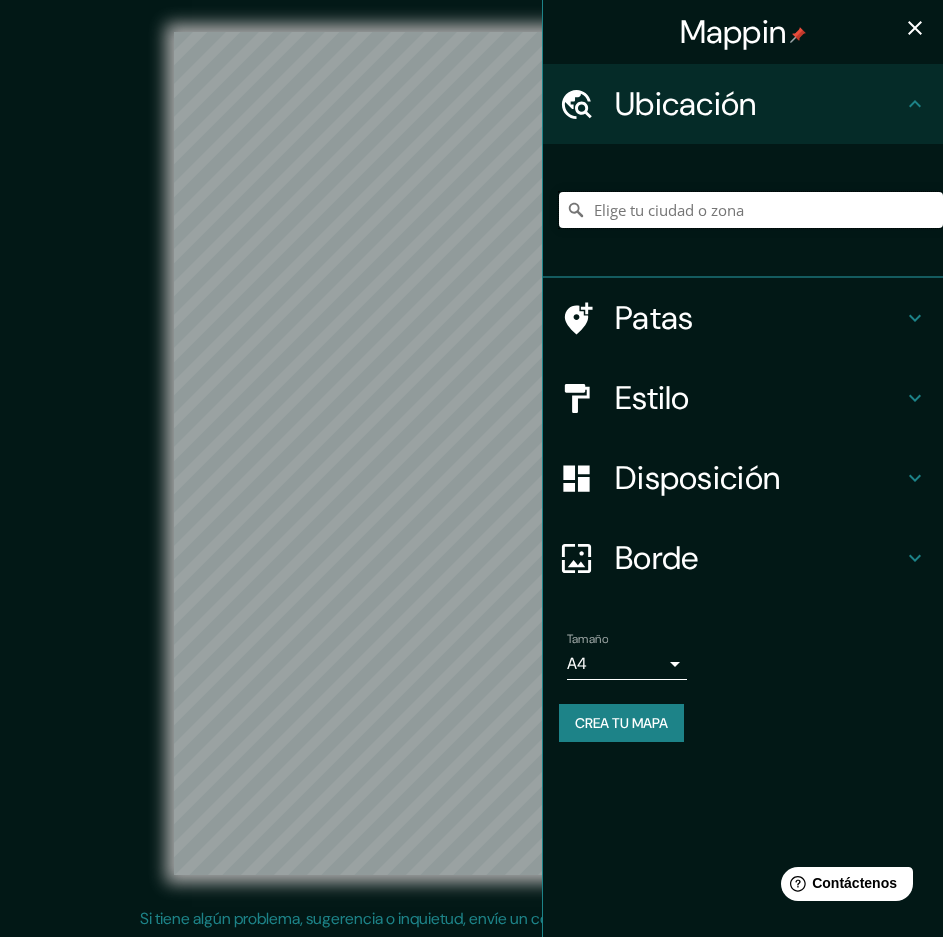 click at bounding box center [751, 210] 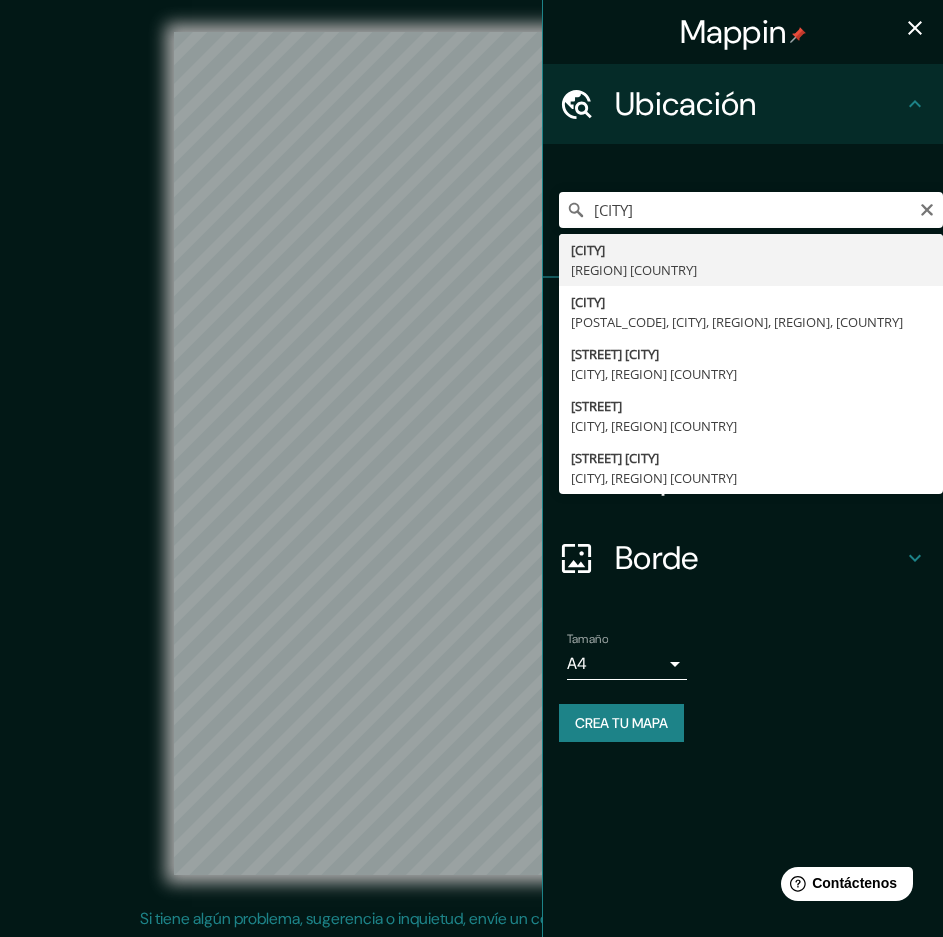 type on "[CITY], [REGION] [COUNTRY]" 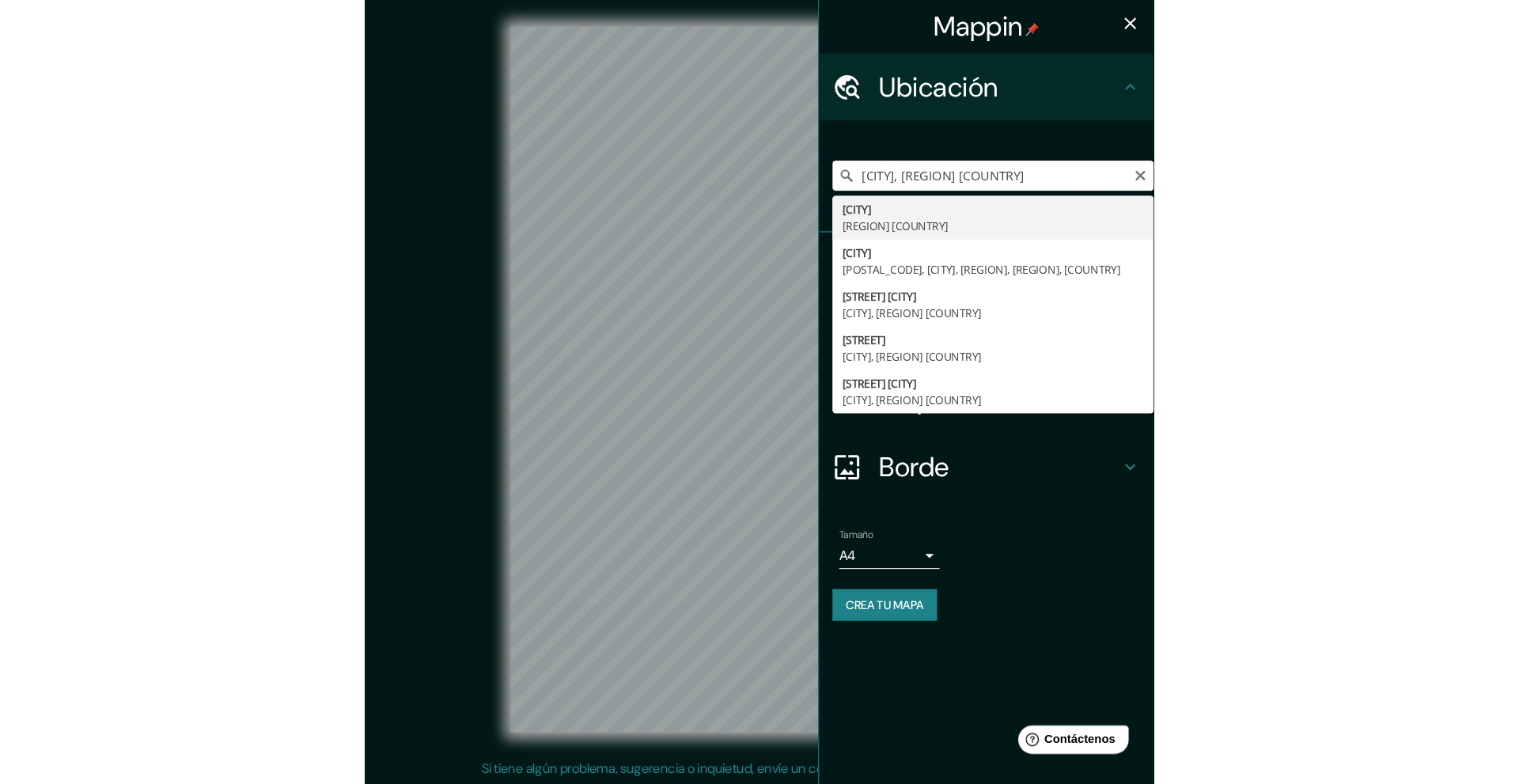 scroll, scrollTop: 0, scrollLeft: 0, axis: both 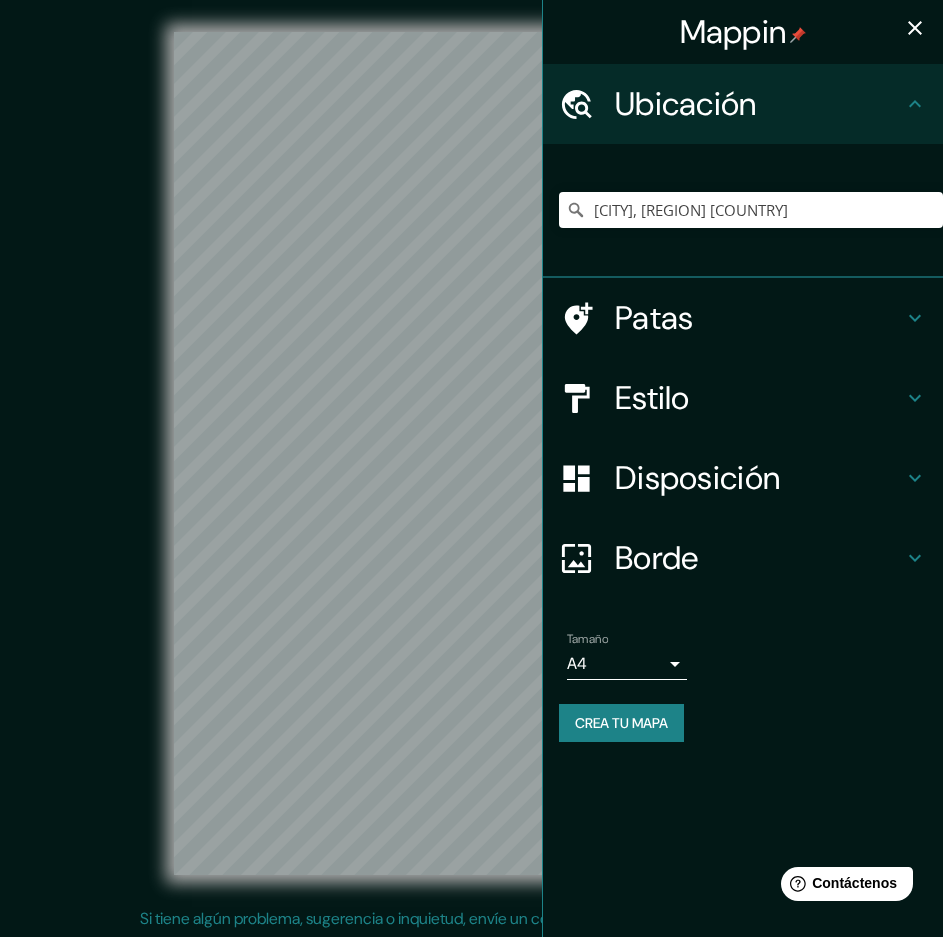 click 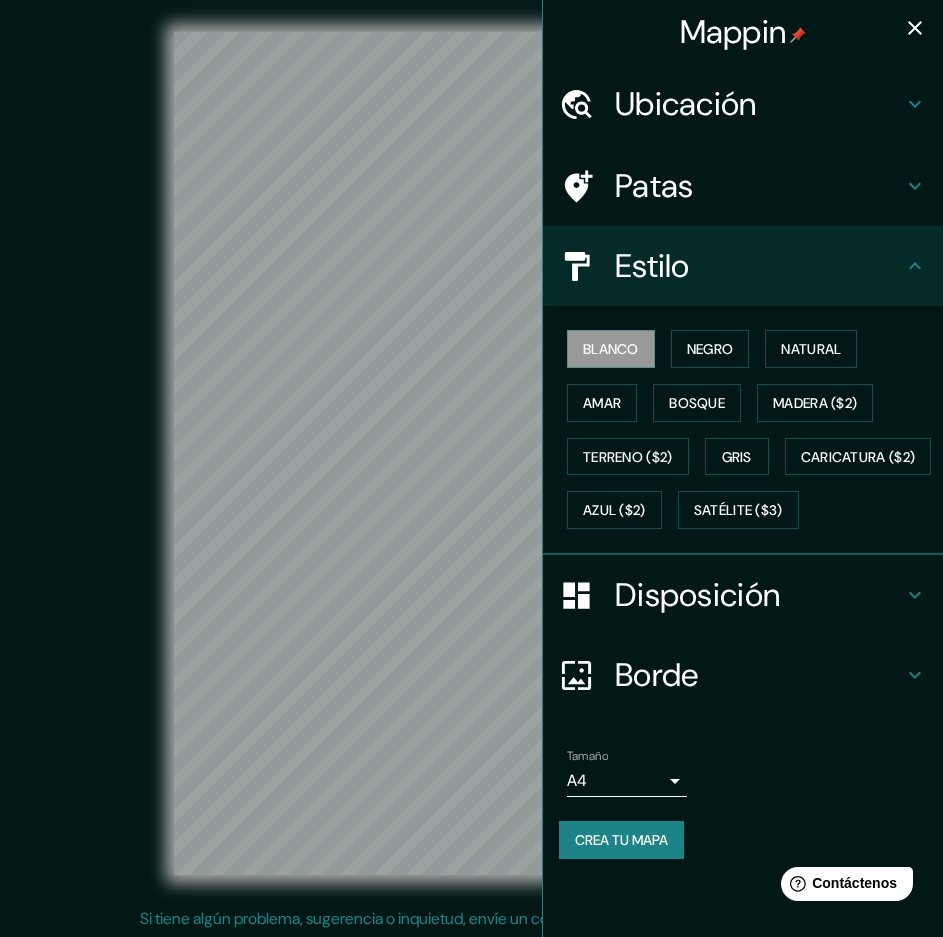 click 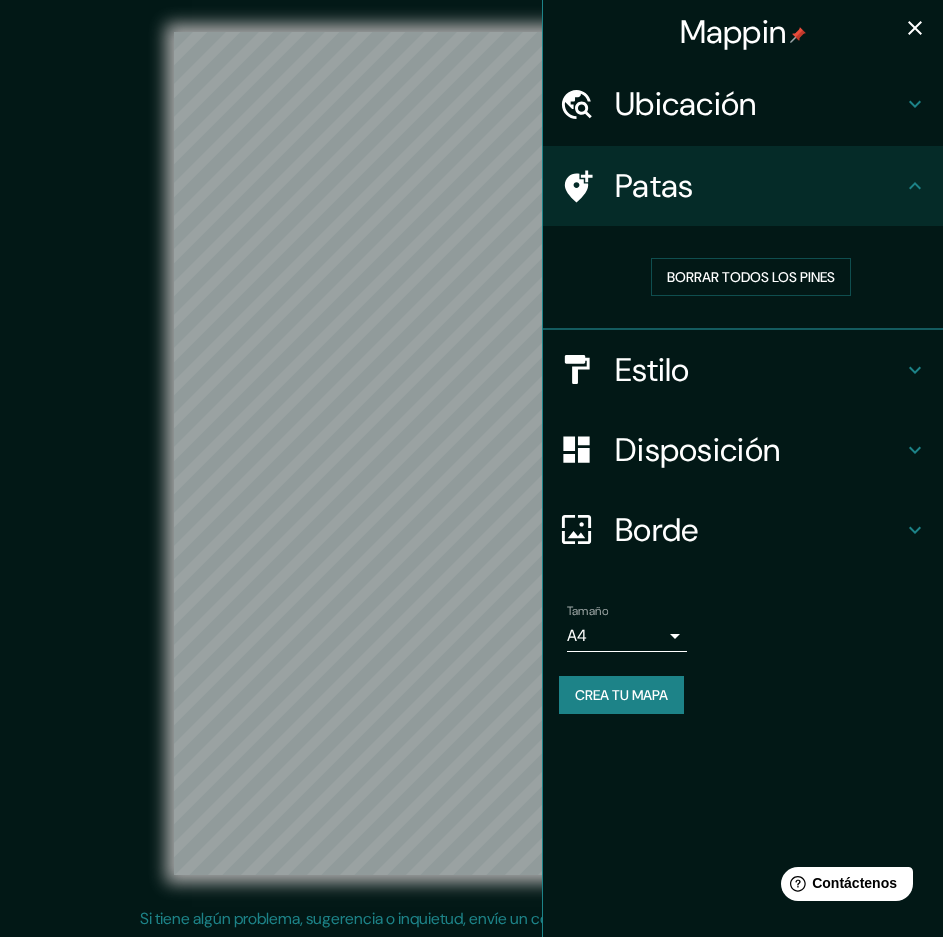 click 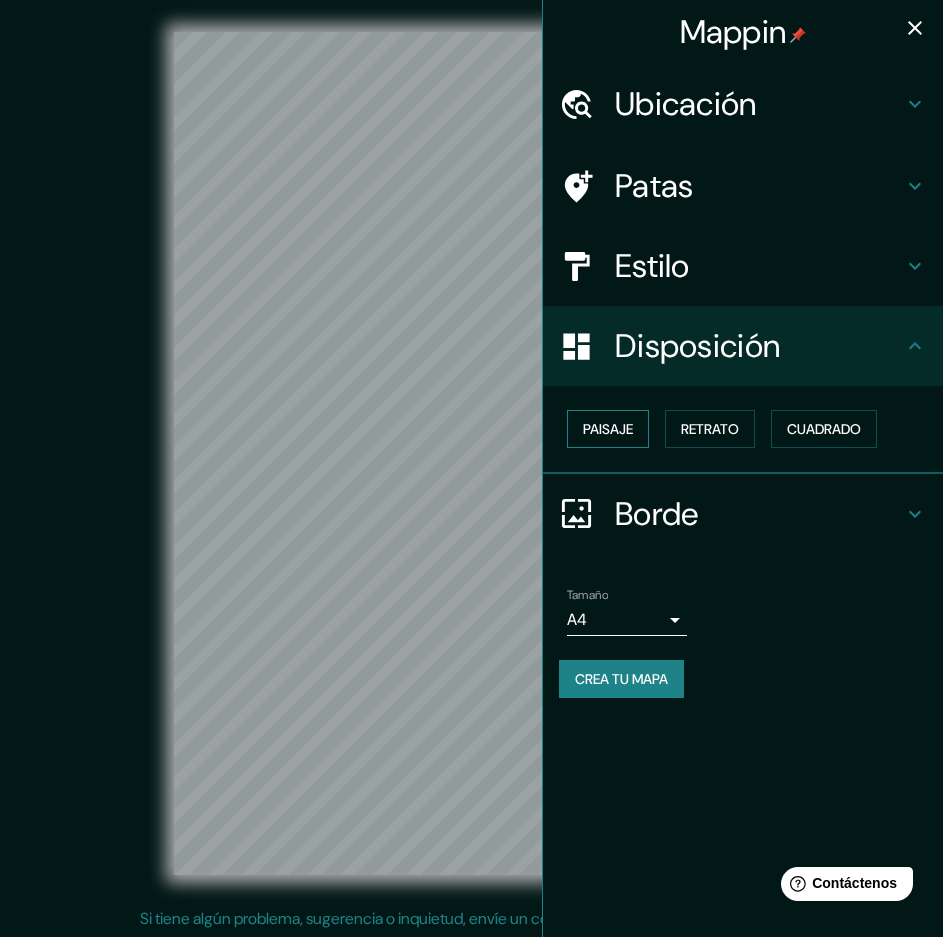 click on "Paisaje" at bounding box center (608, 429) 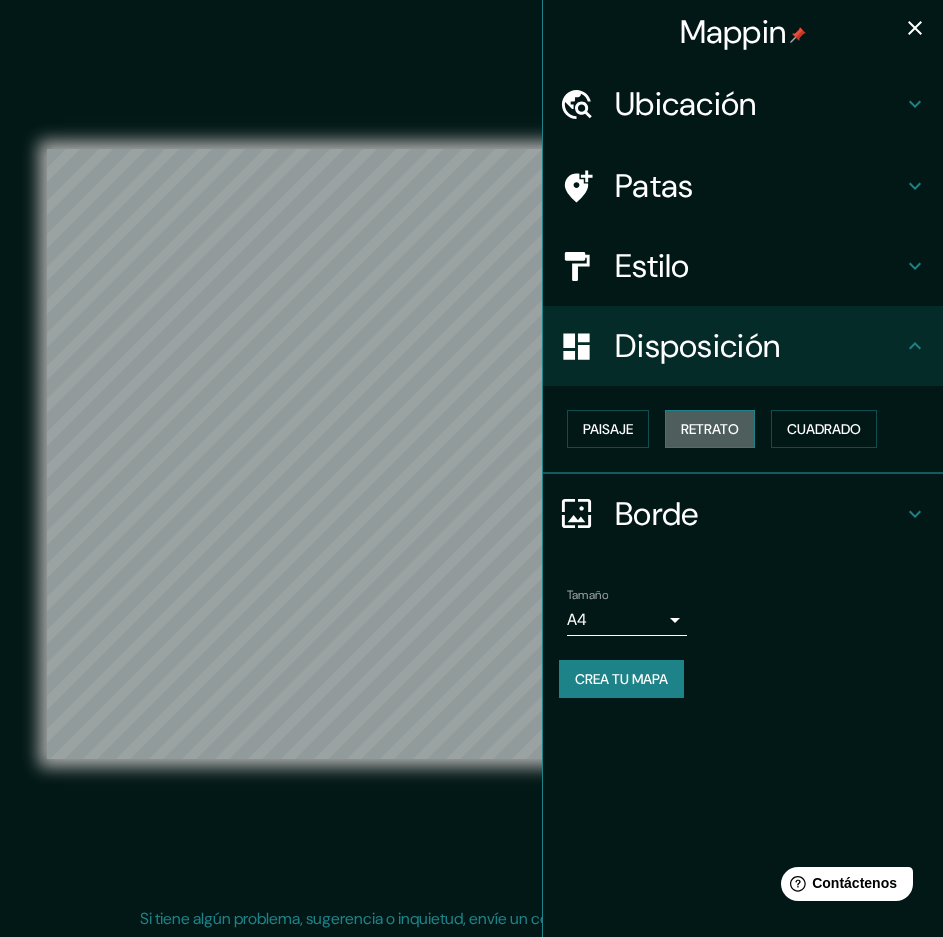 click on "Retrato" at bounding box center (710, 429) 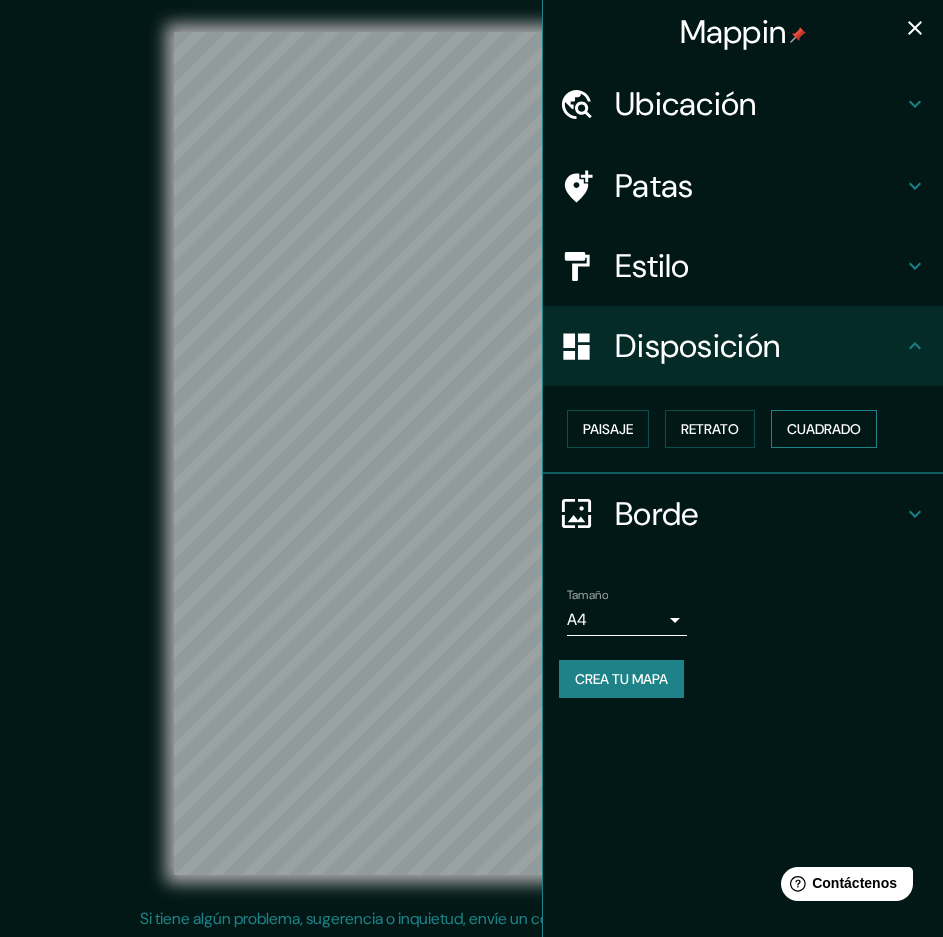 click on "Cuadrado" at bounding box center (824, 429) 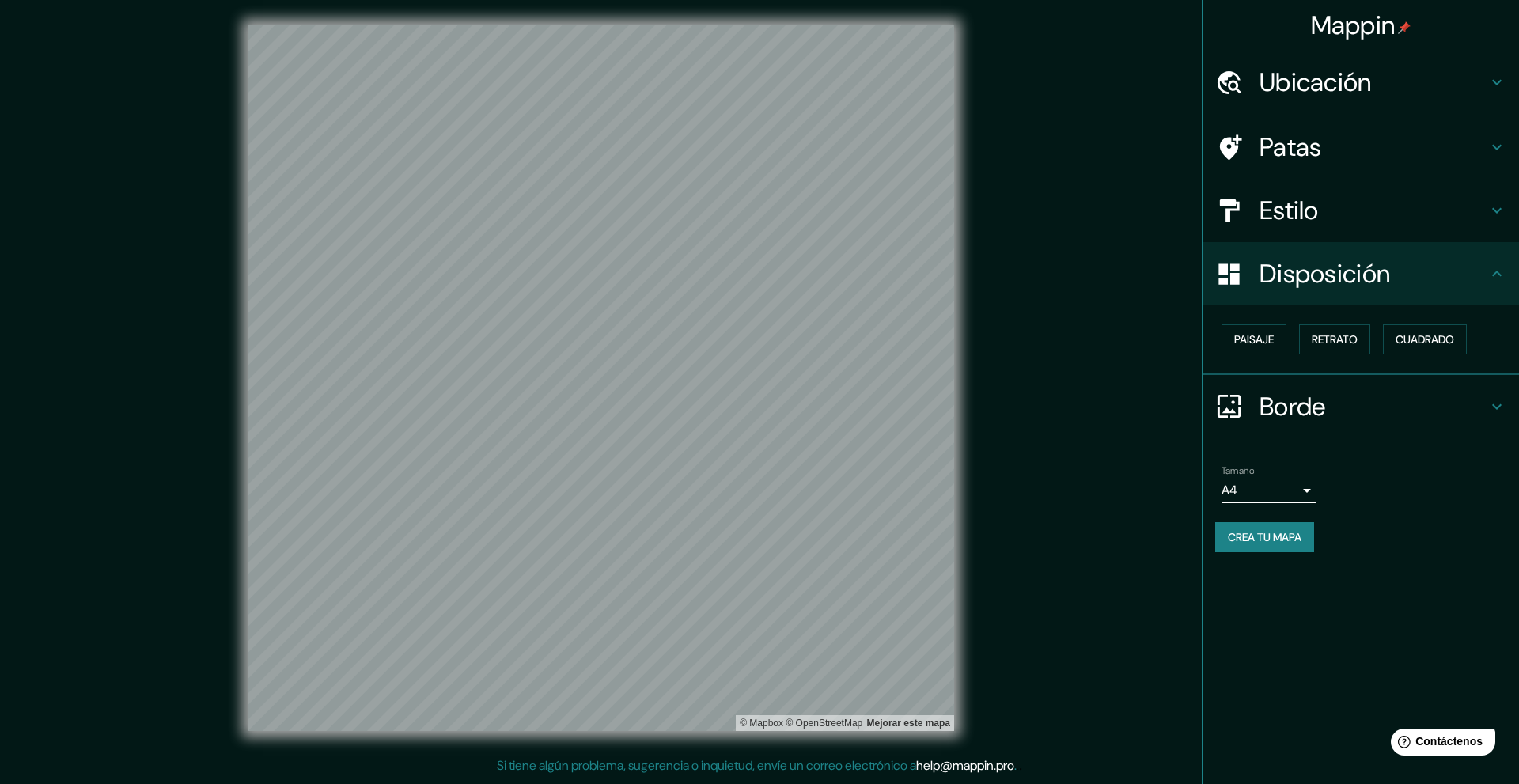 click 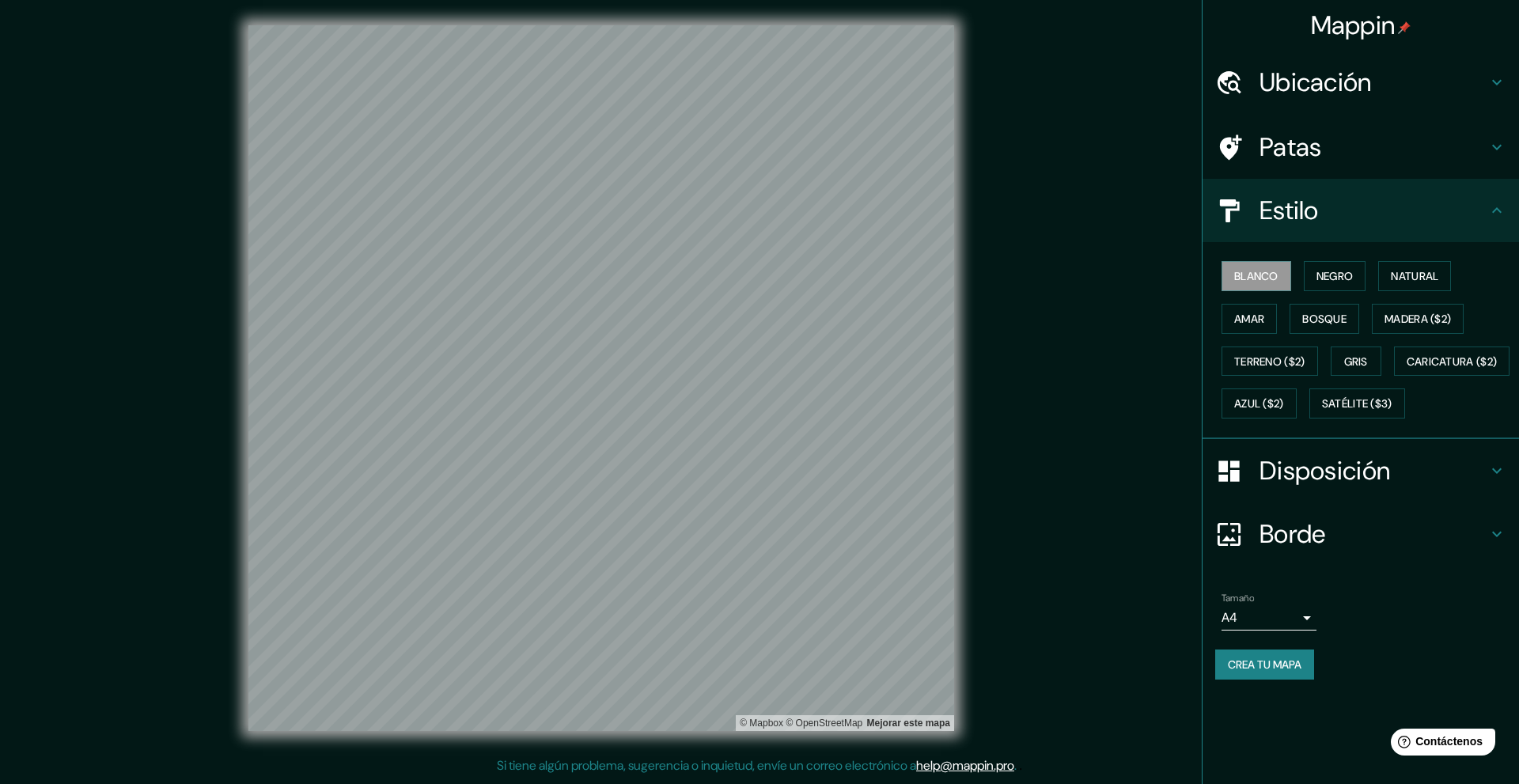 click 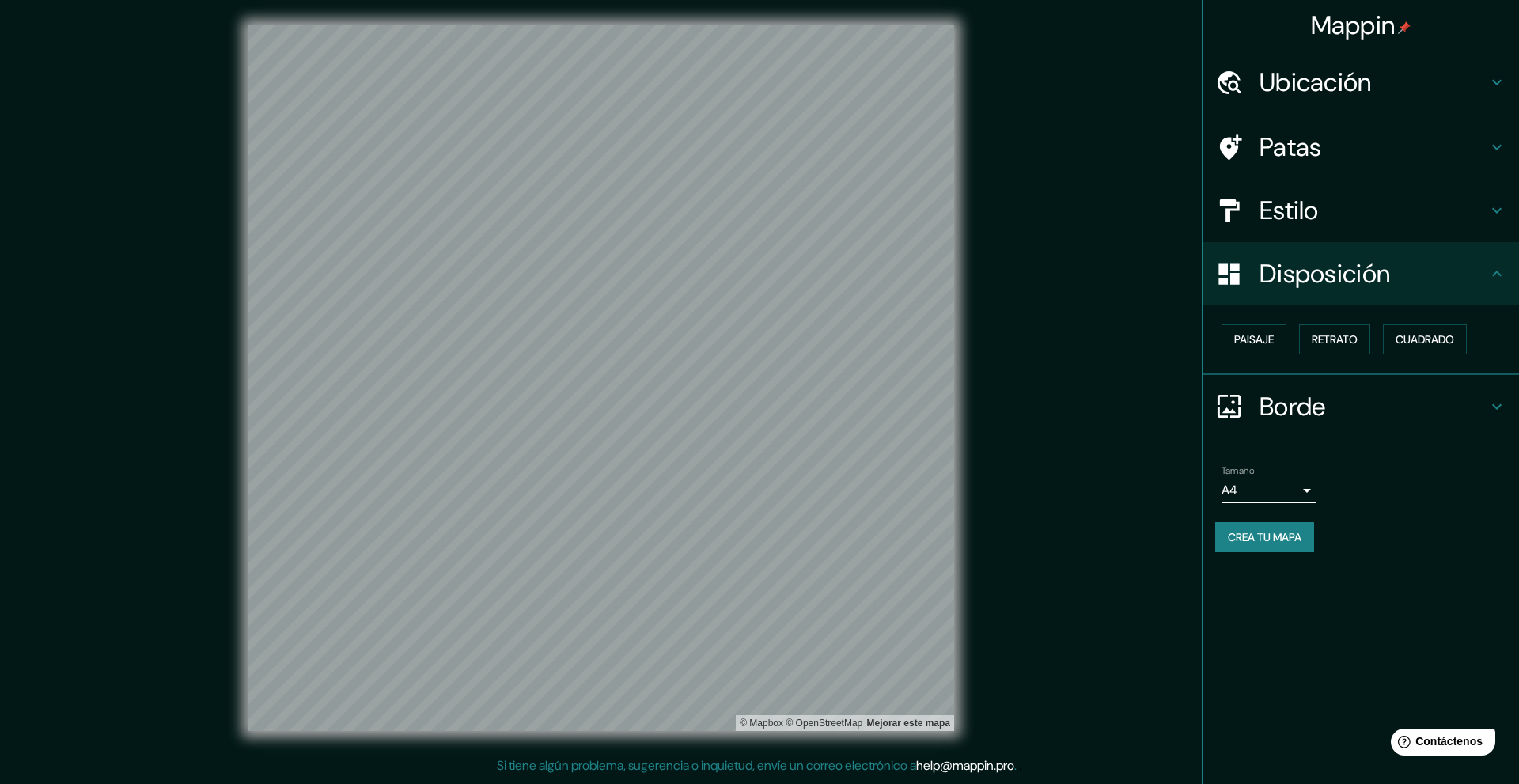 click on "Crea tu mapa" at bounding box center (1361, 537) 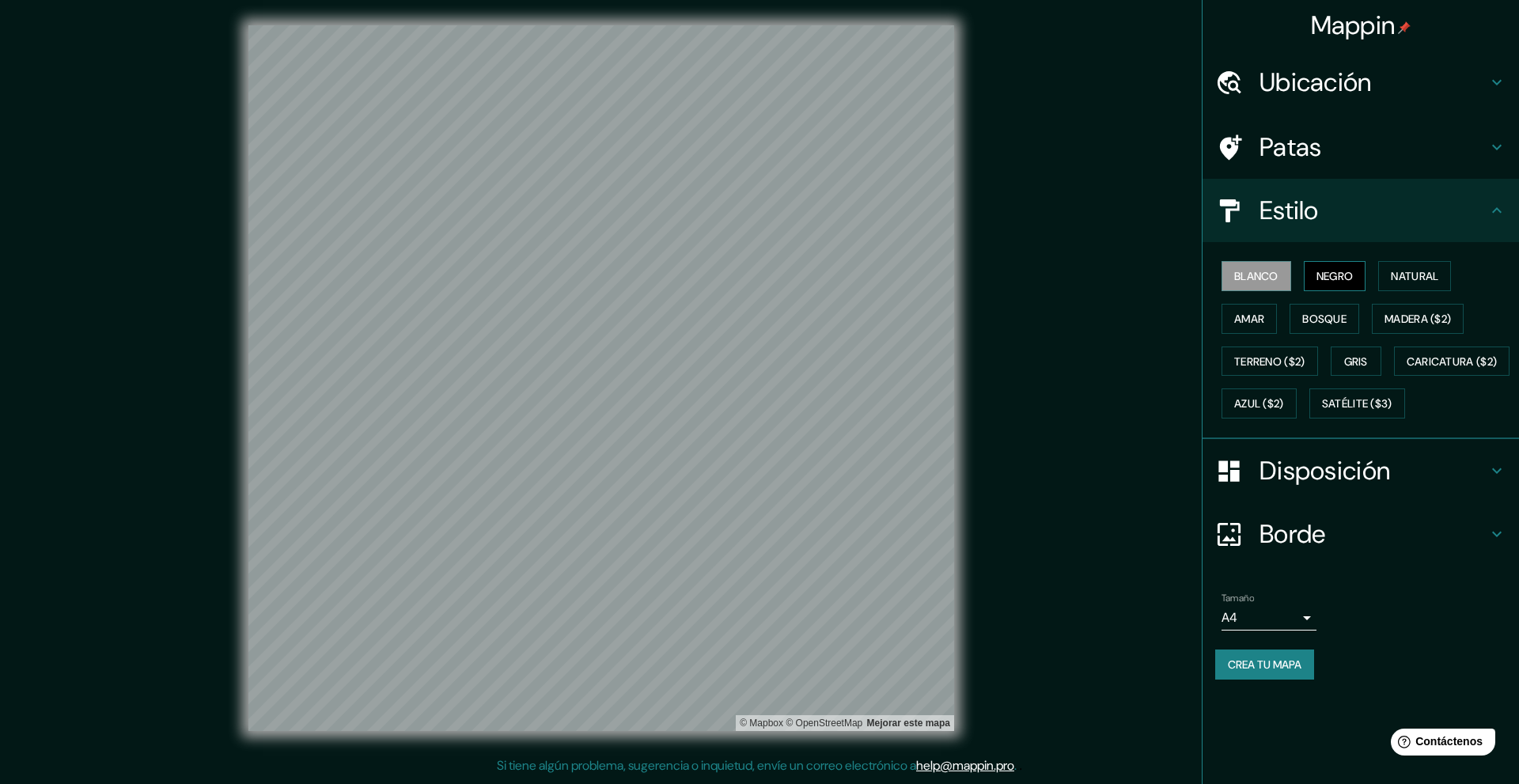 click on "Negro" at bounding box center [1335, 276] 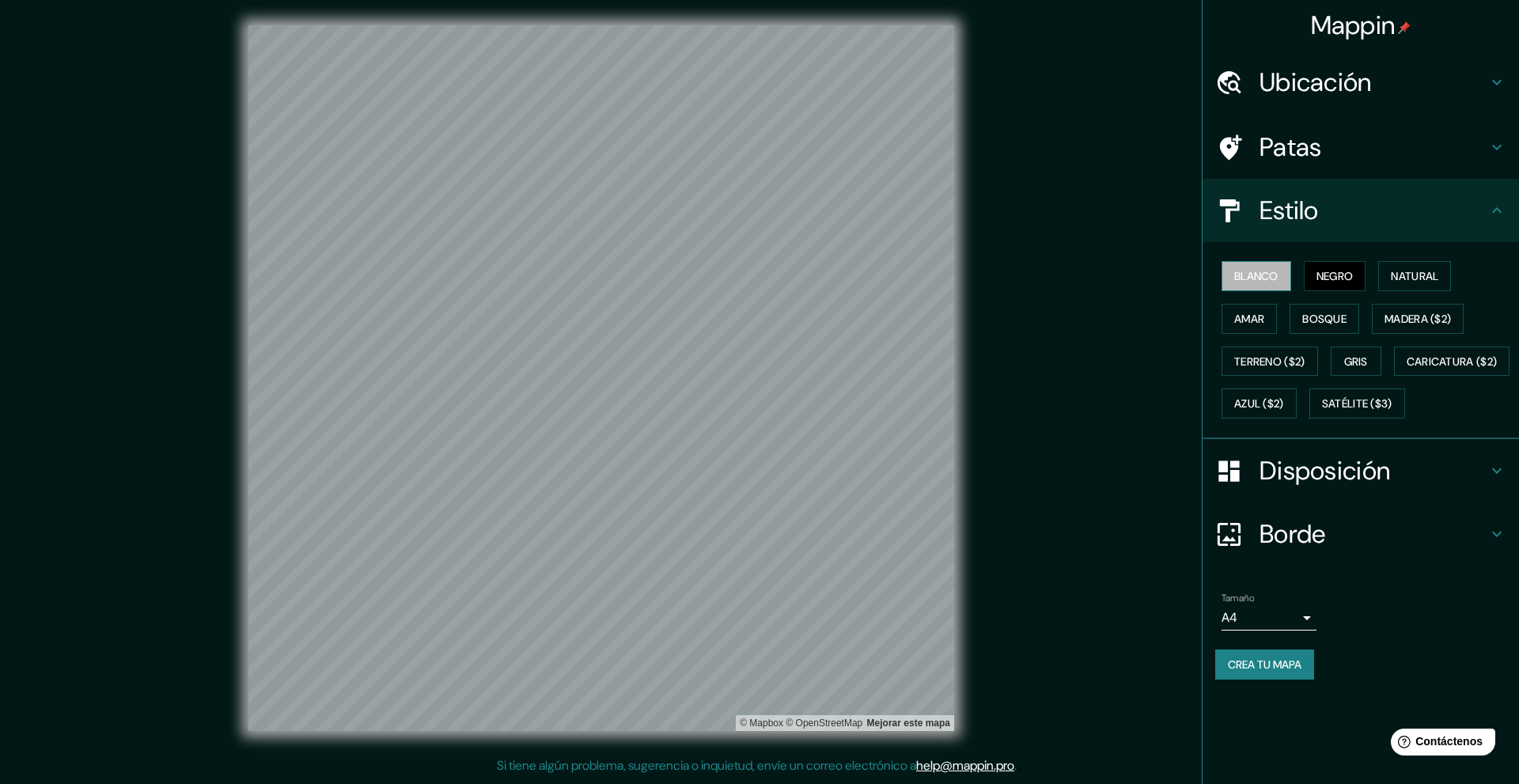 click on "Blanco" at bounding box center (1256, 276) 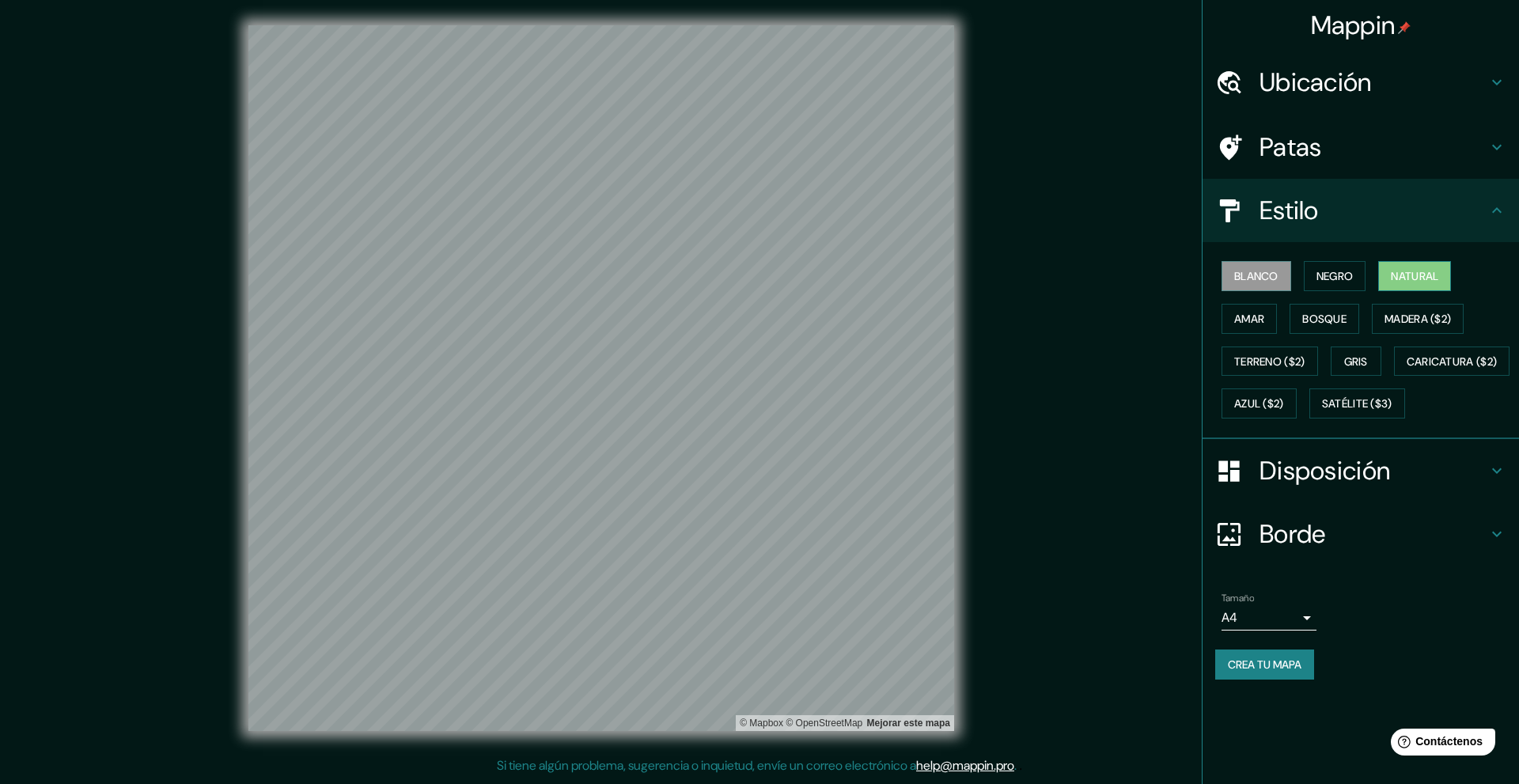click on "Natural" at bounding box center [1415, 276] 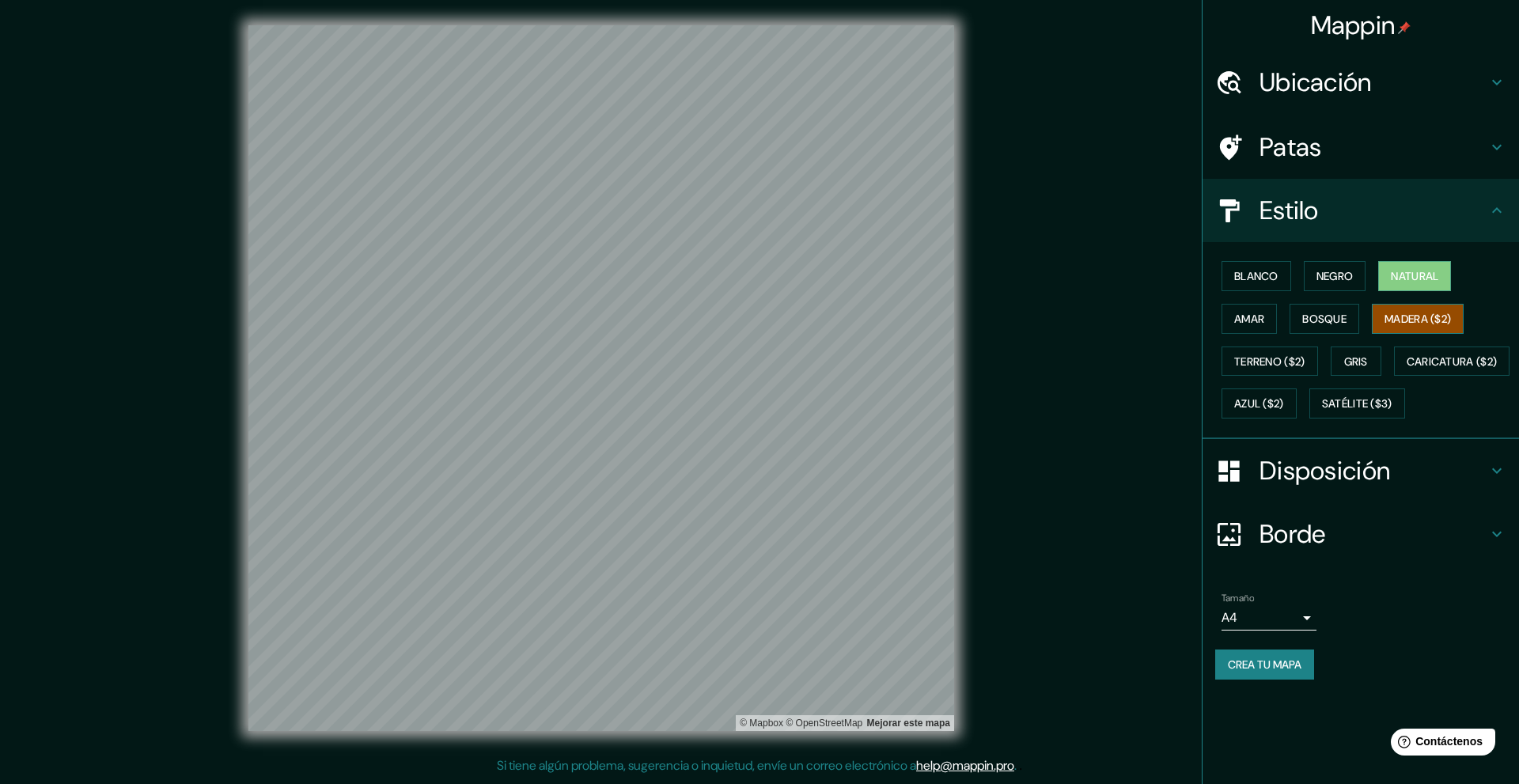 click on "Madera ($2)" at bounding box center [1418, 319] 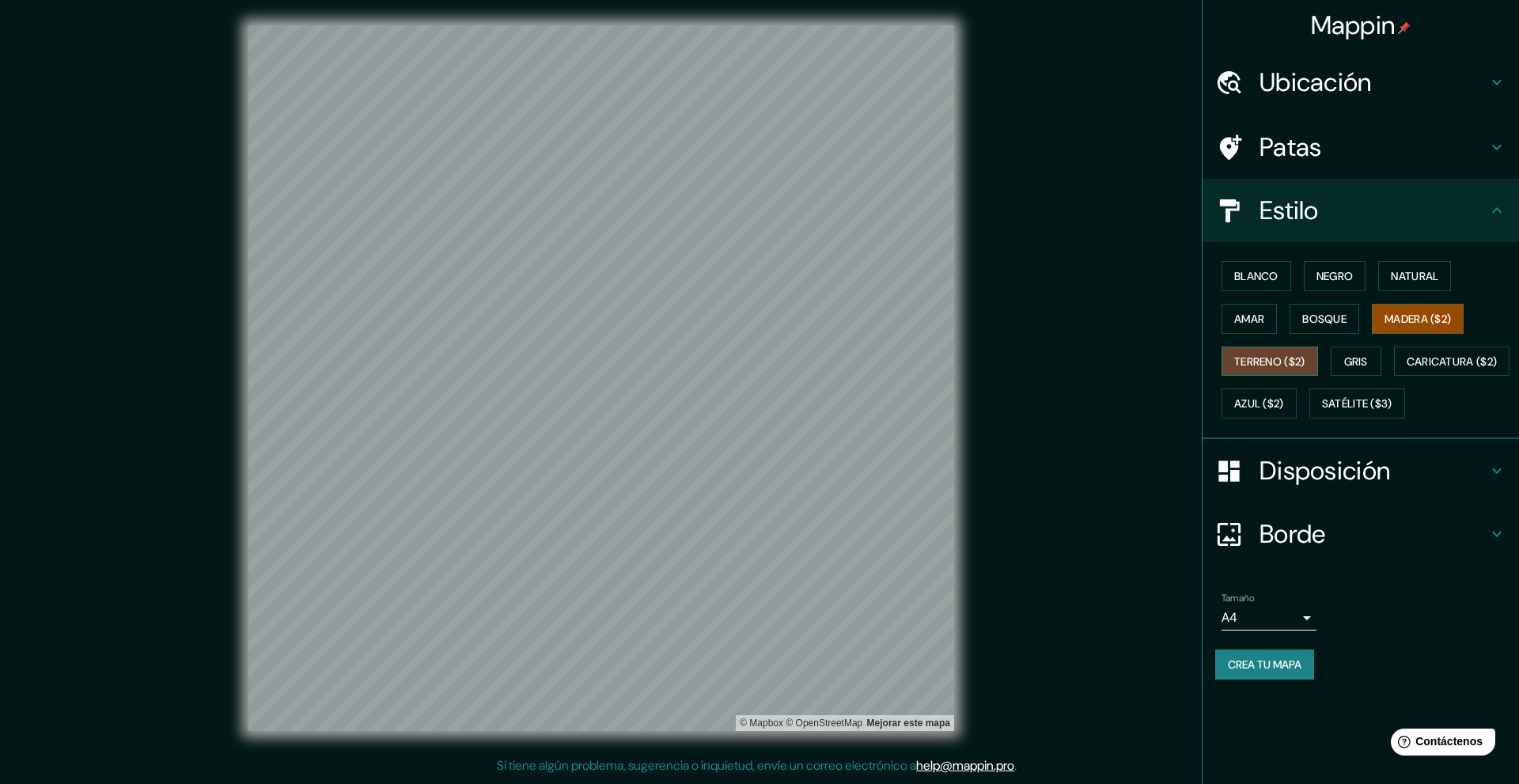 click on "Terreno ($2)" at bounding box center (1270, 362) 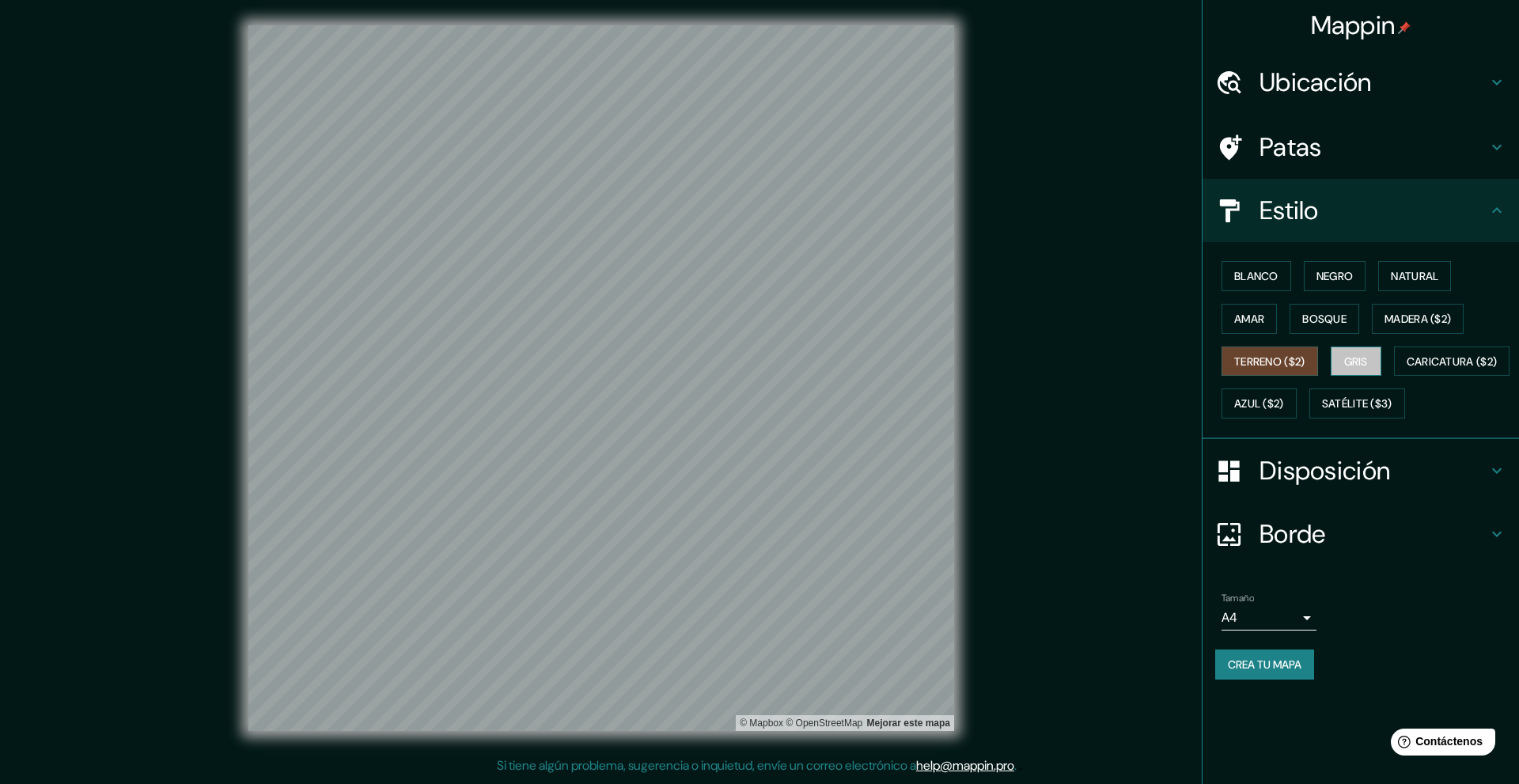 click on "Gris" at bounding box center (1356, 362) 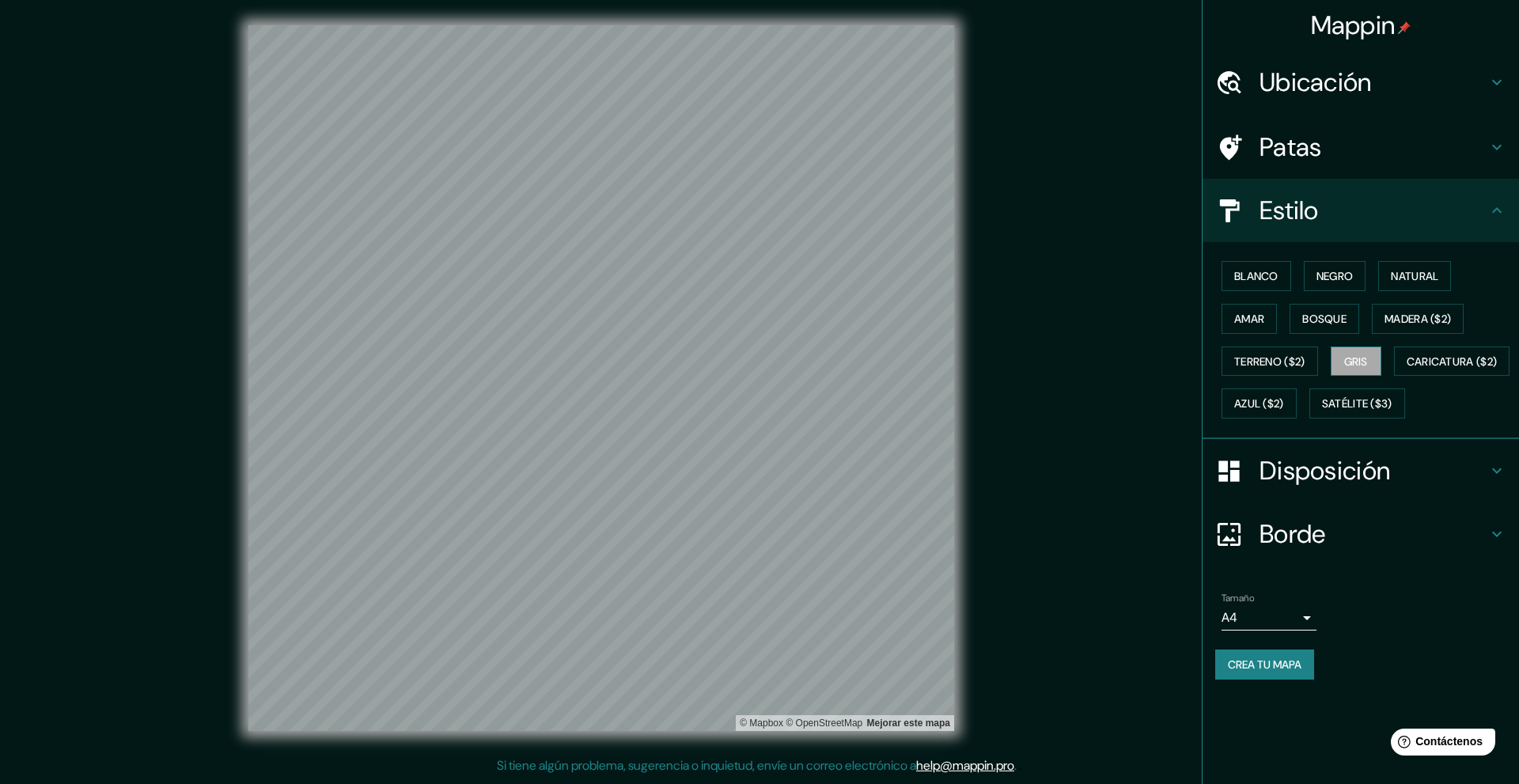 click on "Gris" at bounding box center (1356, 362) 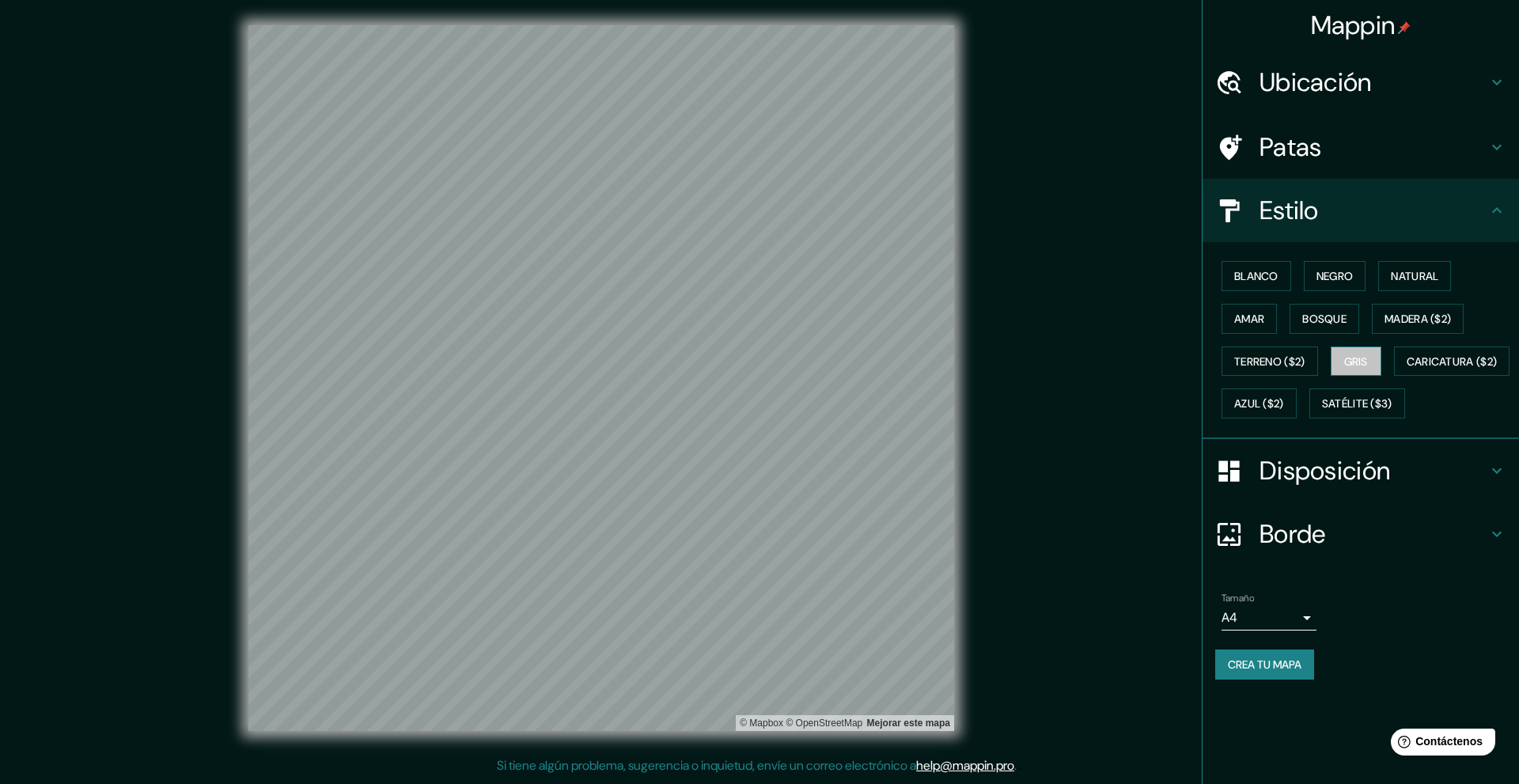 click on "Gris" at bounding box center [1356, 362] 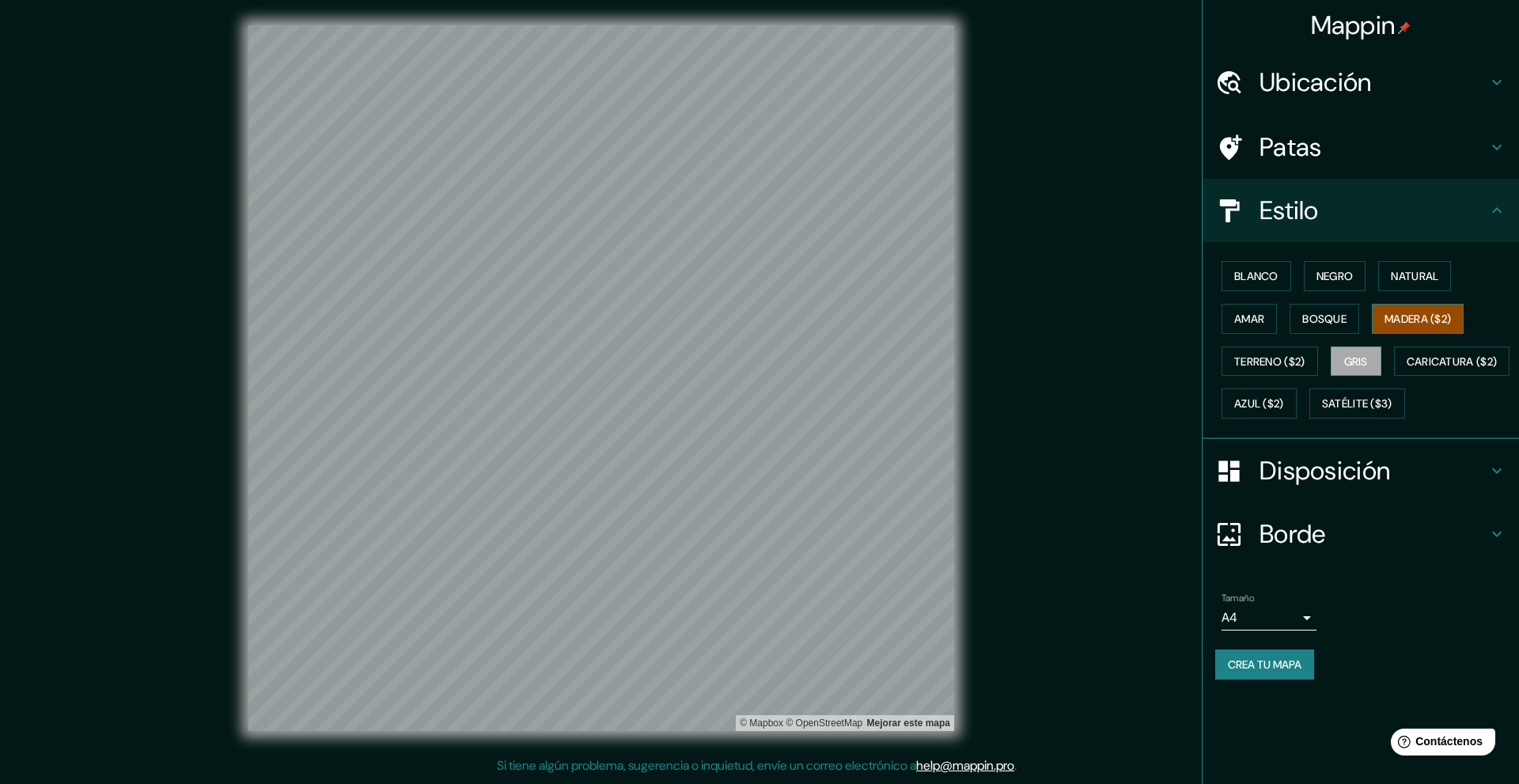 click on "Madera ($2)" at bounding box center (1418, 319) 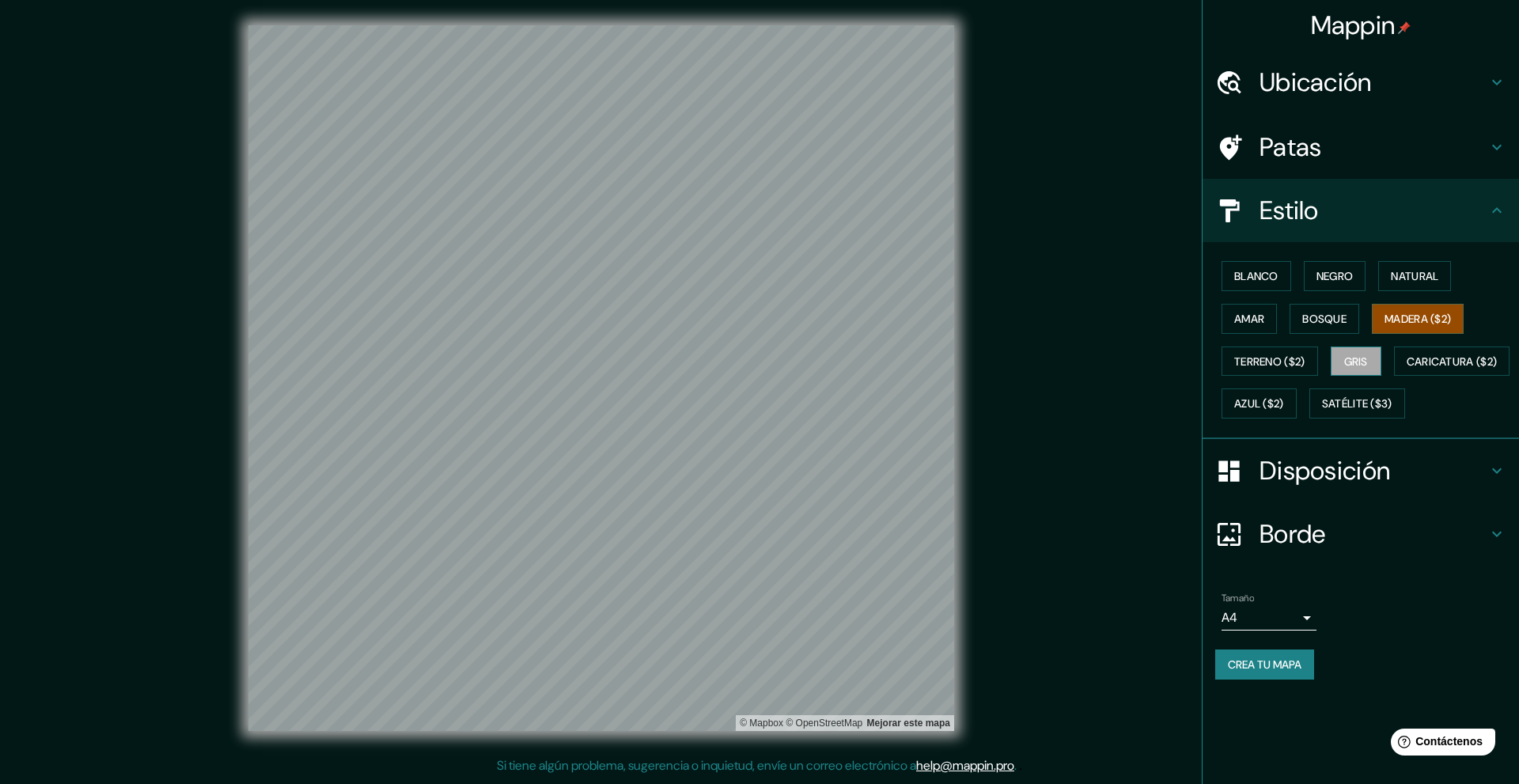 click on "Gris" at bounding box center (1356, 362) 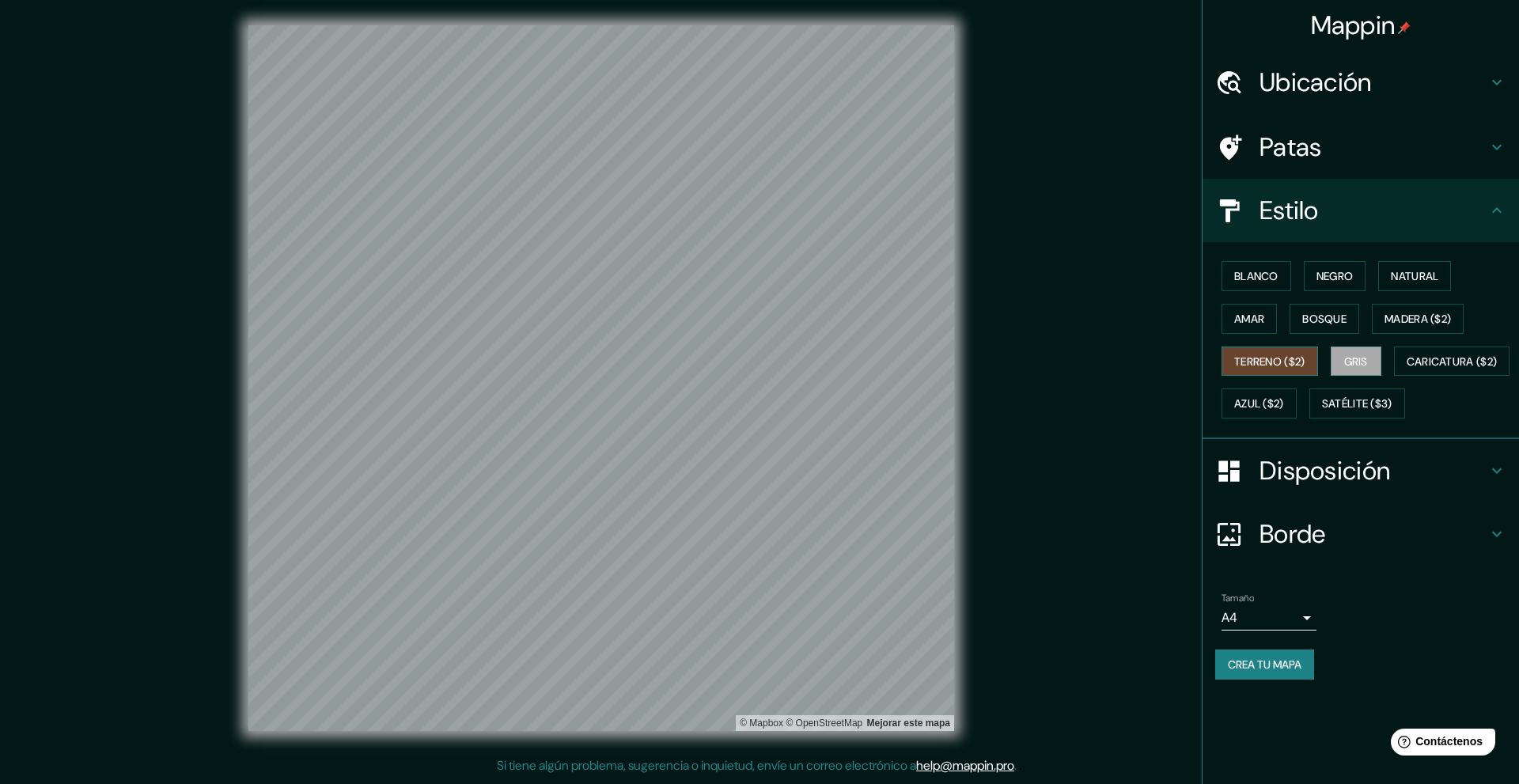 click on "Terreno ($2)" at bounding box center (1270, 362) 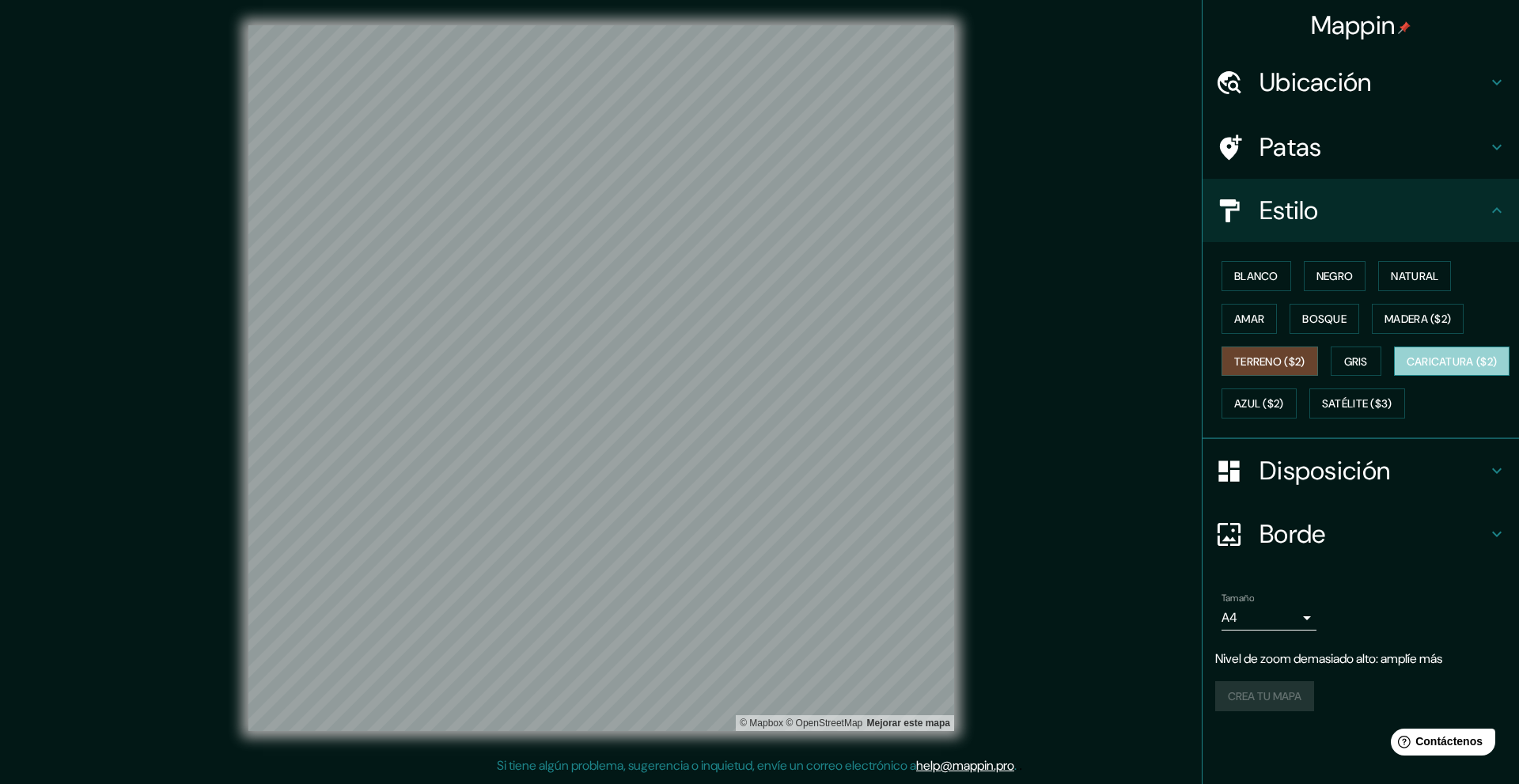 click on "Caricatura ($2)" at bounding box center (1452, 362) 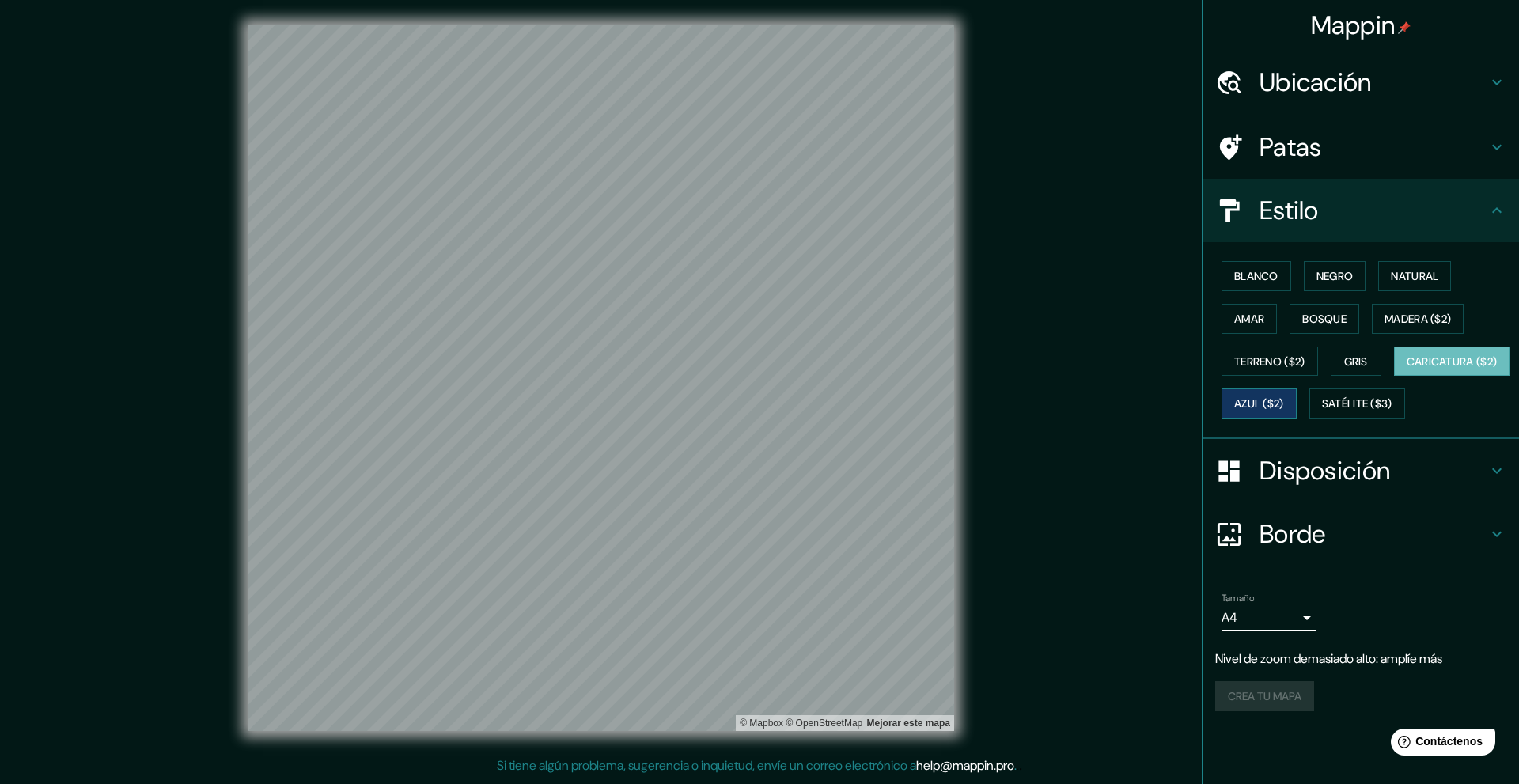 click on "Azul ($2)" at bounding box center [1259, 404] 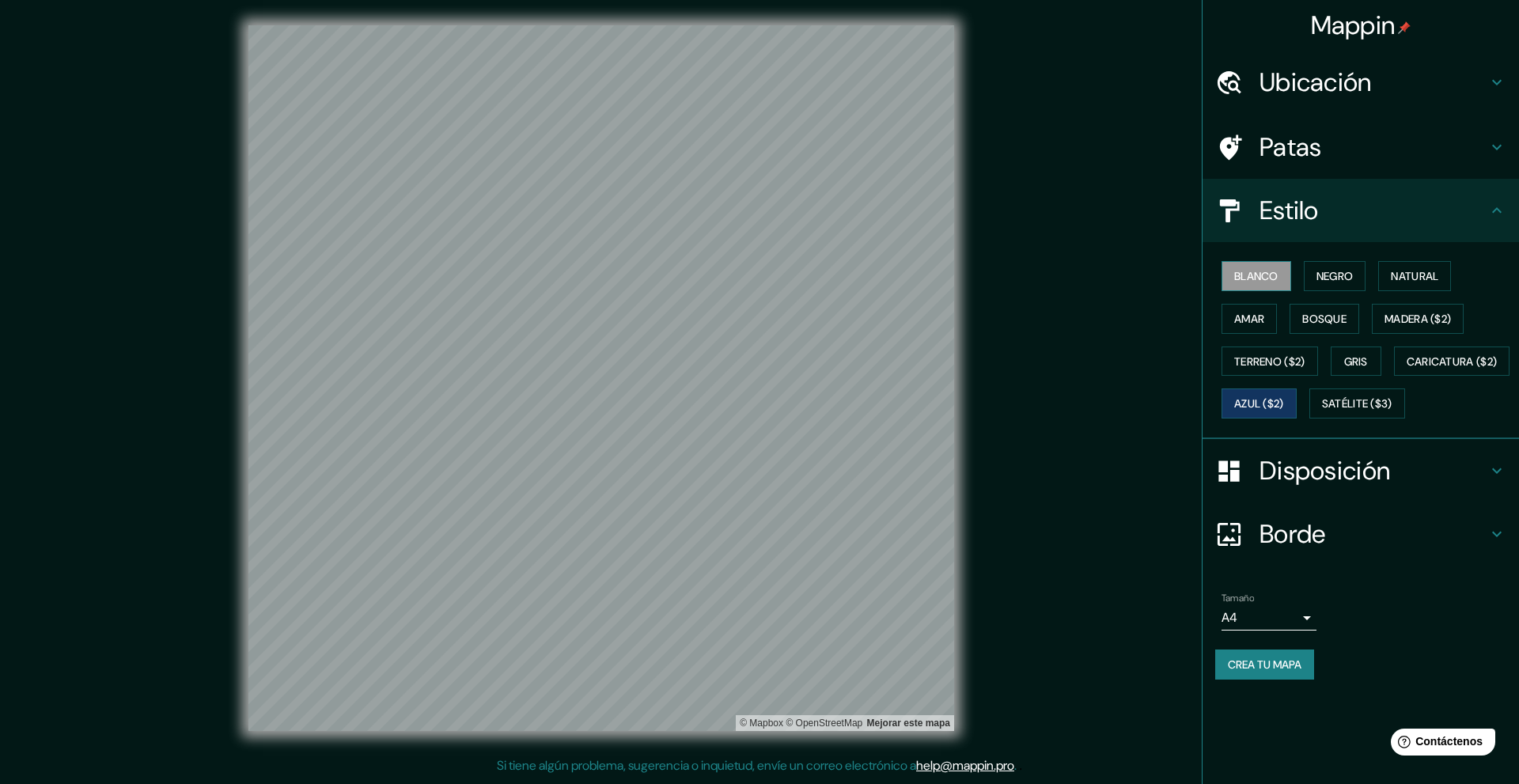 click on "Blanco" at bounding box center [1256, 276] 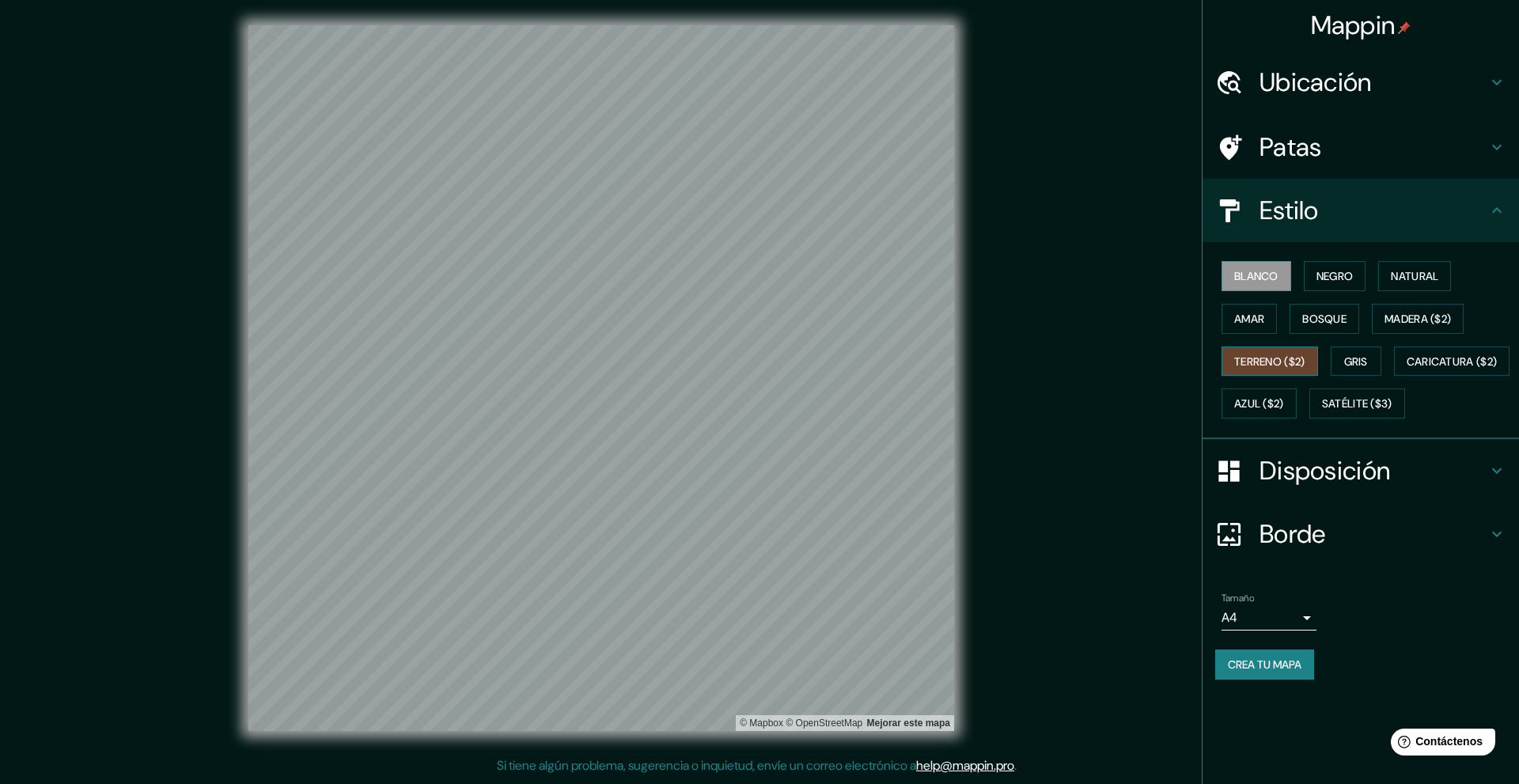 click on "Terreno ($2)" at bounding box center (1270, 362) 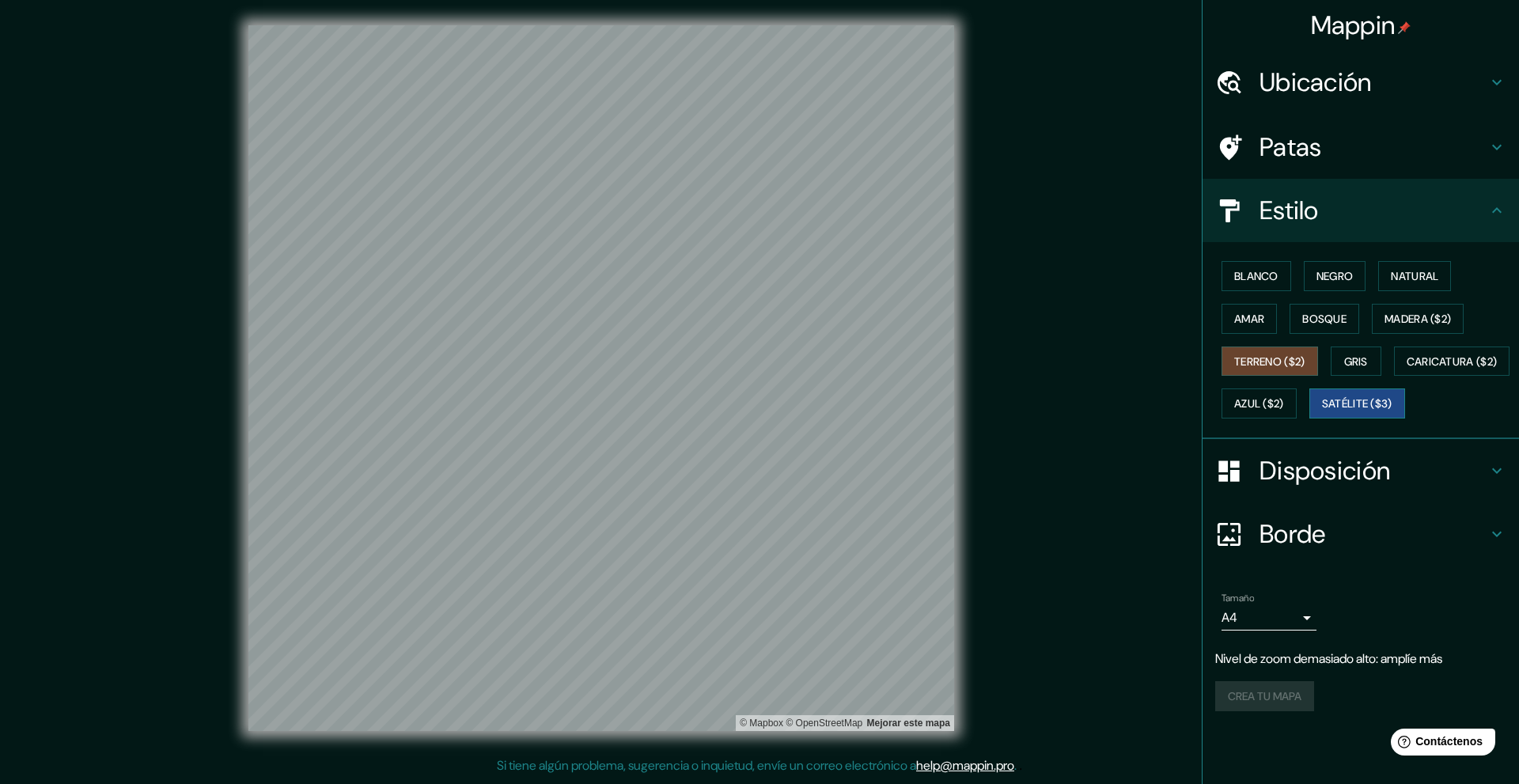 click on "Satélite ($3)" at bounding box center [1357, 403] 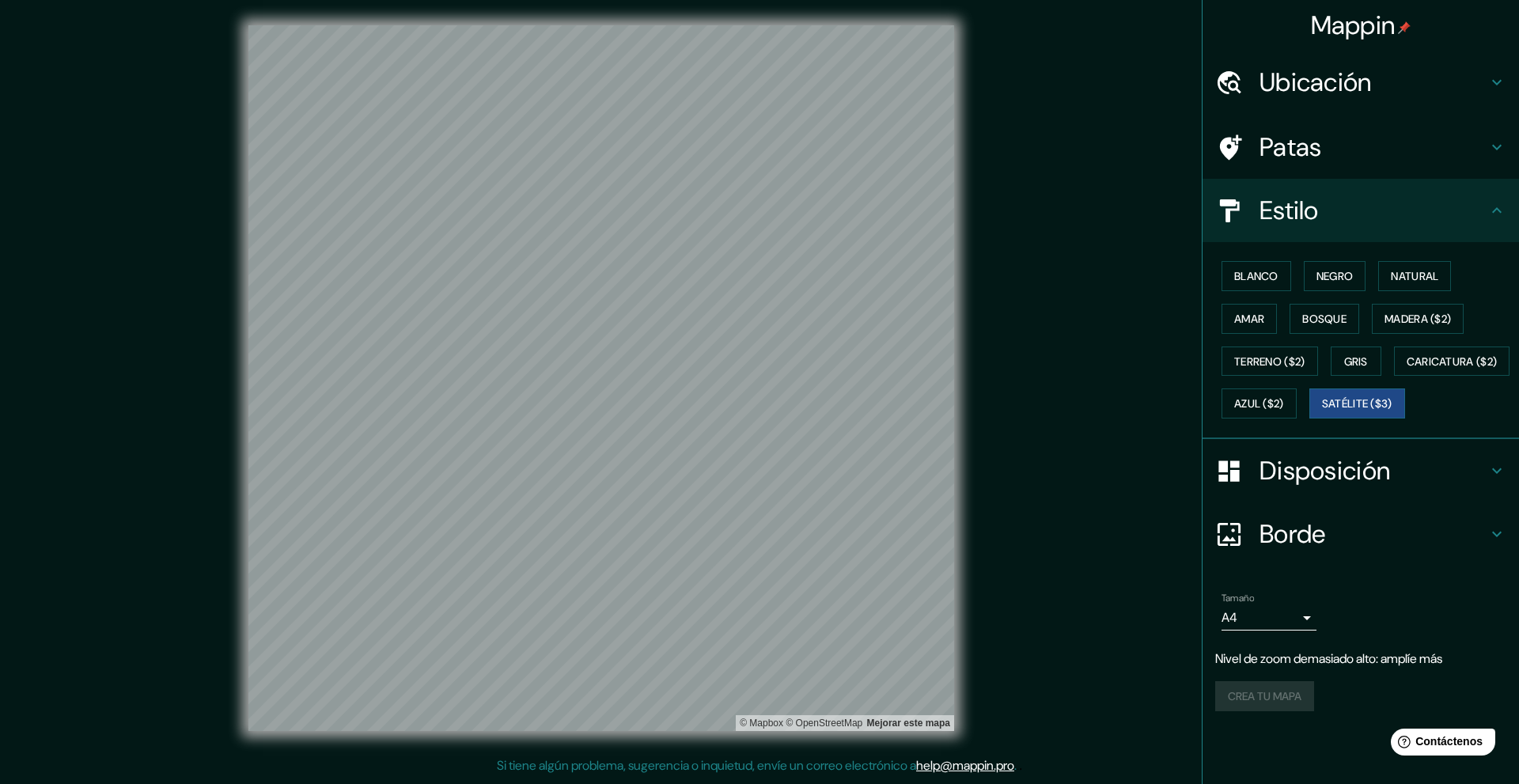click 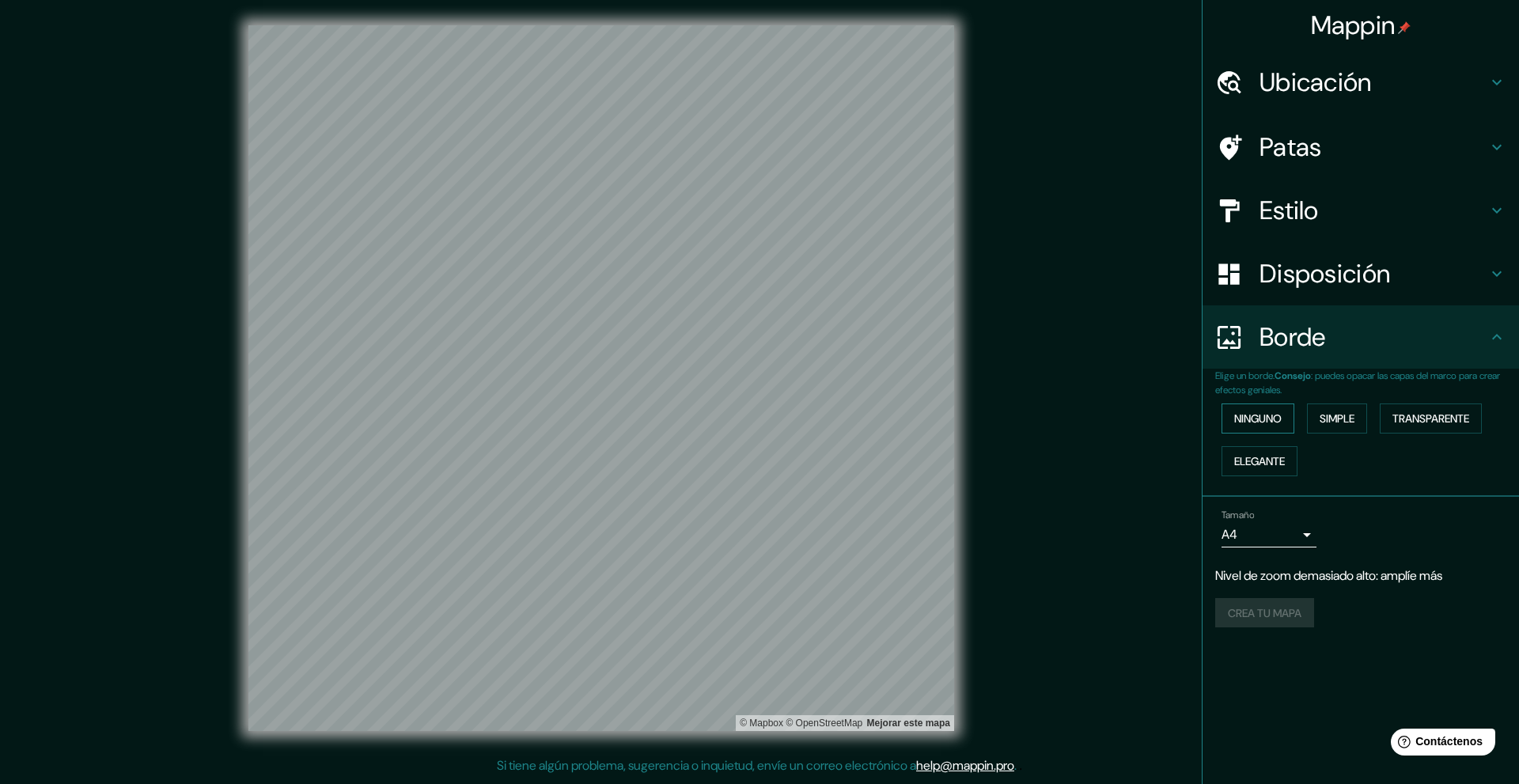 click on "Ninguno" at bounding box center (1258, 419) 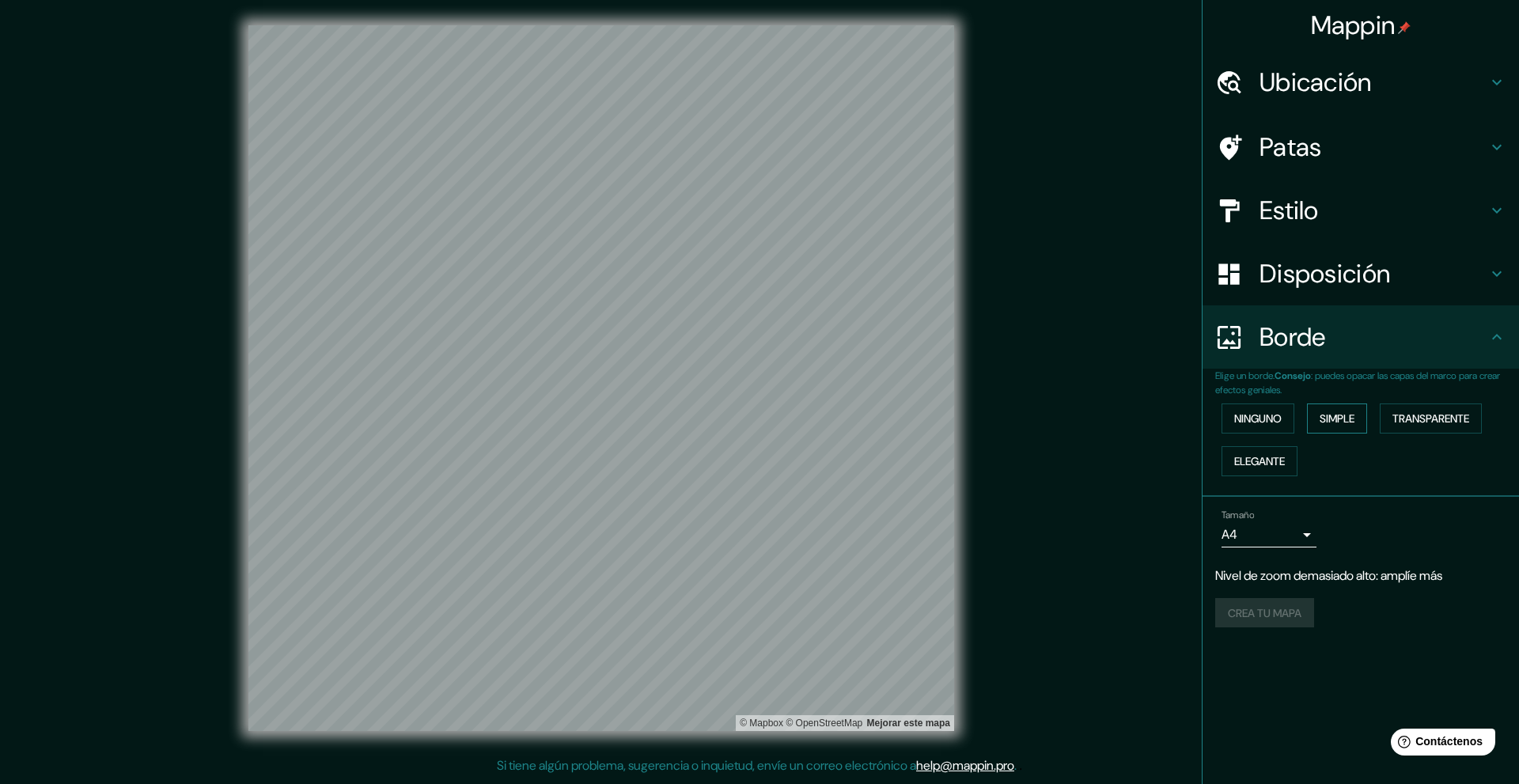 click on "Simple" at bounding box center (1337, 419) 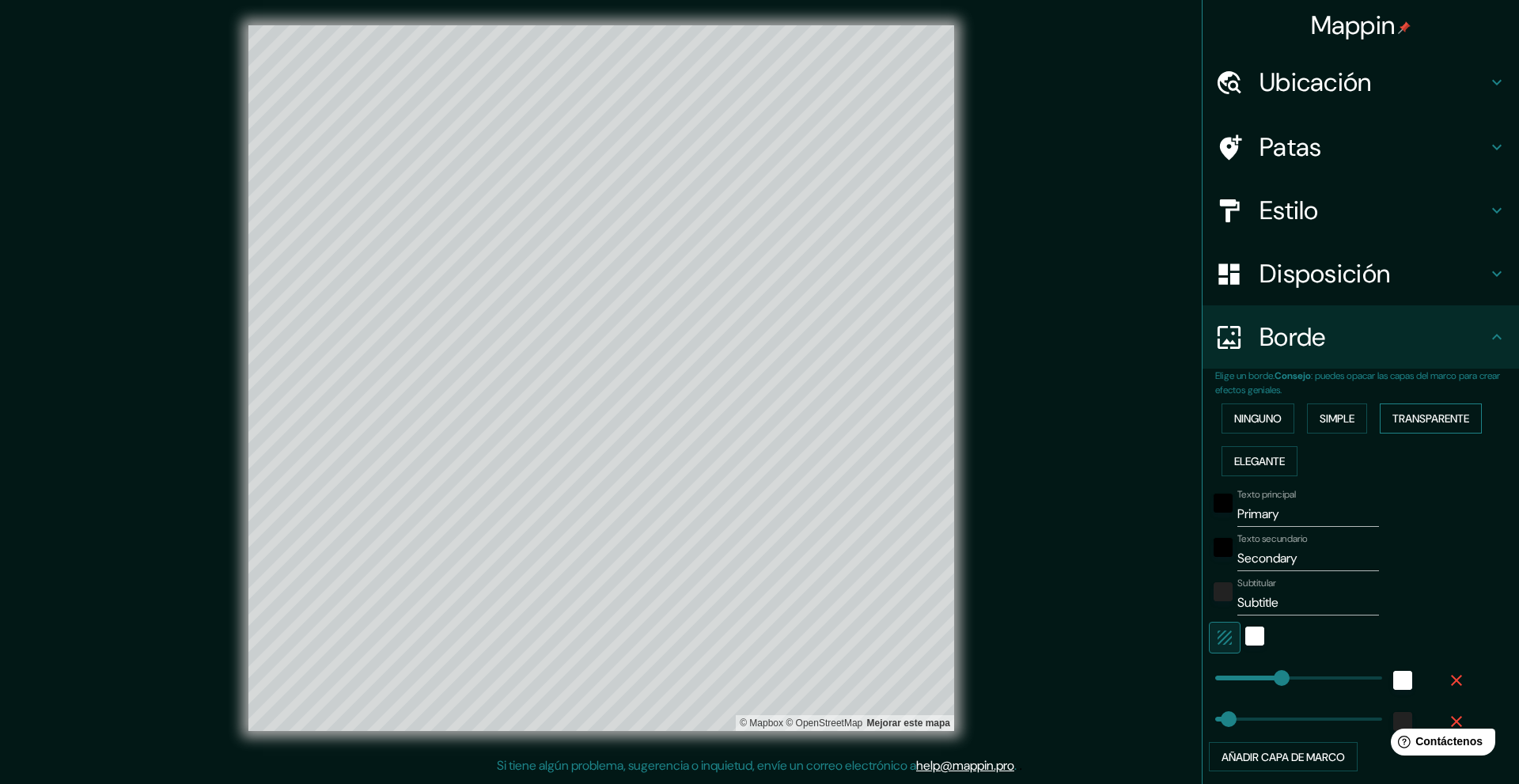 click on "Transparente" at bounding box center (1430, 419) 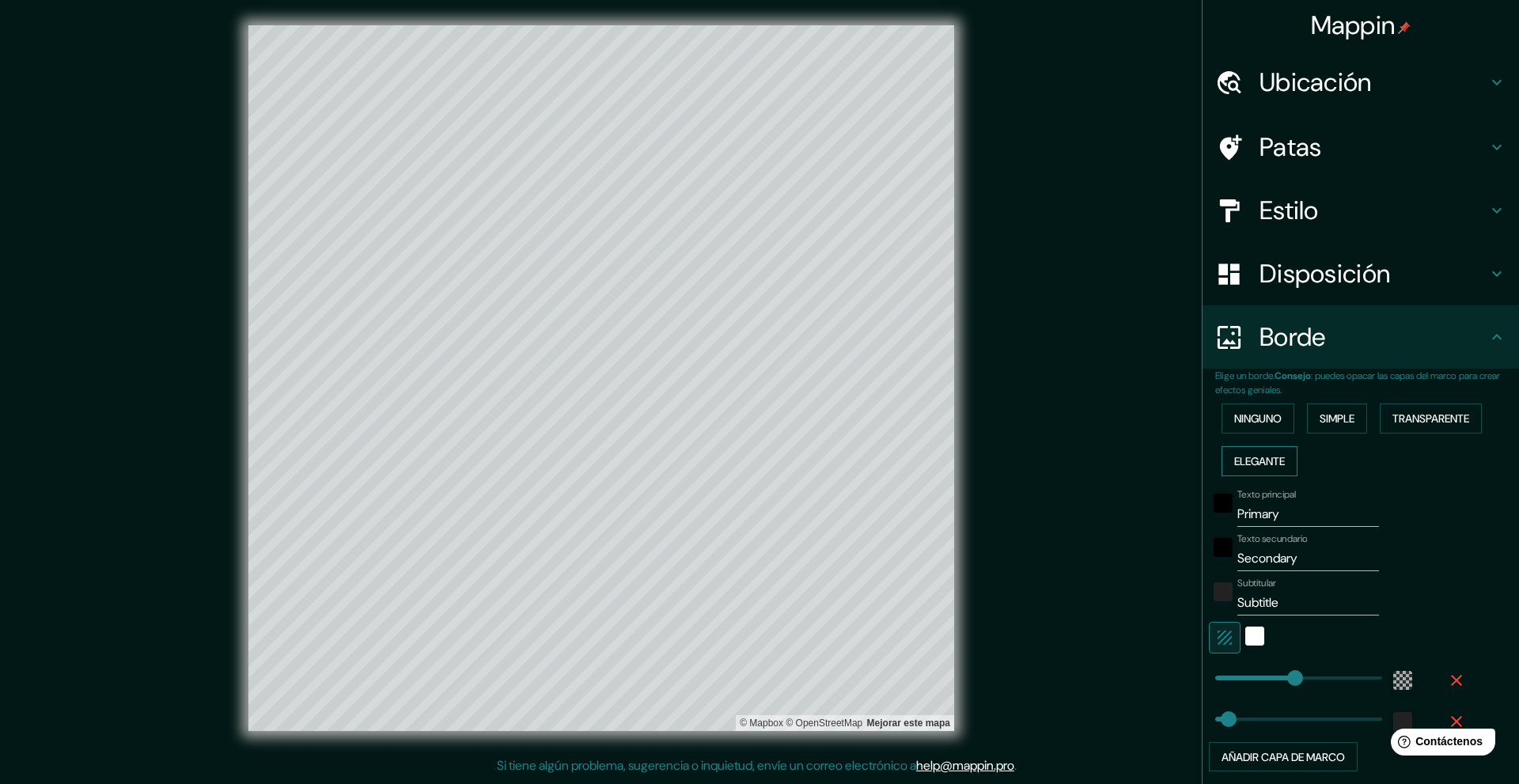click on "Elegante" at bounding box center [1260, 461] 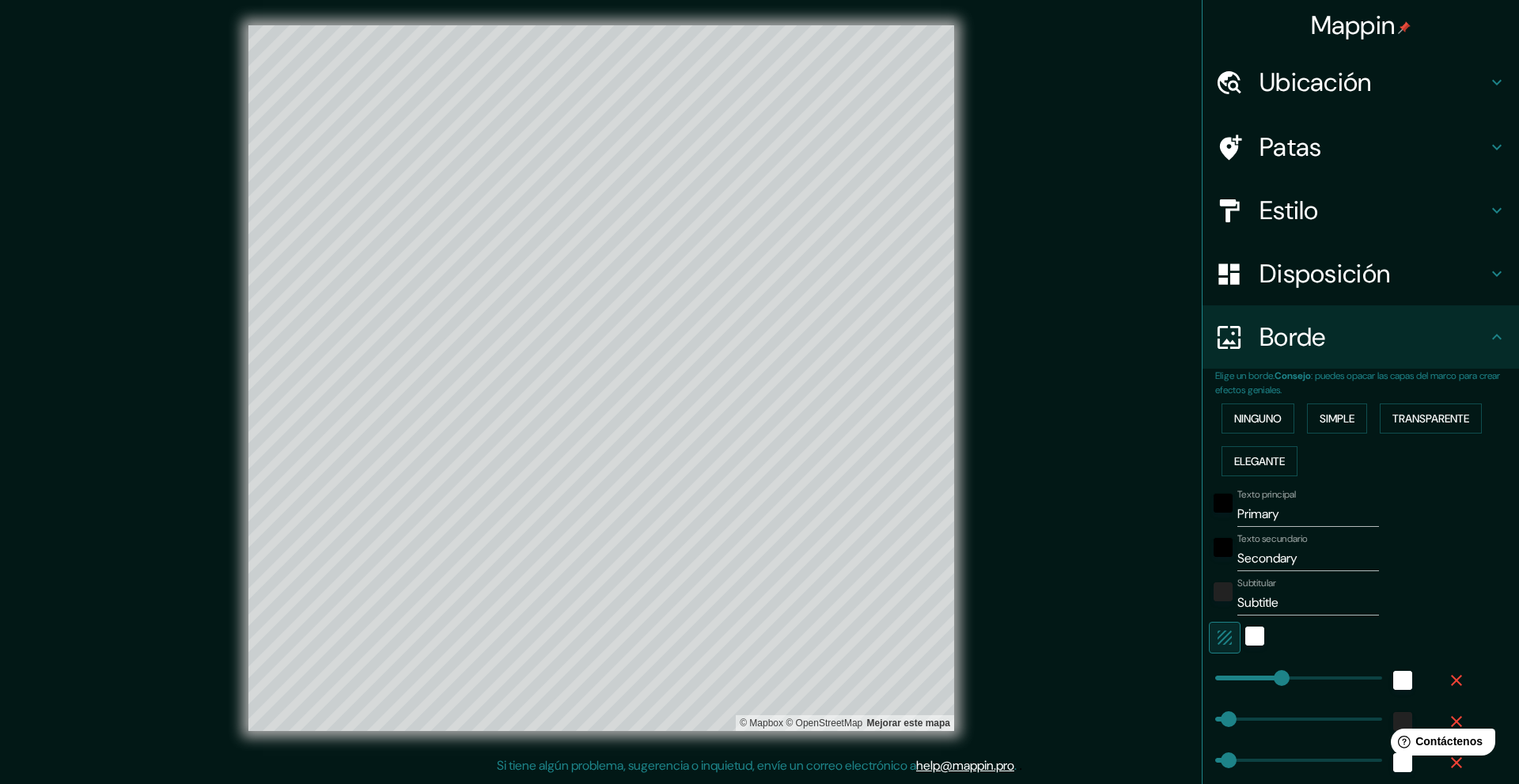 click on "Secondary" at bounding box center (1308, 559) 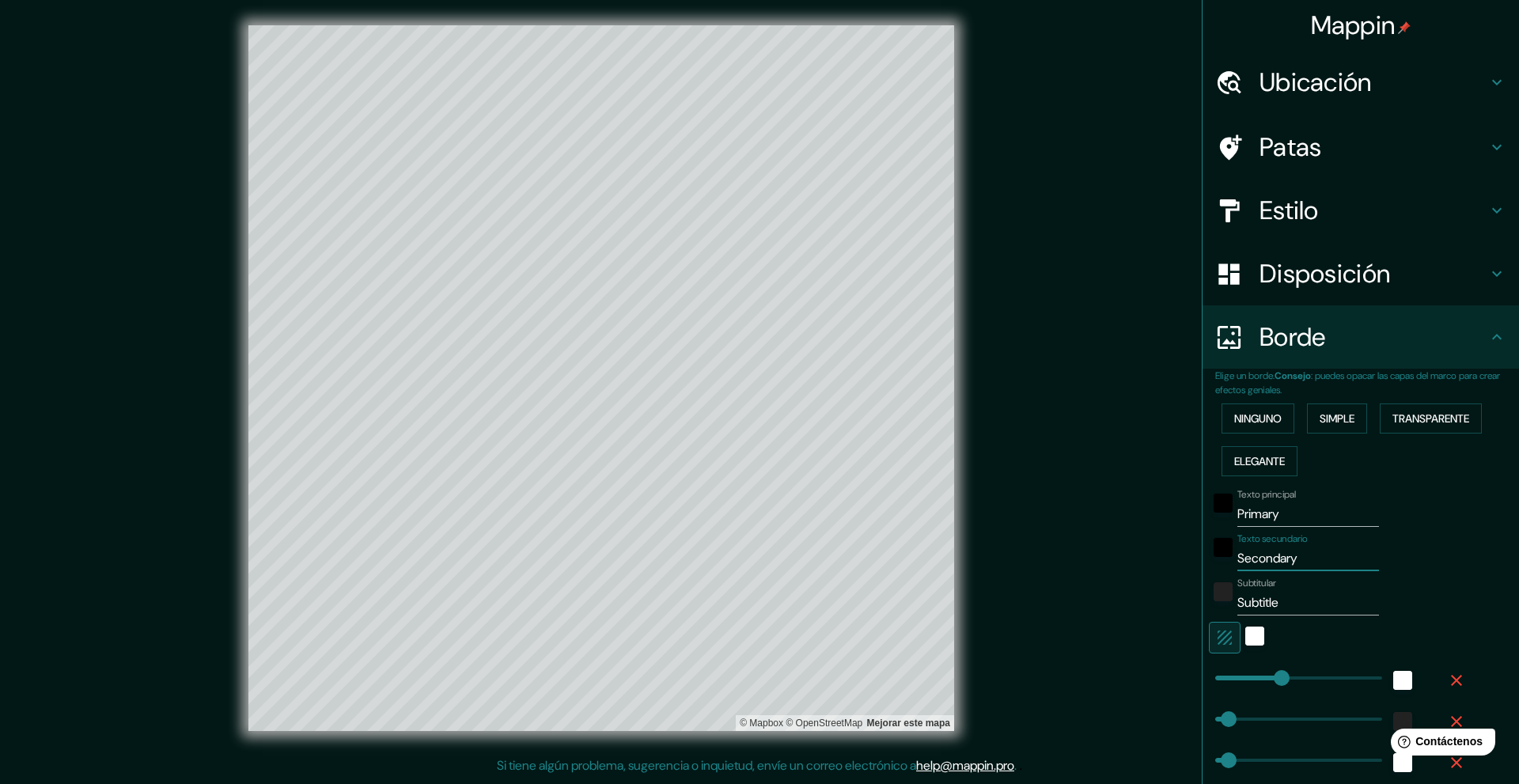 click on "Subtitle" at bounding box center (1308, 603) 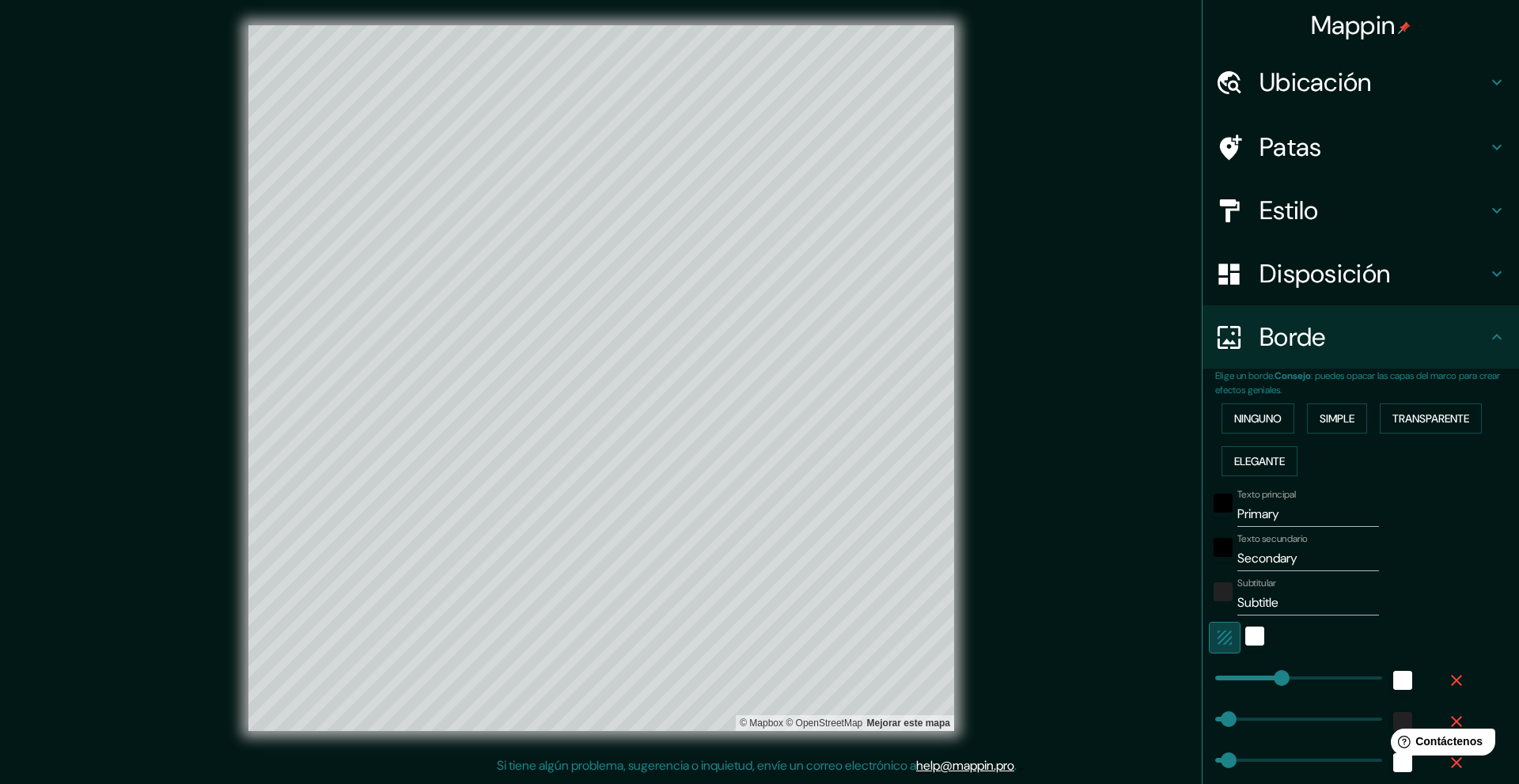 click 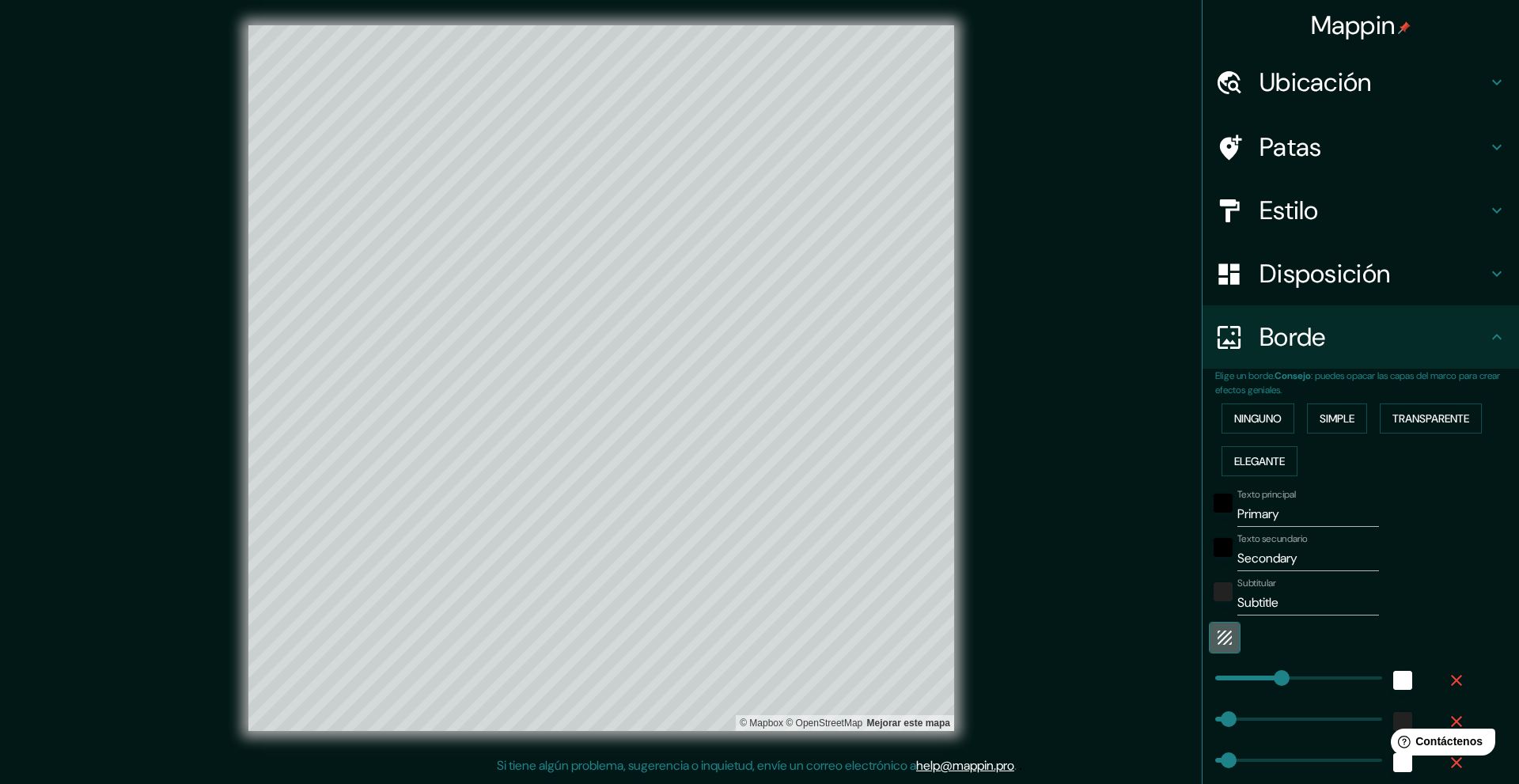 click 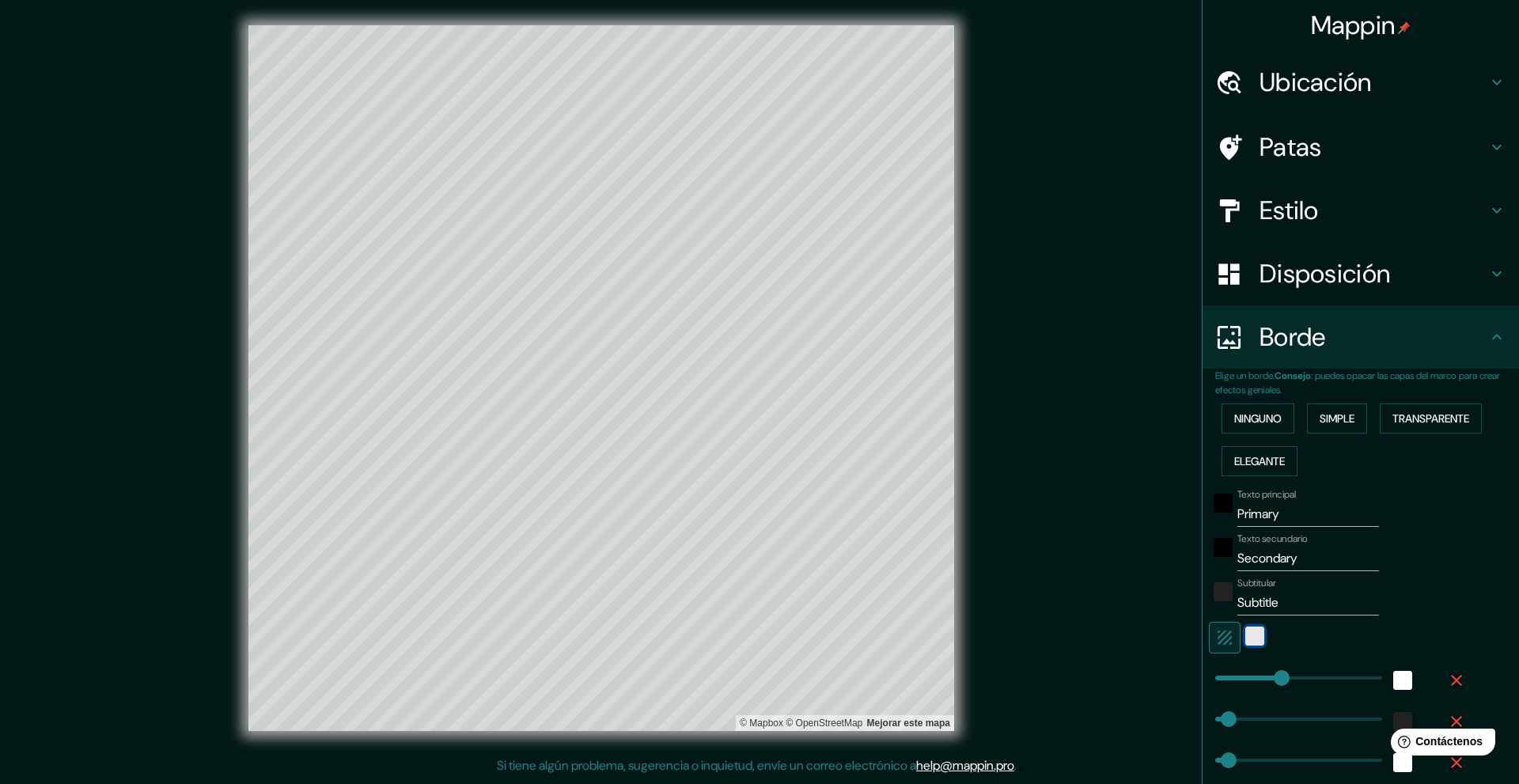 click at bounding box center [1255, 636] 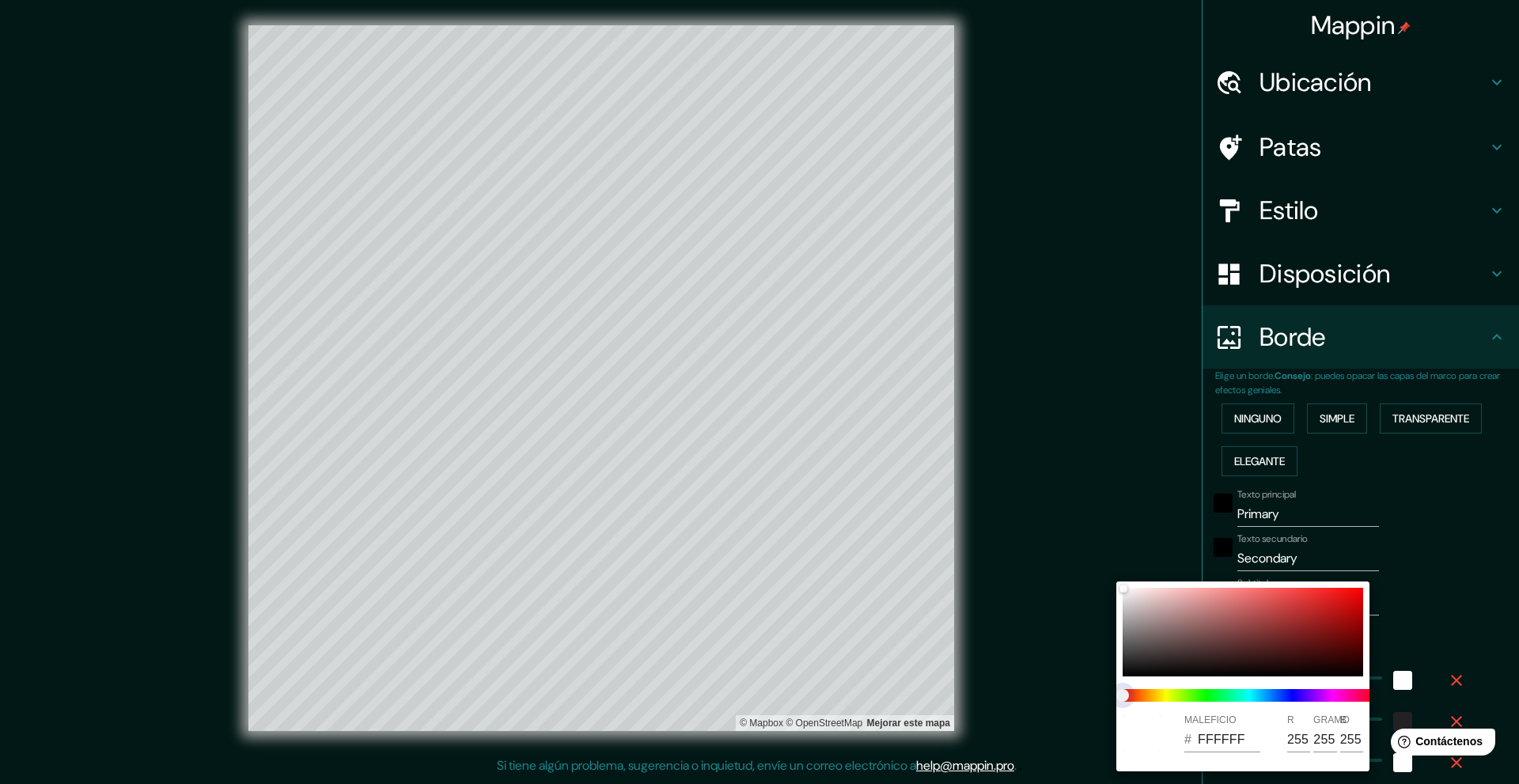 click at bounding box center [1249, 695] 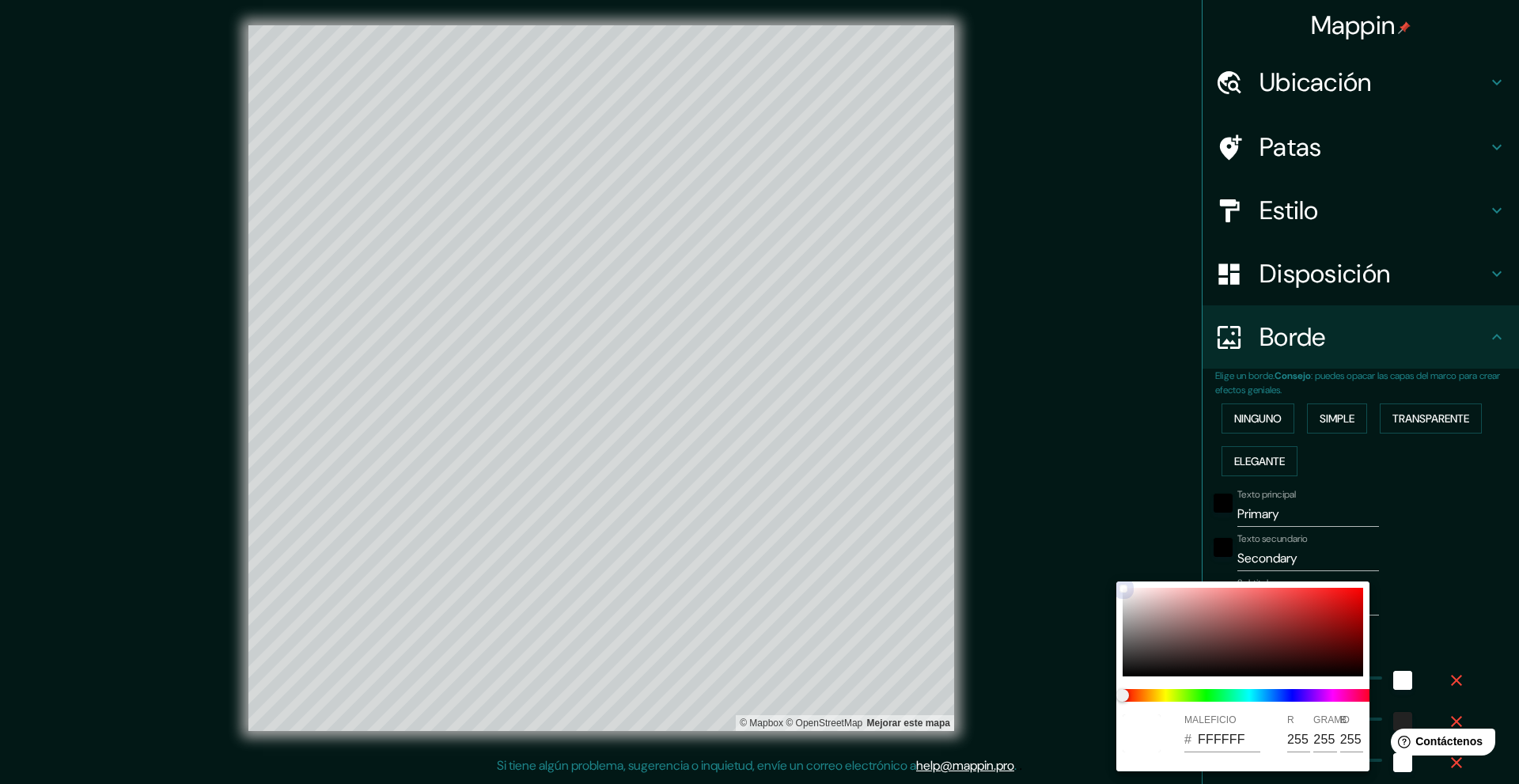 click at bounding box center [1243, 632] 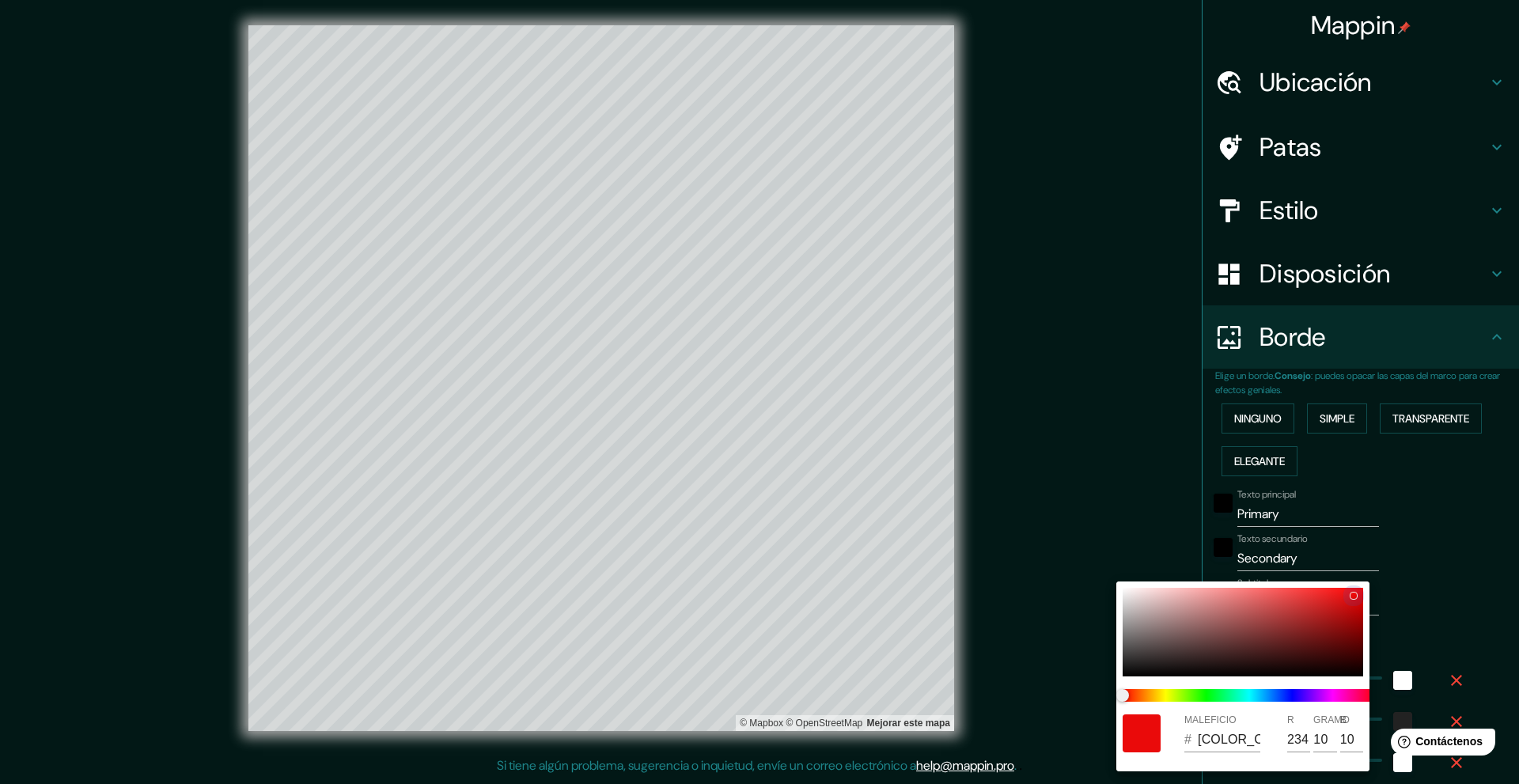 click at bounding box center [1243, 632] 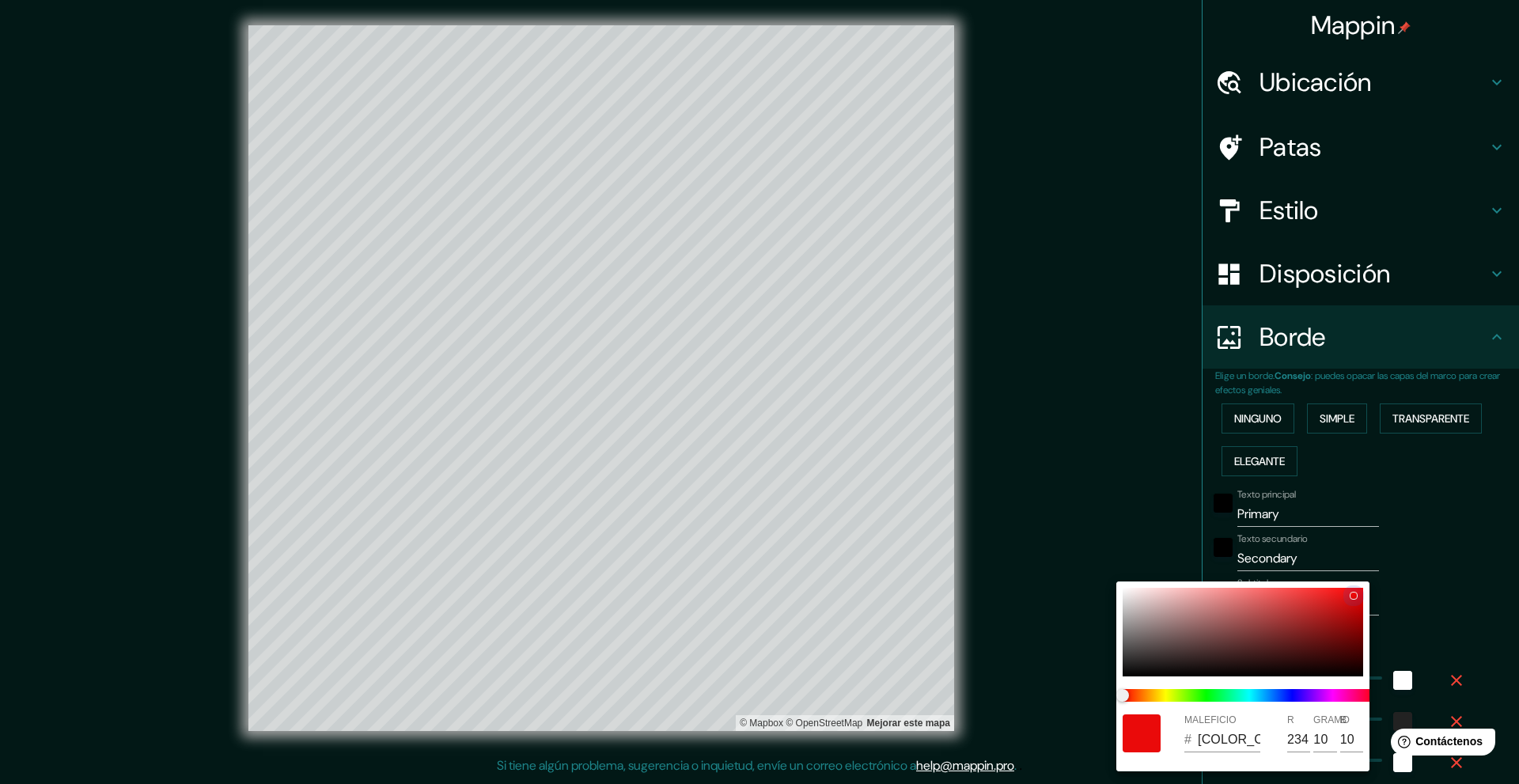 type on "357" 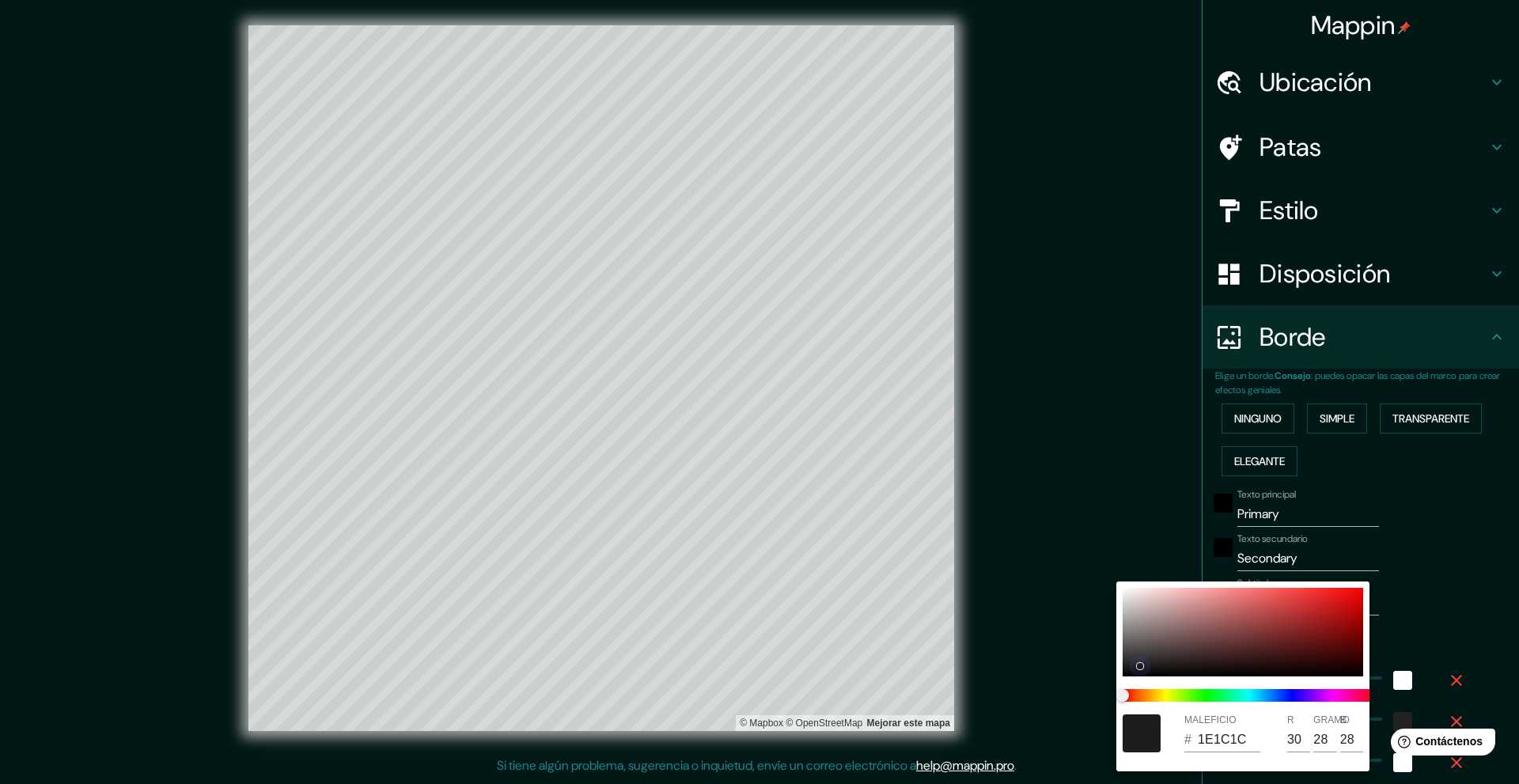 click at bounding box center [1243, 632] 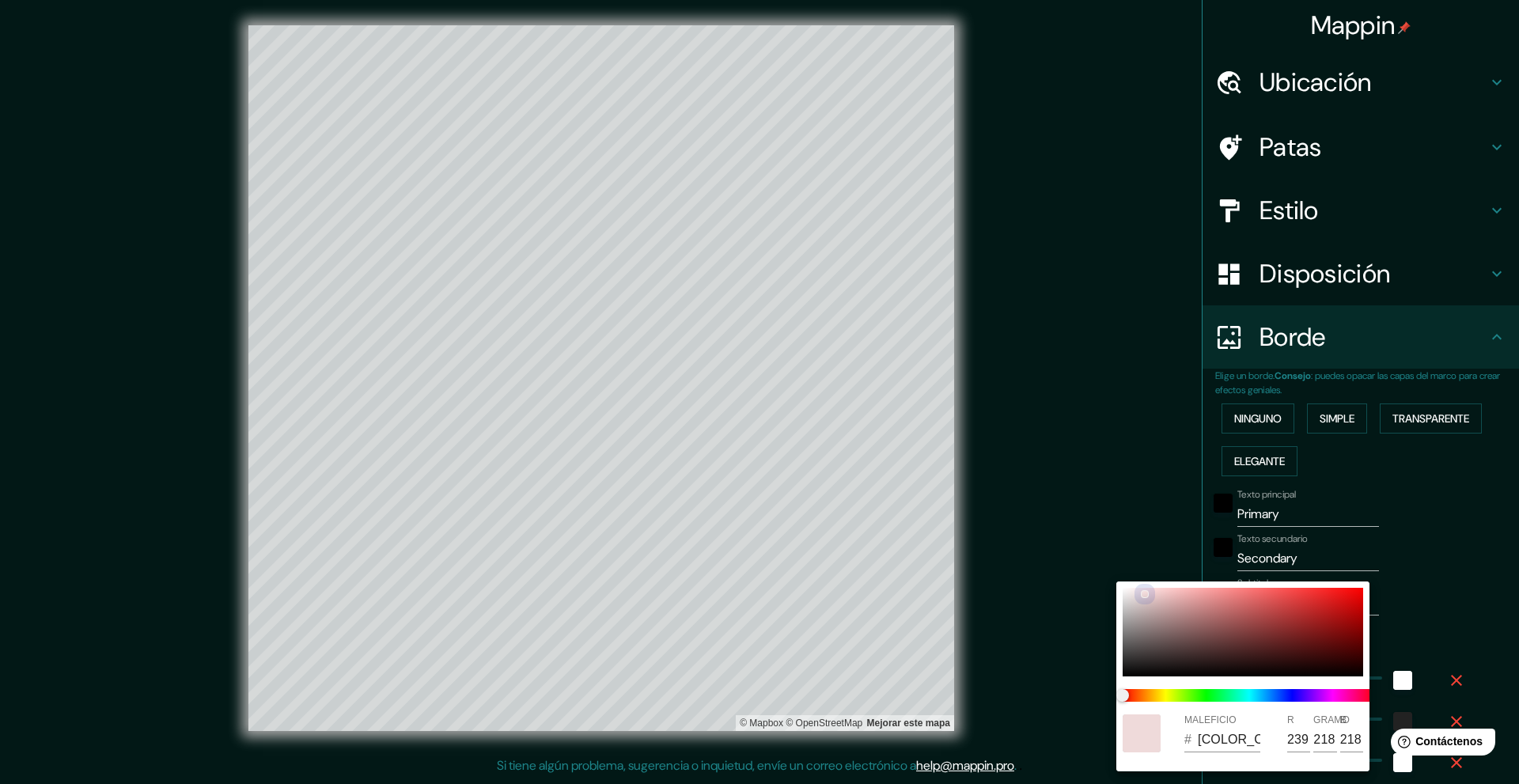 click at bounding box center (1243, 632) 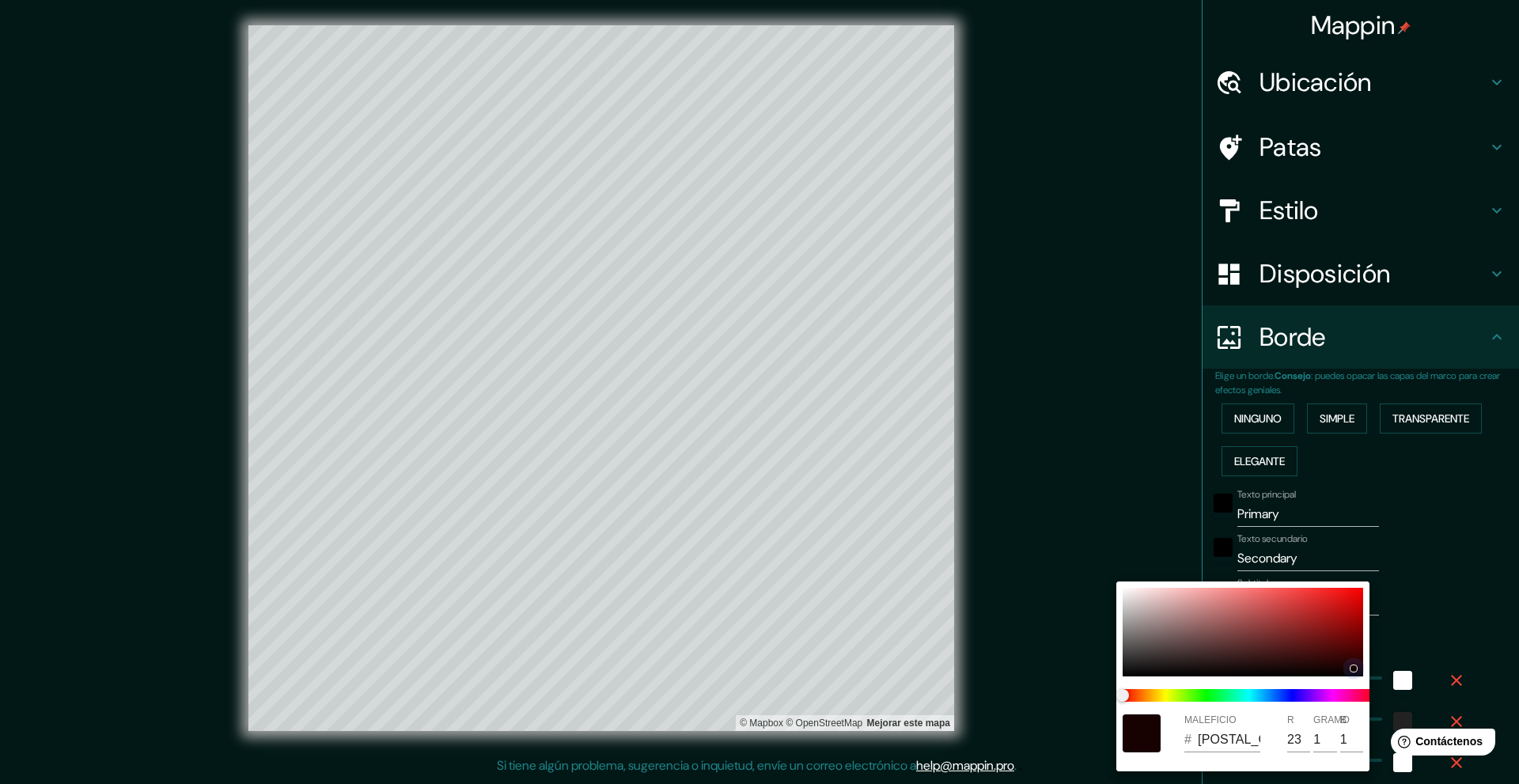 click at bounding box center (1243, 632) 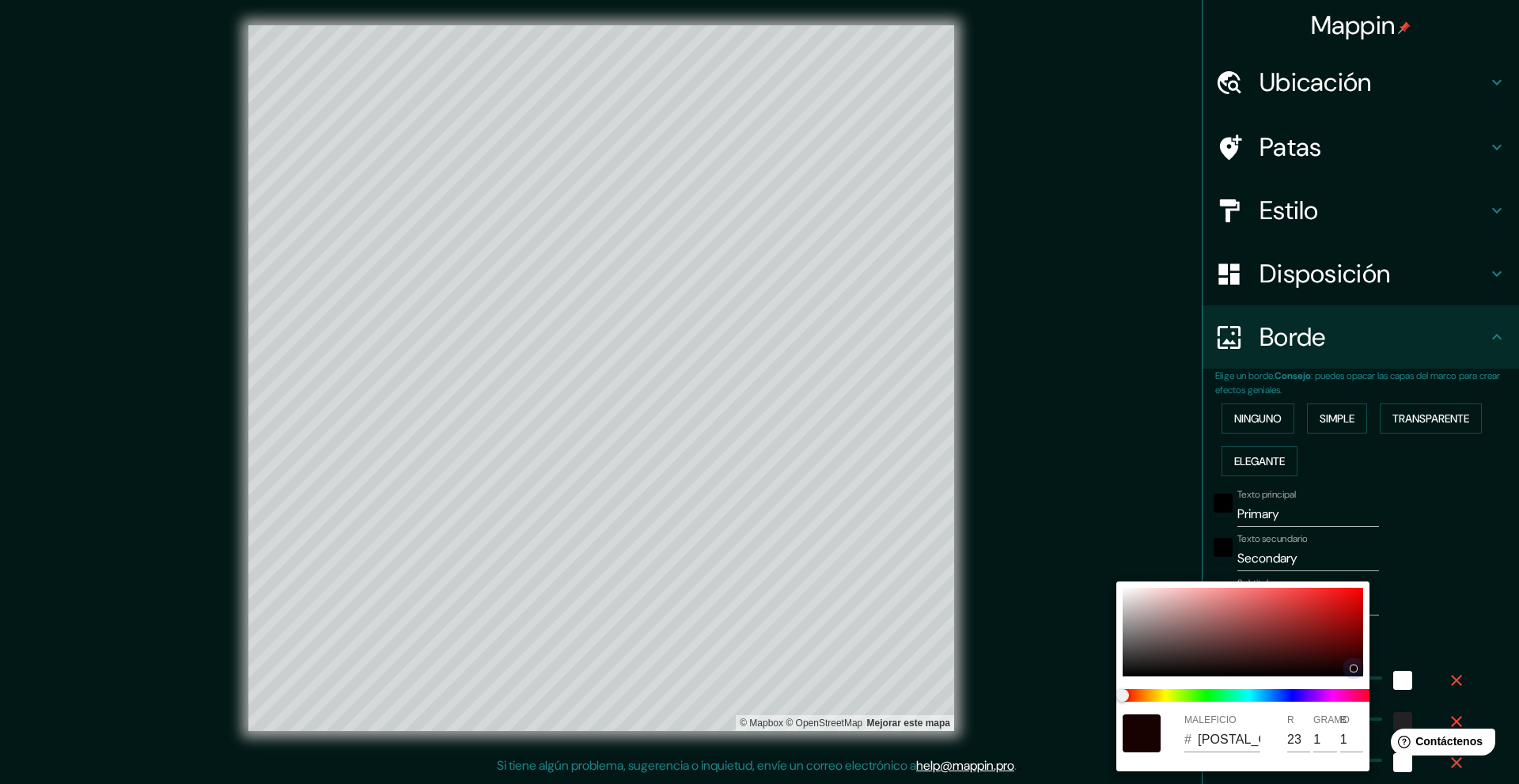 type on "357" 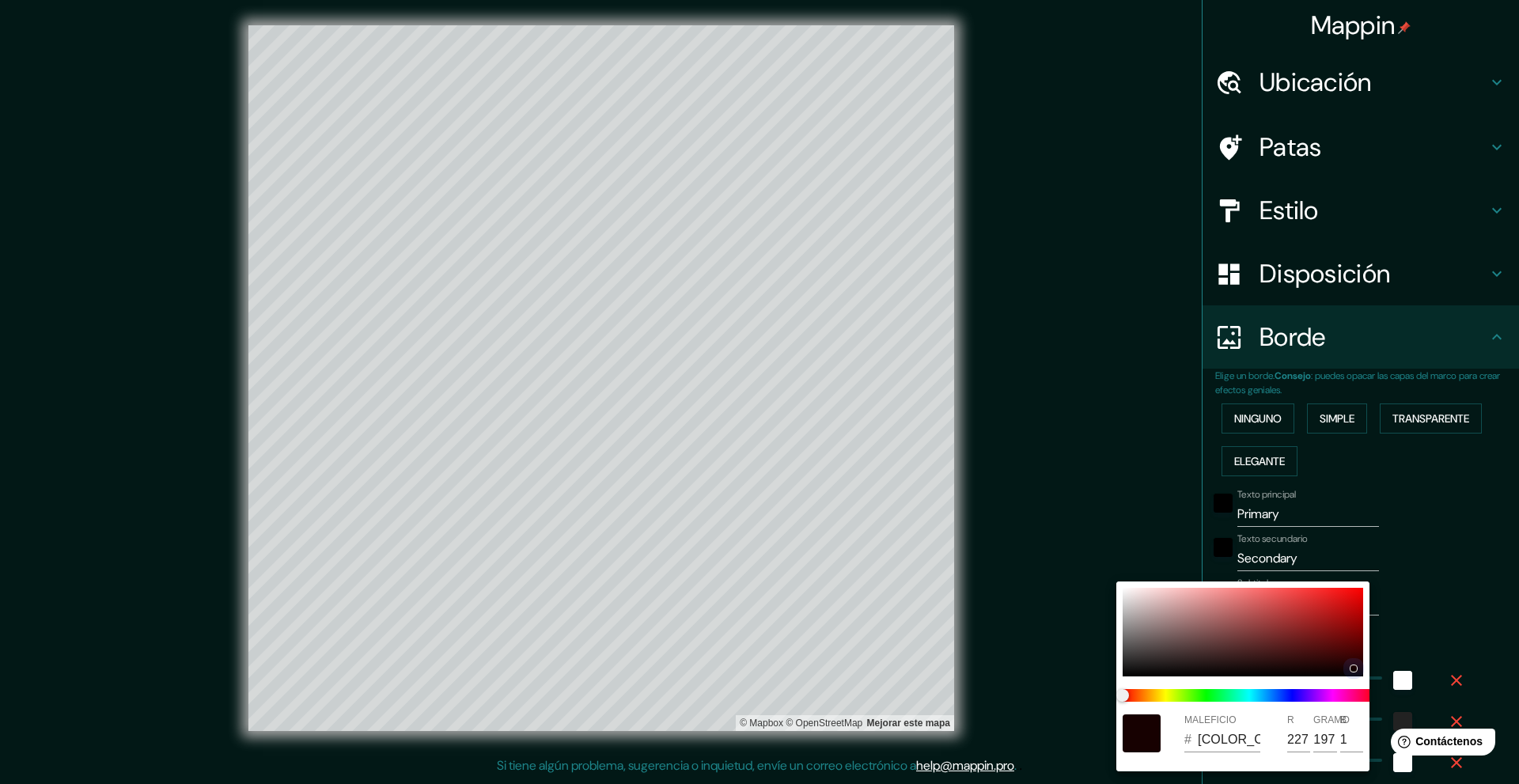 type on "197" 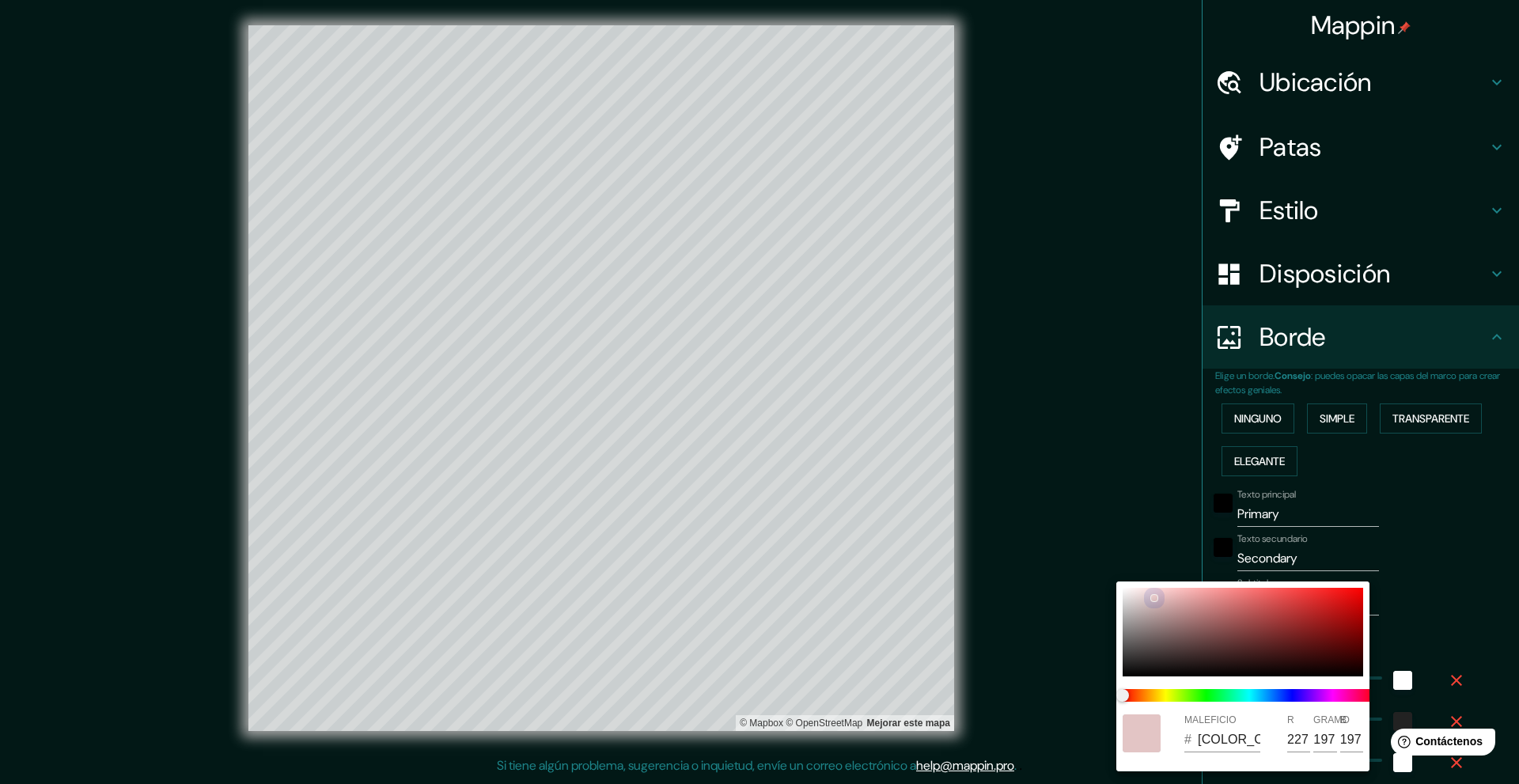 click at bounding box center (1243, 632) 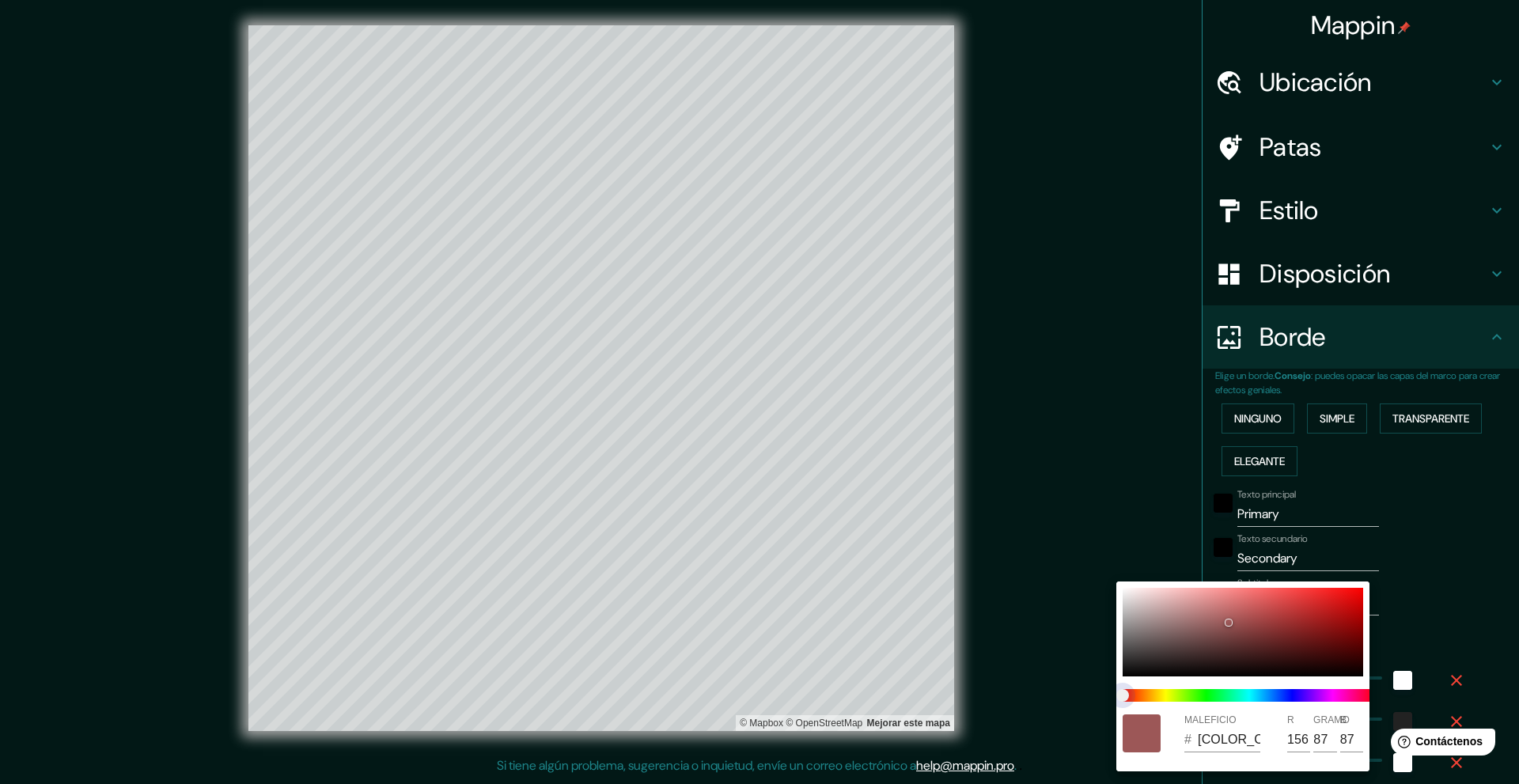click at bounding box center [1249, 695] 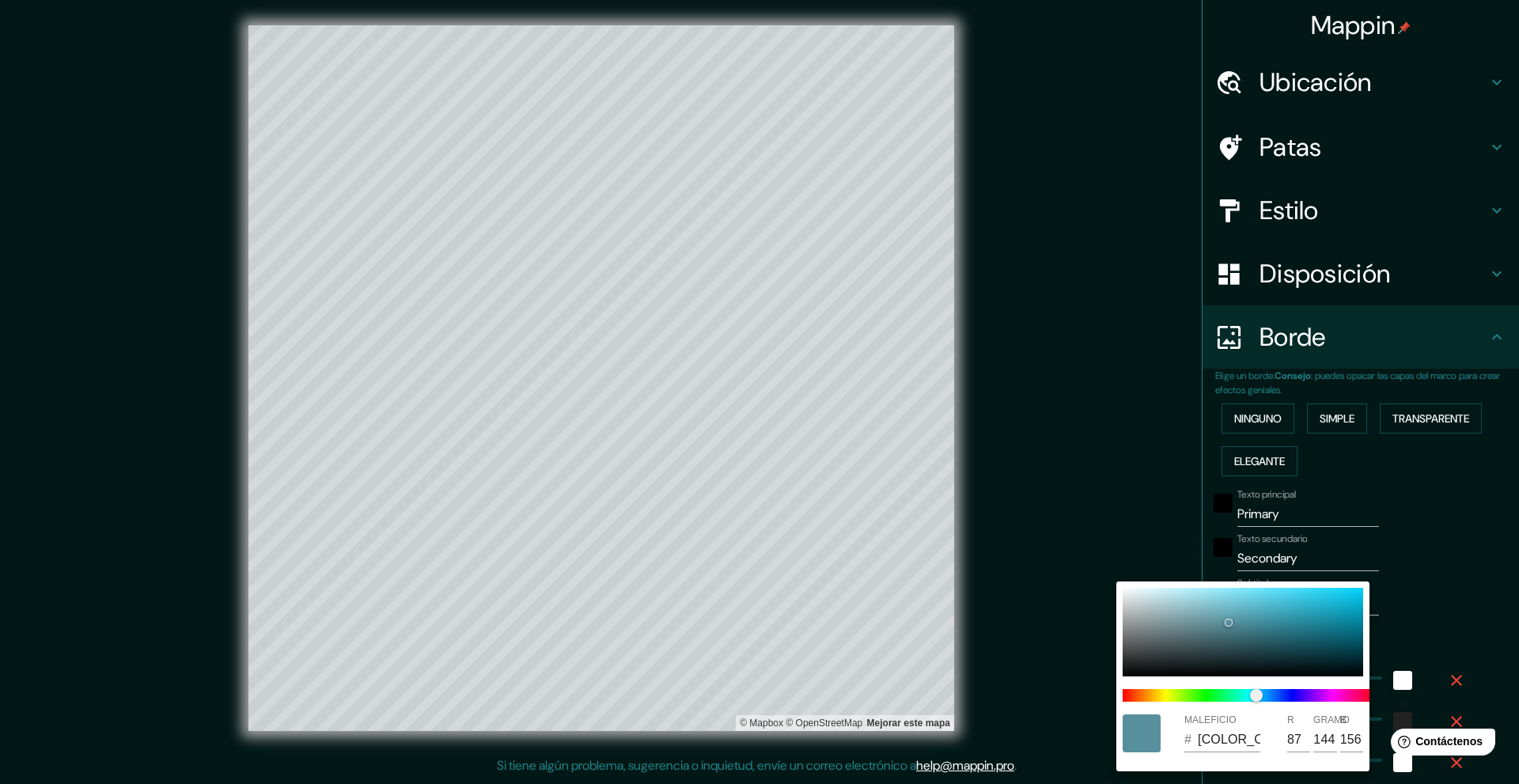 click at bounding box center (760, 392) 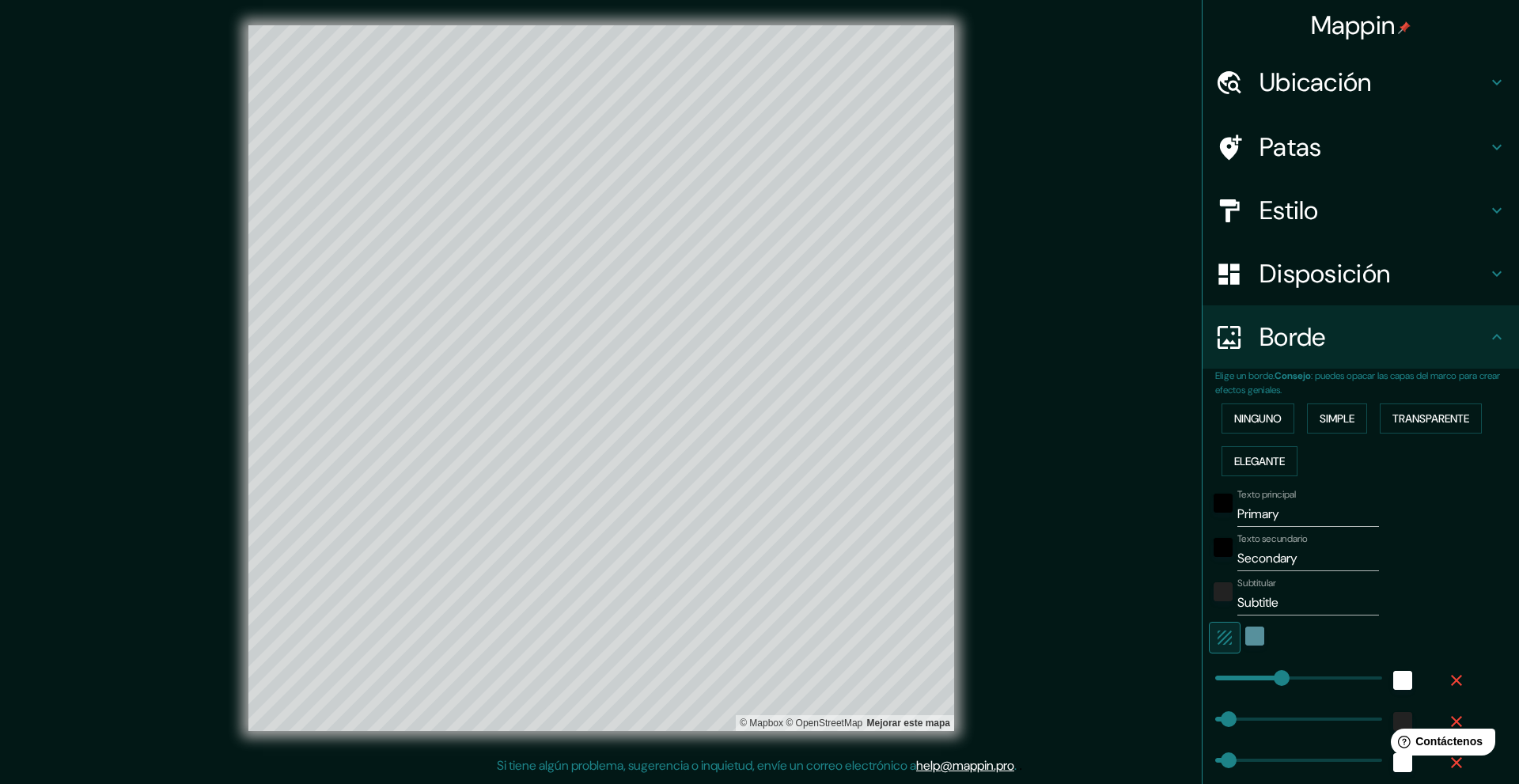 click on "Subtitle" at bounding box center (1308, 603) 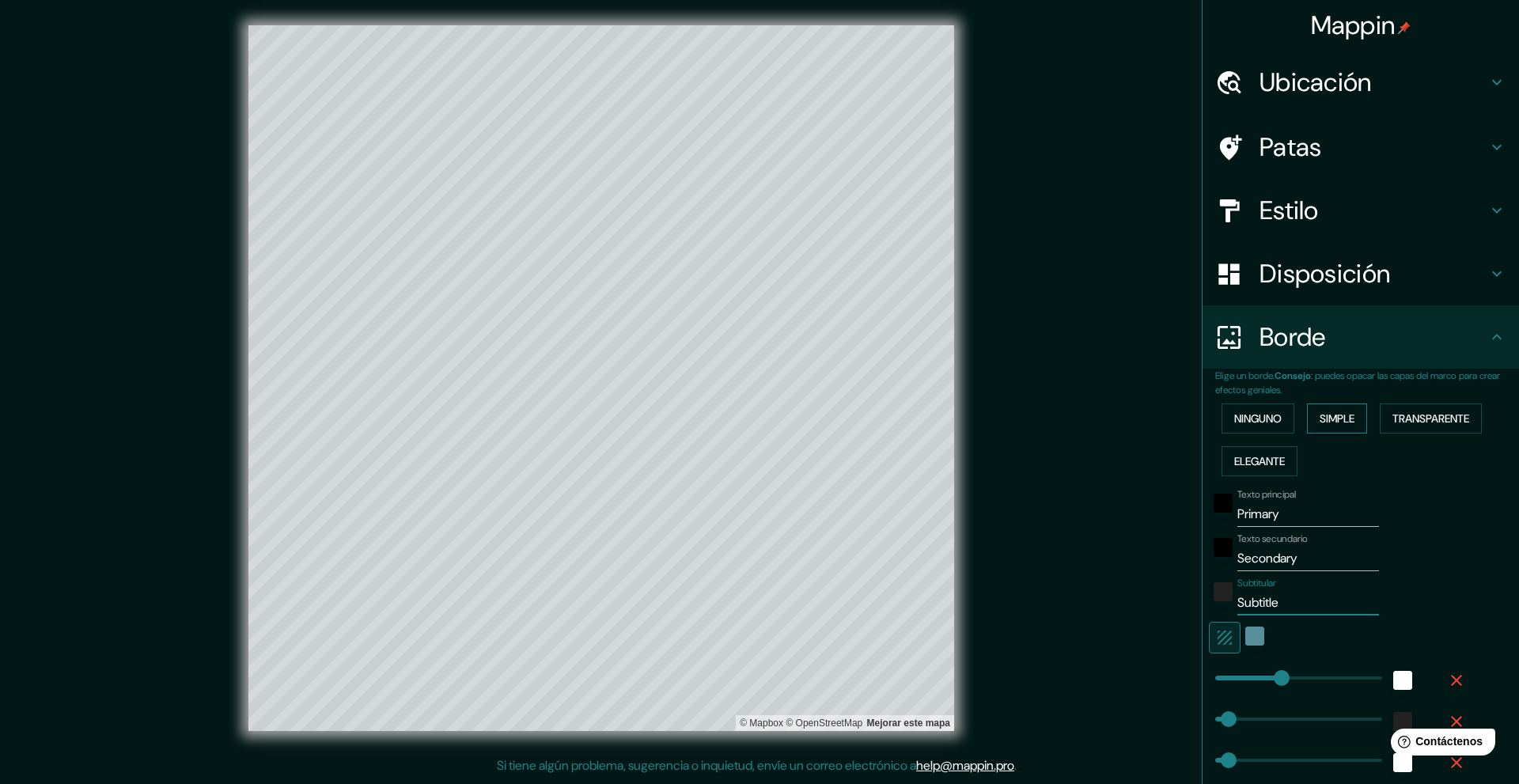 click on "Simple" at bounding box center [1337, 419] 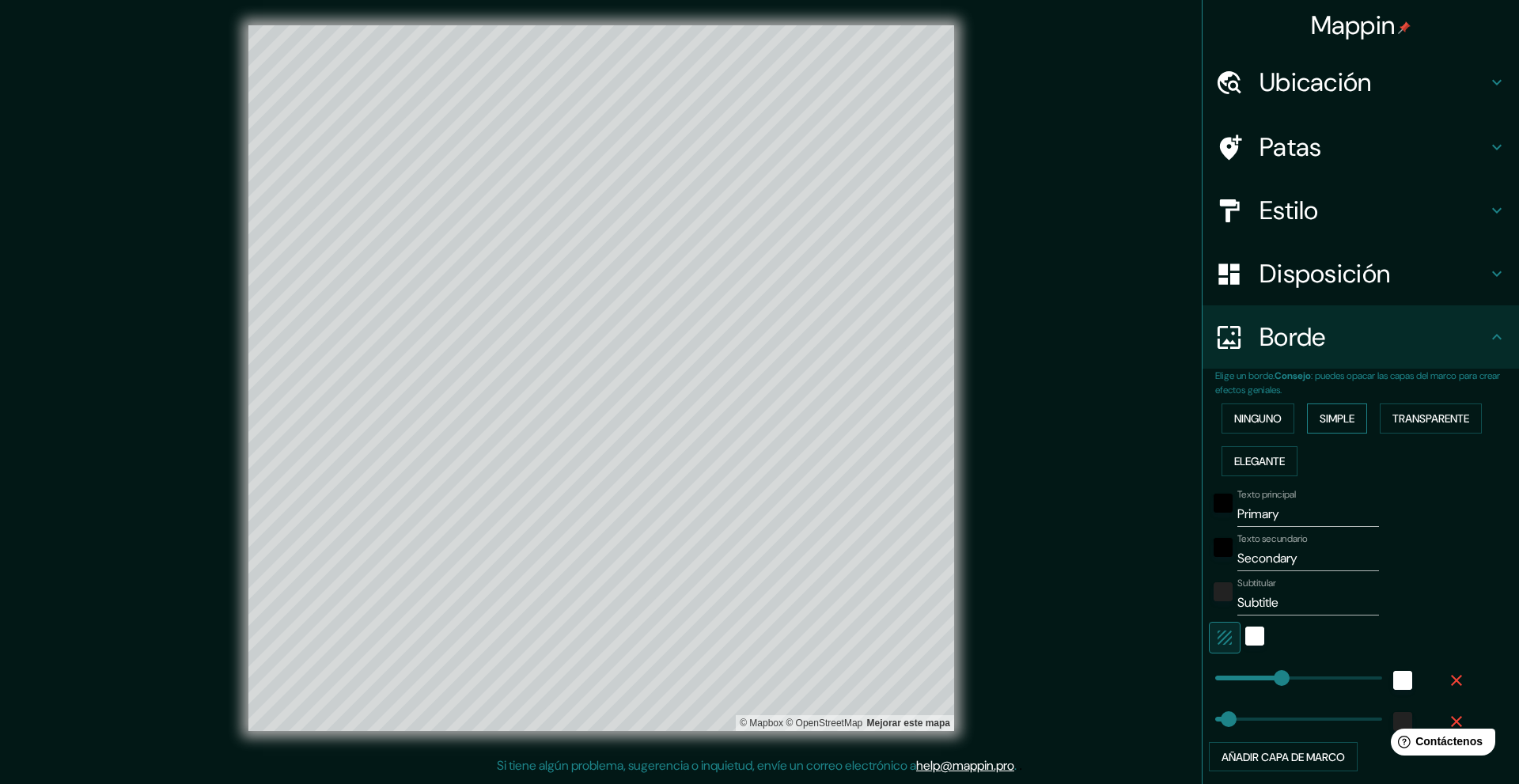 click on "Simple" at bounding box center [1337, 419] 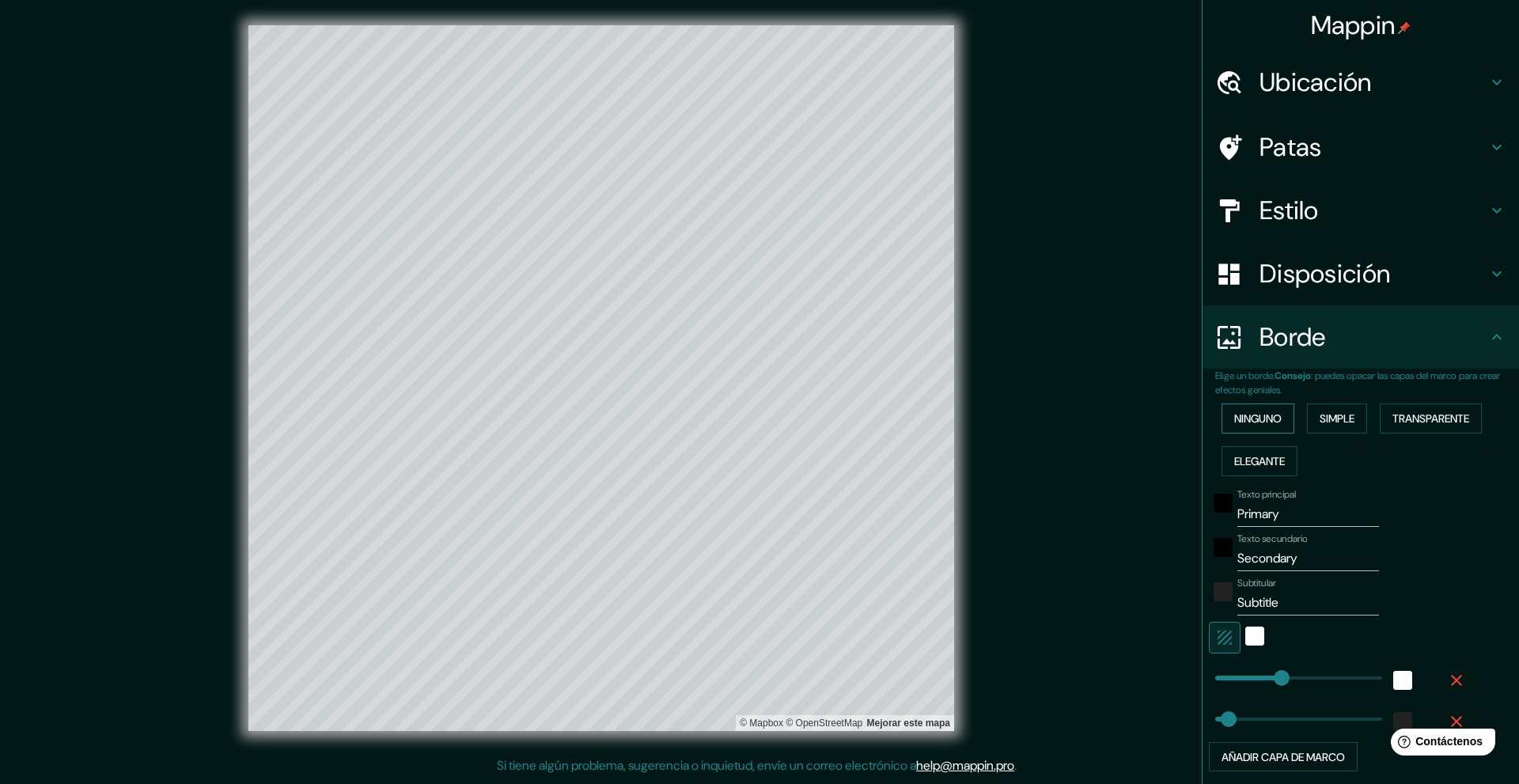 click on "Ninguno" at bounding box center [1258, 419] 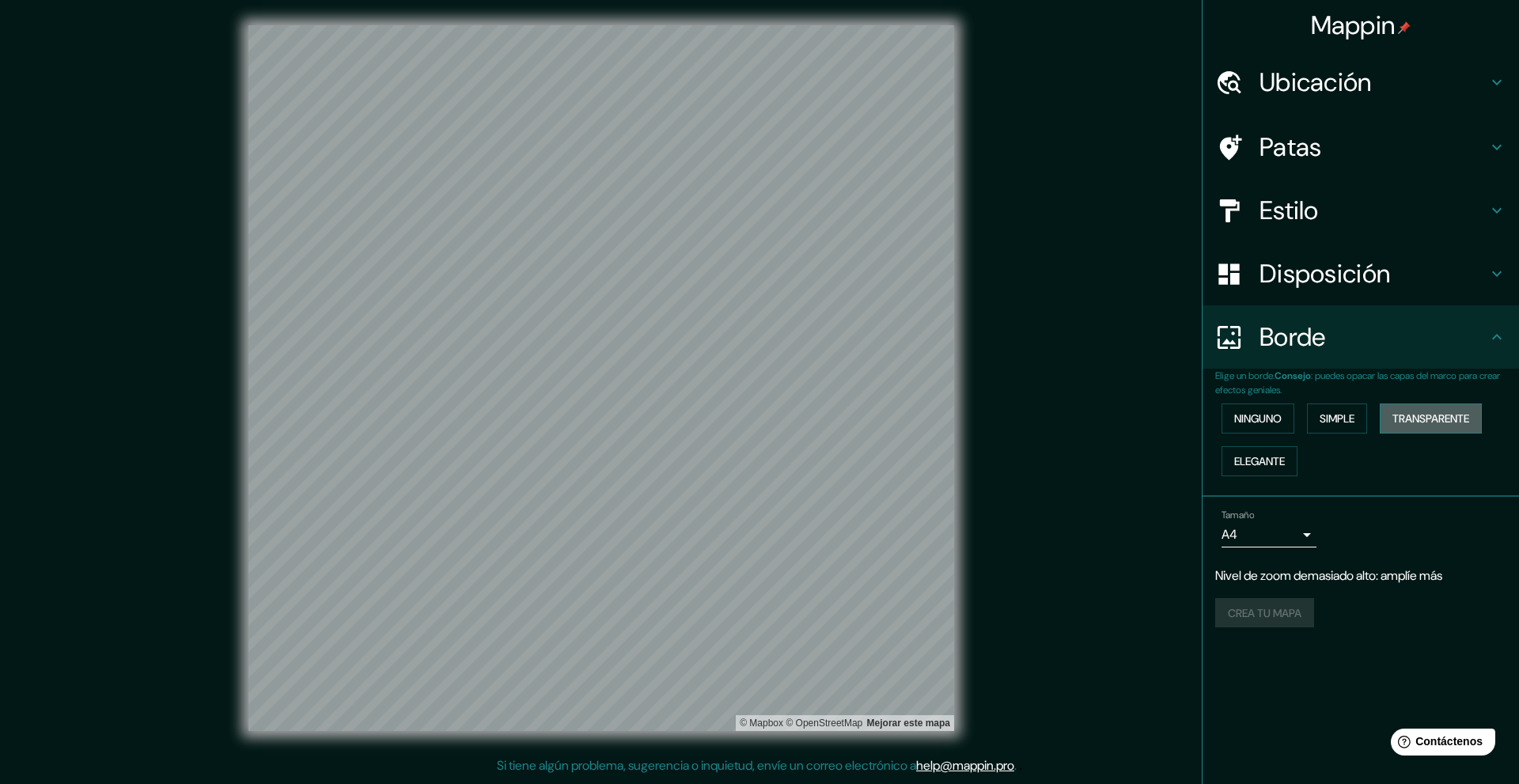 click on "Transparente" at bounding box center (1430, 419) 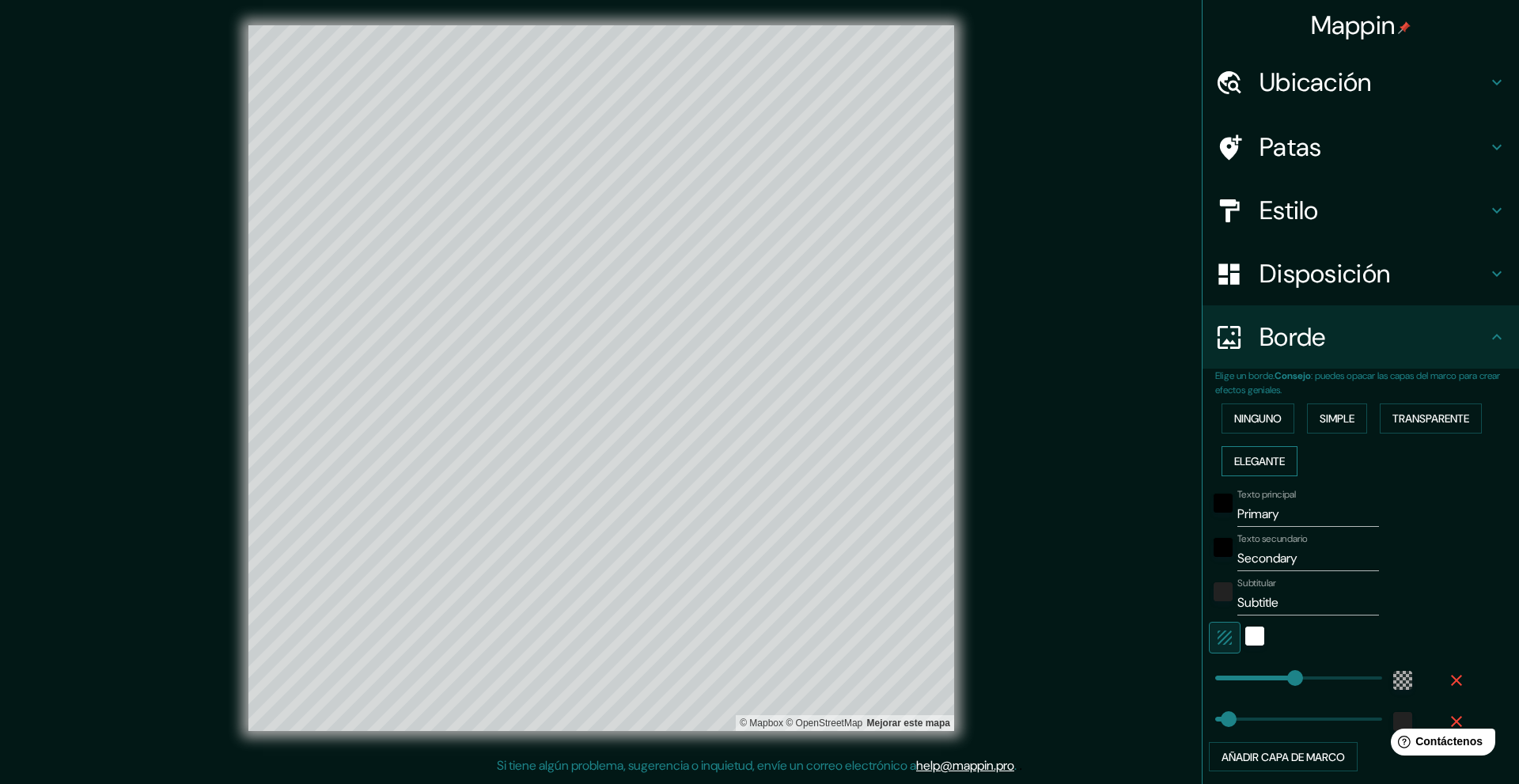 click on "Elegante" at bounding box center (1260, 461) 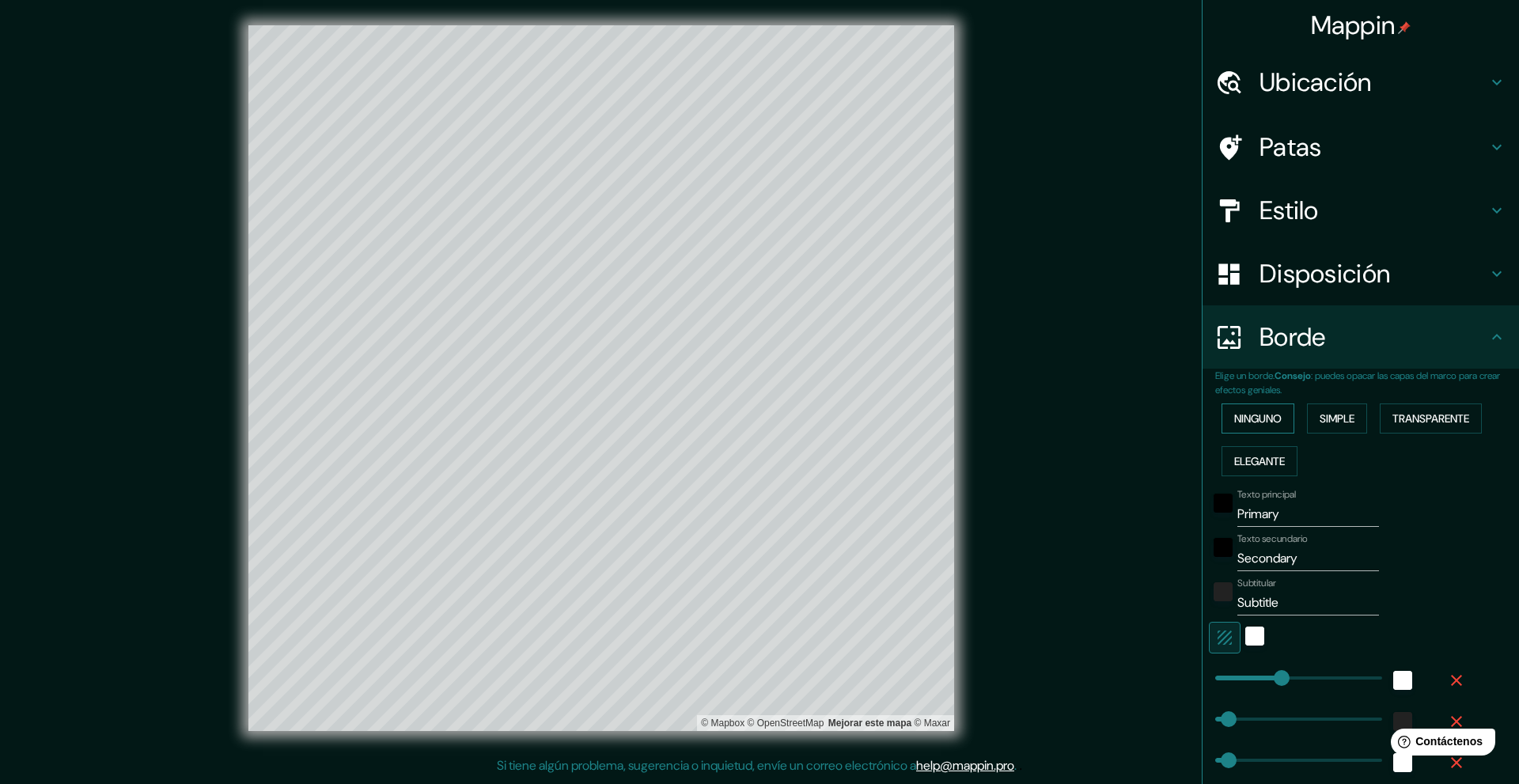 click on "Ninguno" at bounding box center (1258, 419) 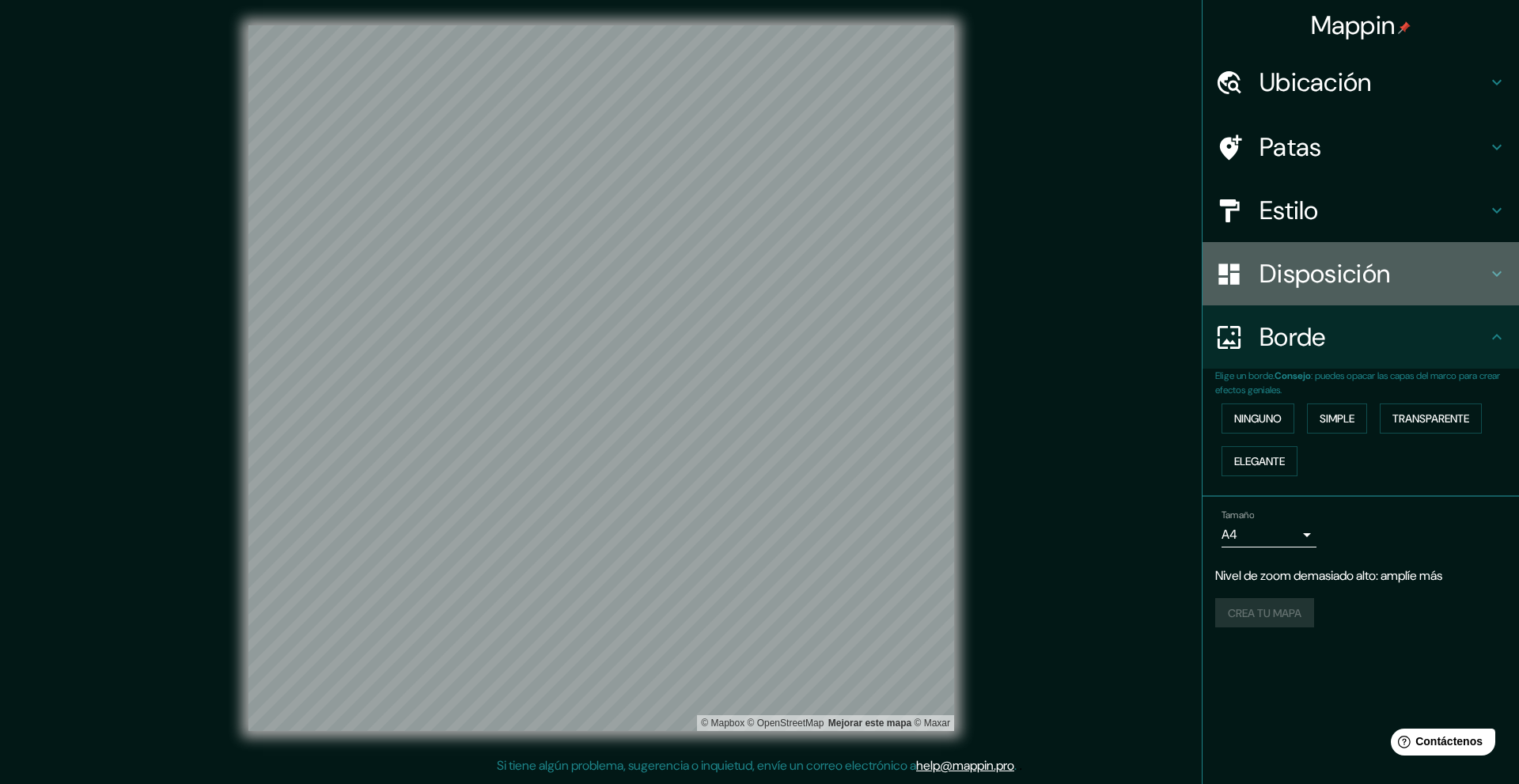 click 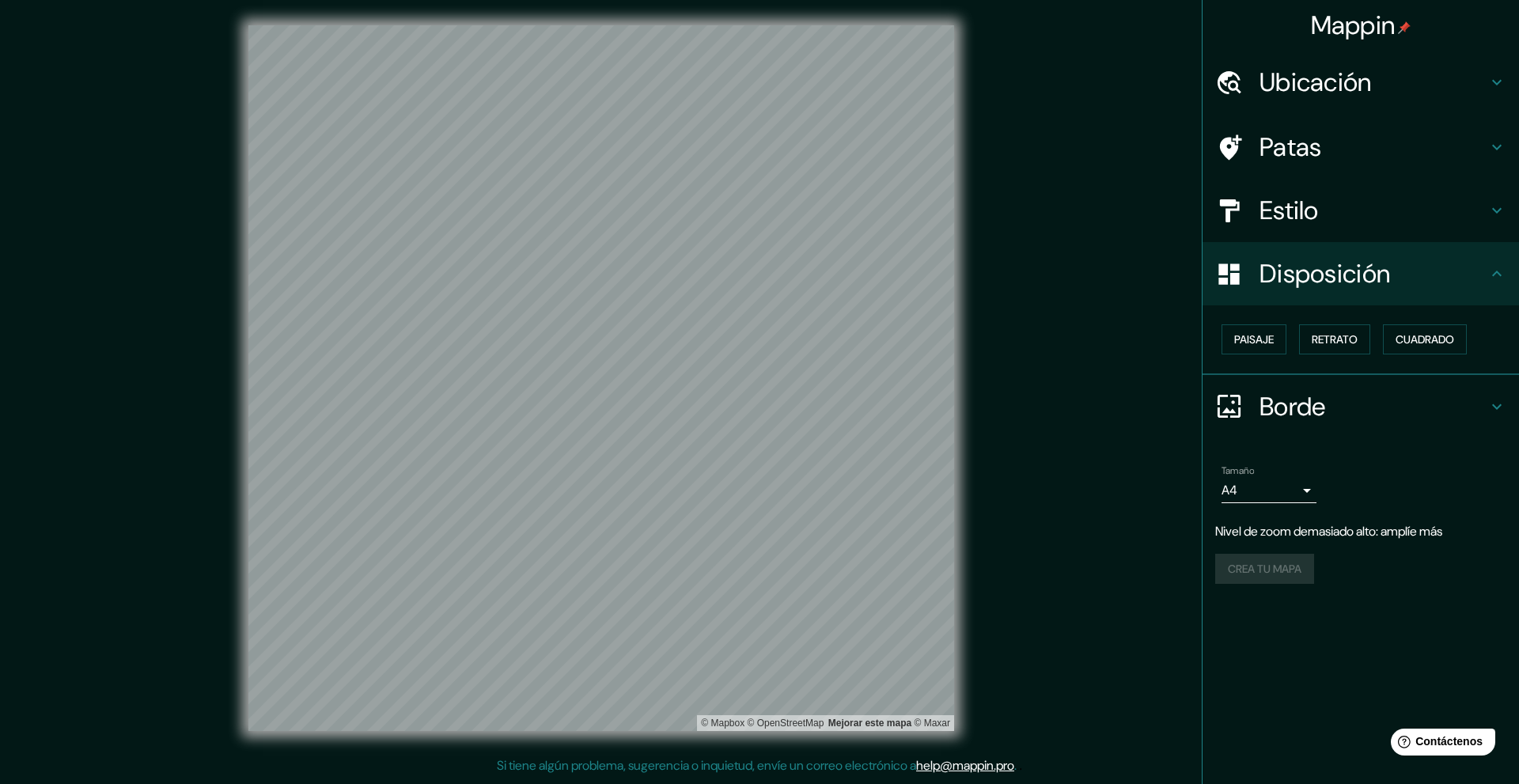 click 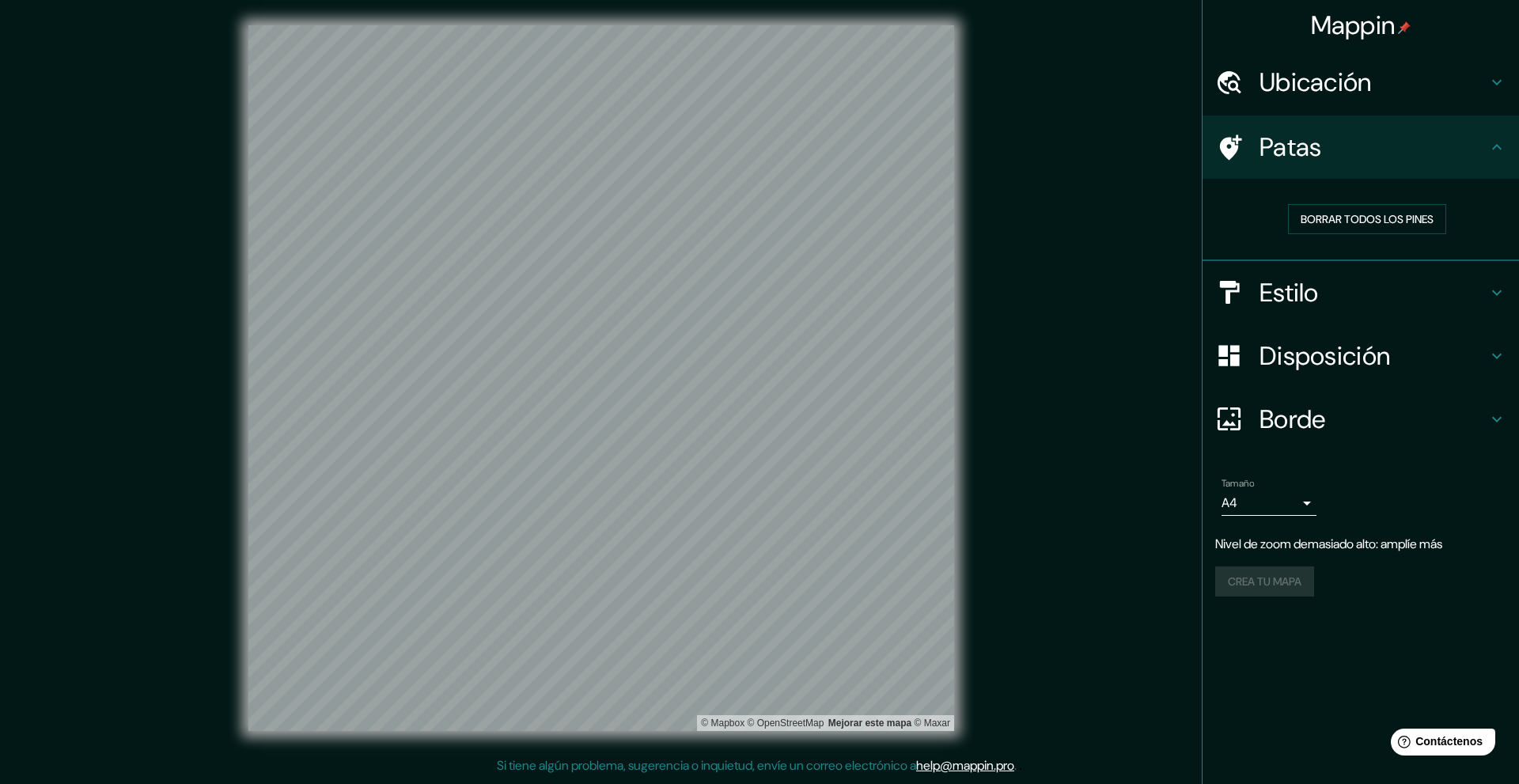 click 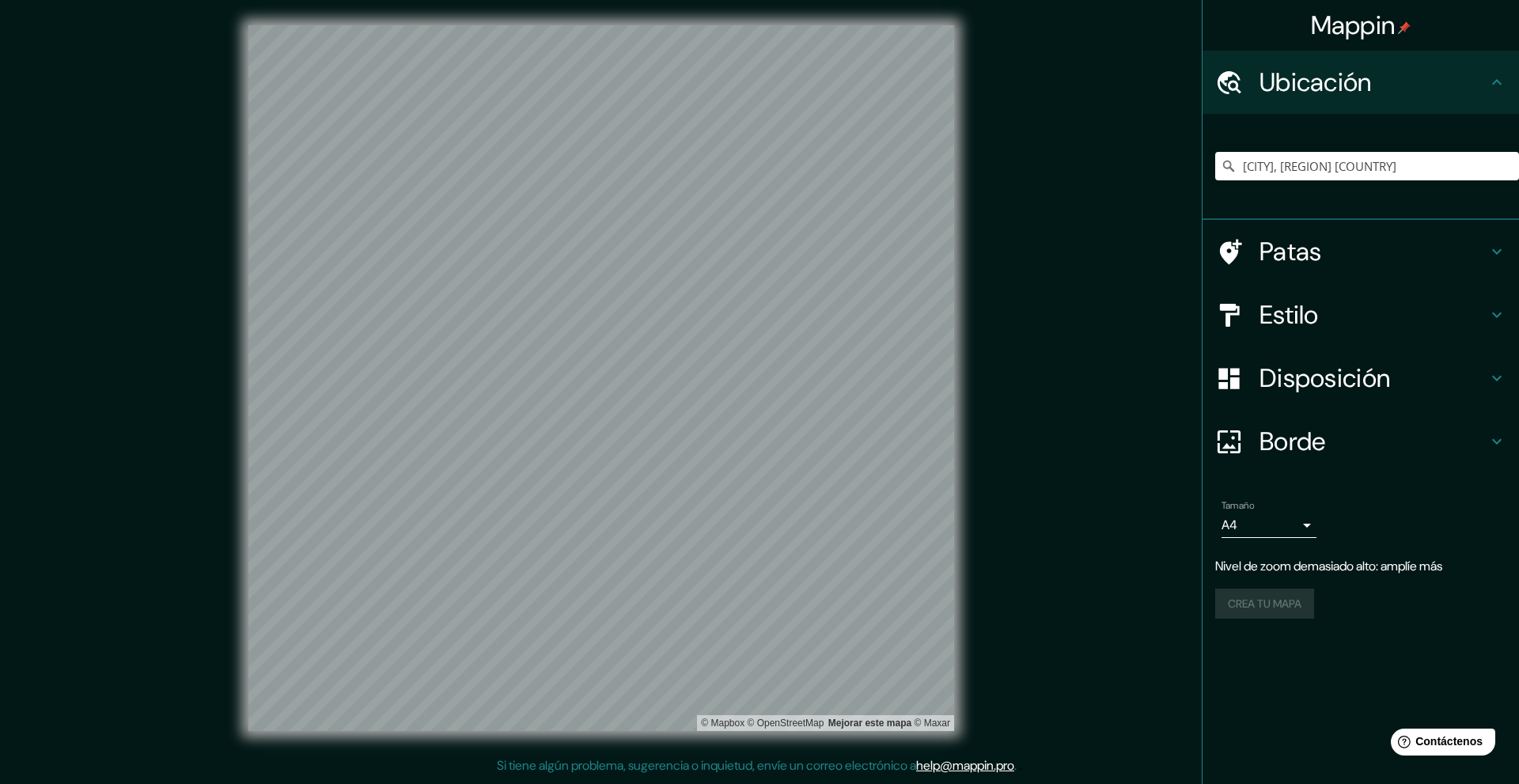 click on "Mappin" at bounding box center [1353, 25] 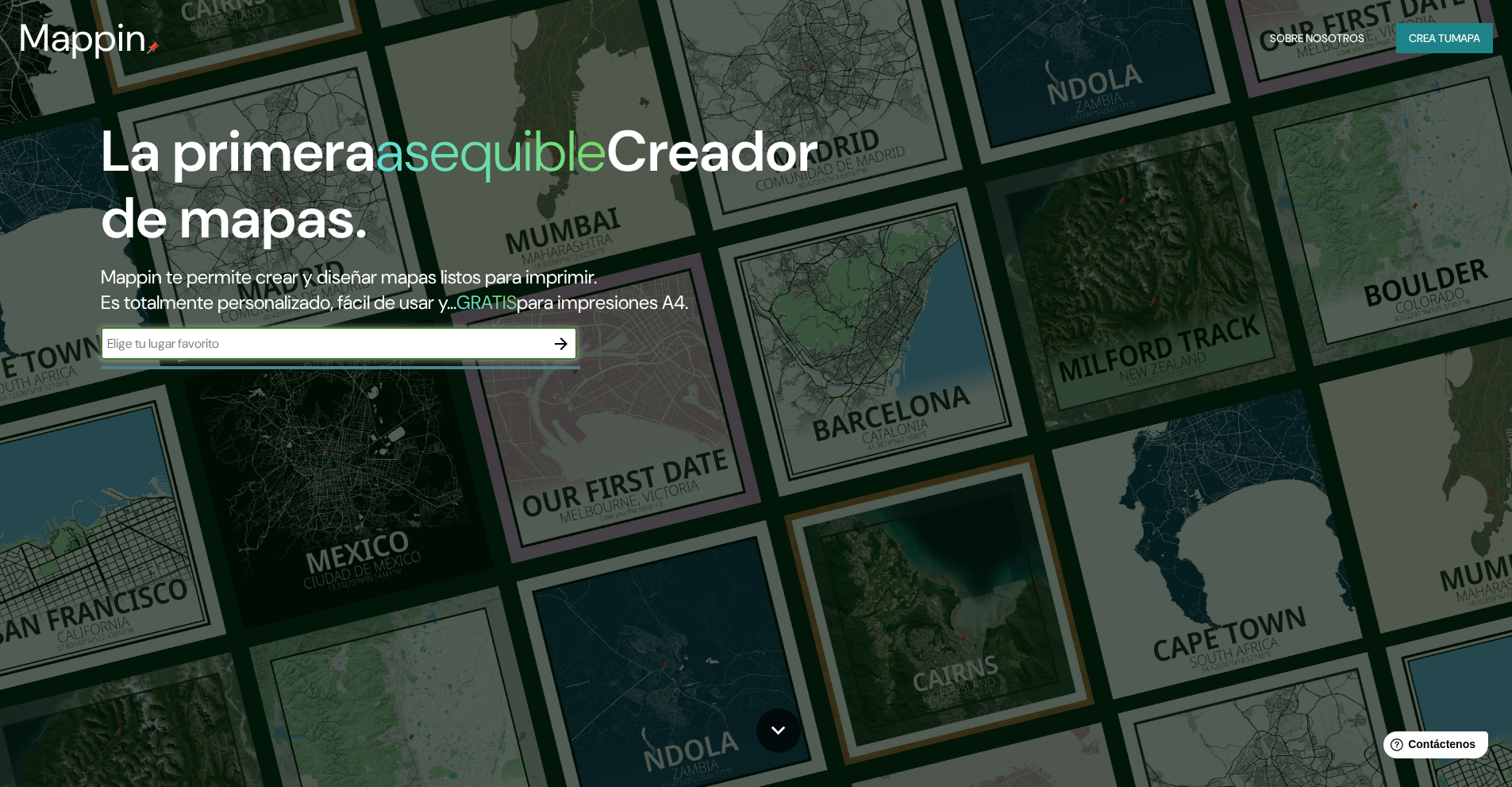 click on "Crea tu" at bounding box center (1430, 38) 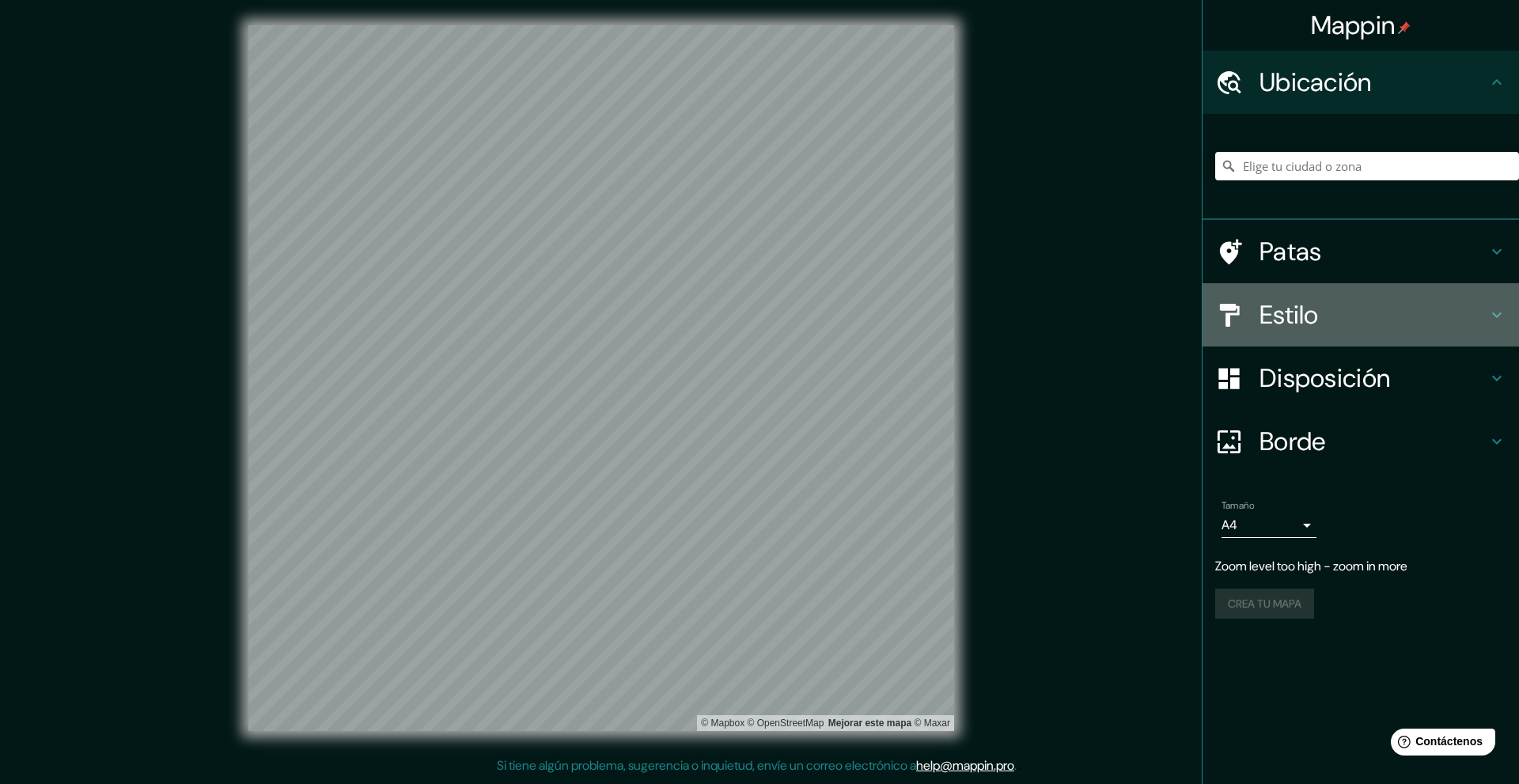 click on "Estilo" at bounding box center [1289, 315] 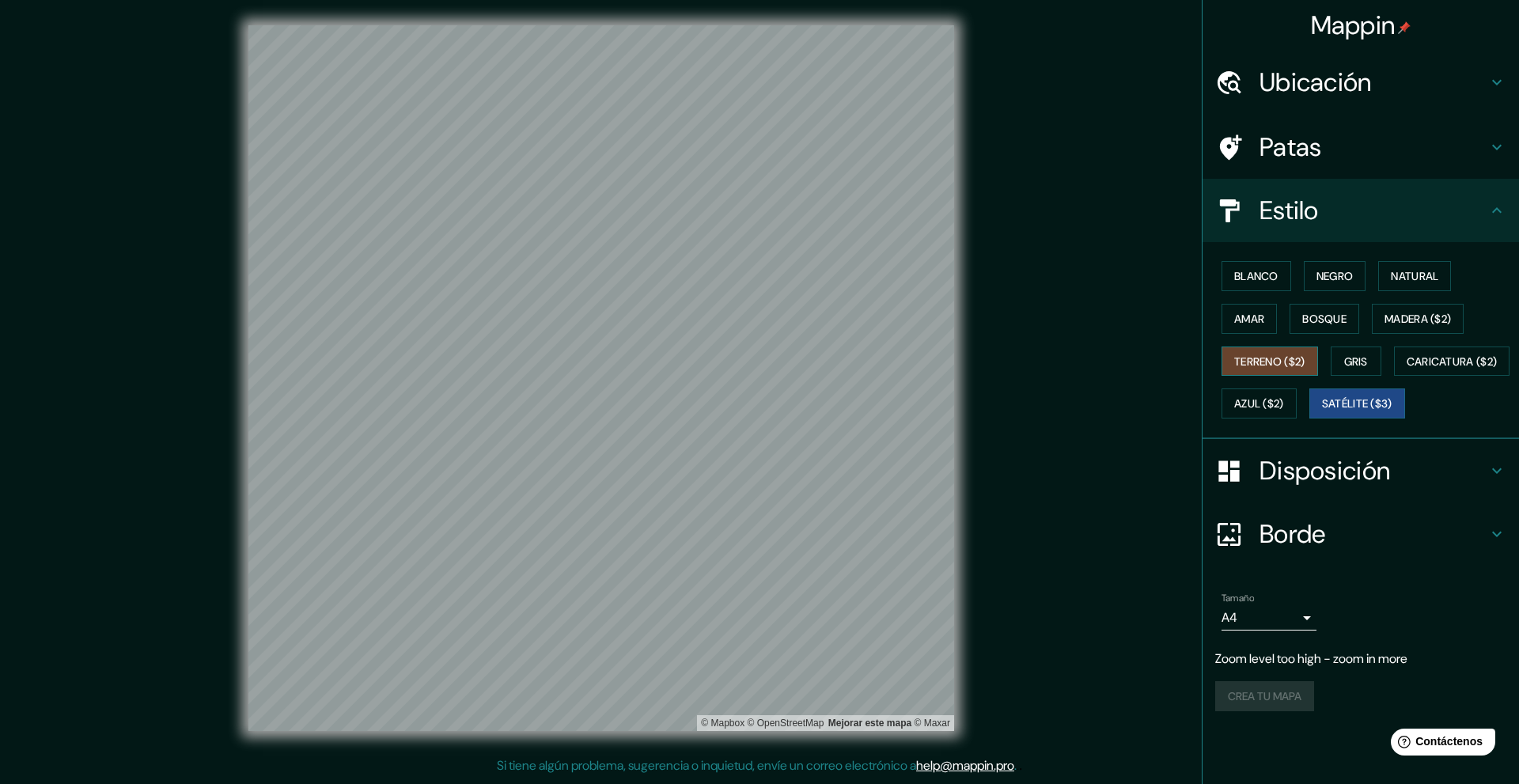 click on "Terreno ($2)" at bounding box center (1270, 362) 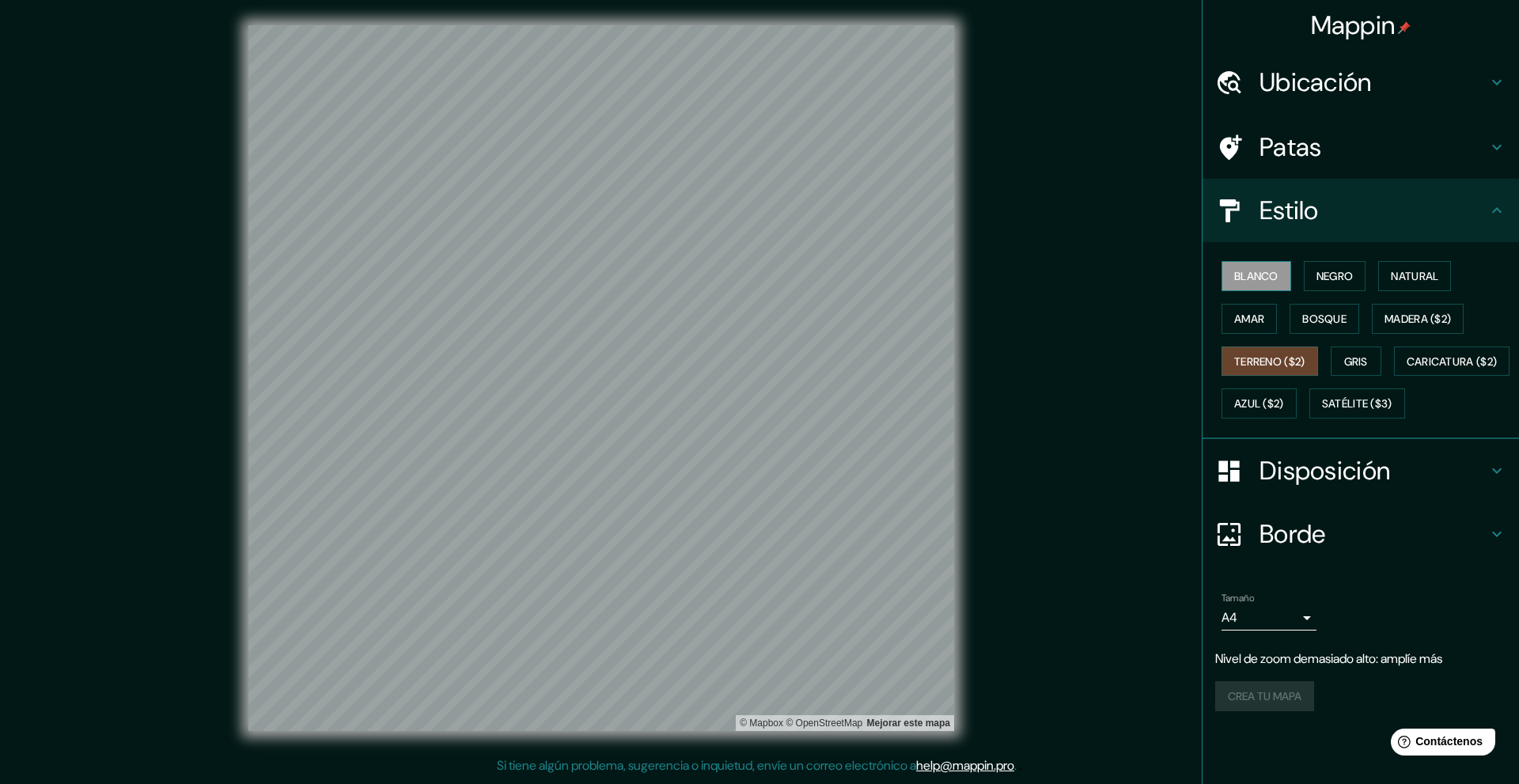 click on "Blanco" at bounding box center [1256, 276] 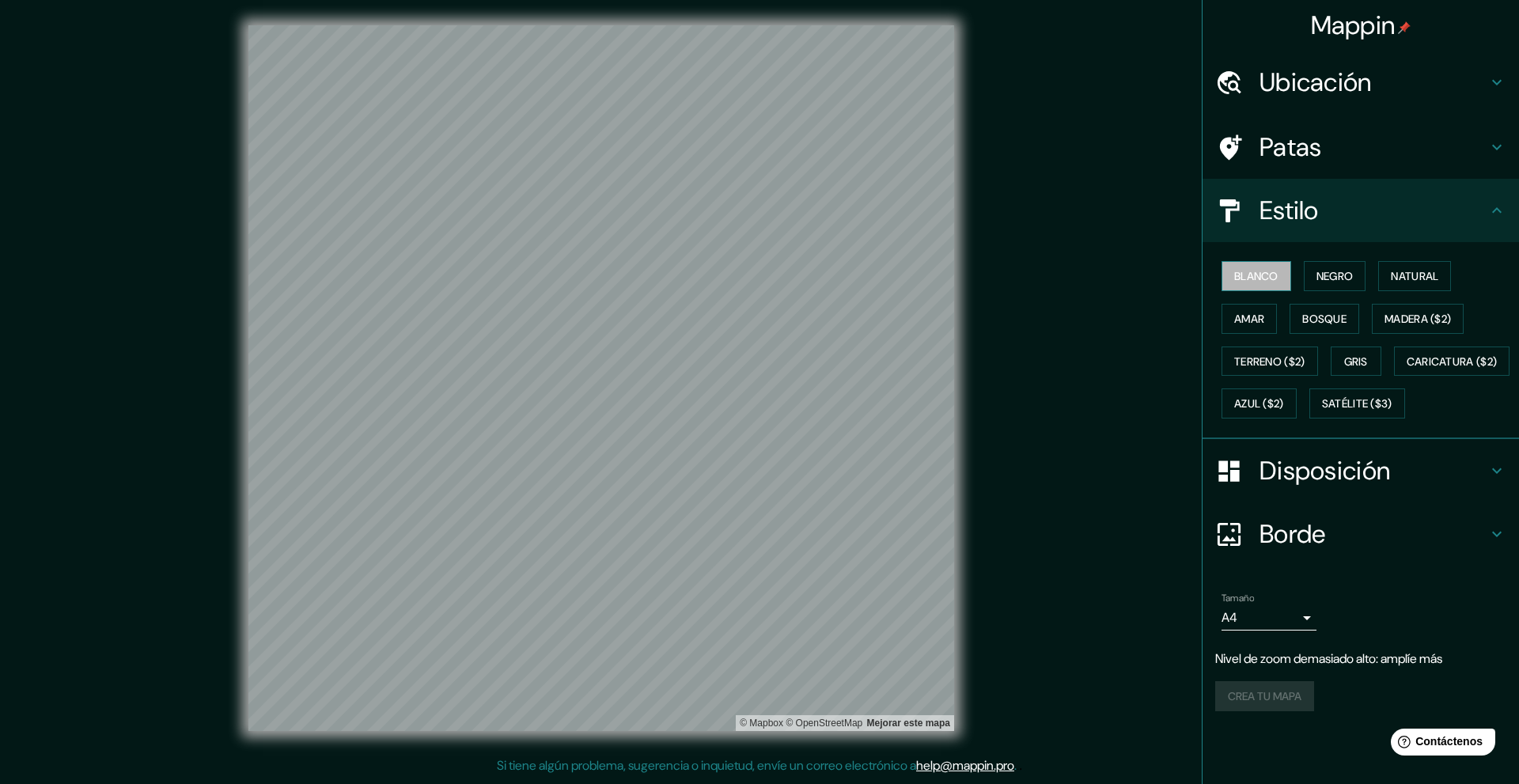 click on "Blanco" at bounding box center [1256, 276] 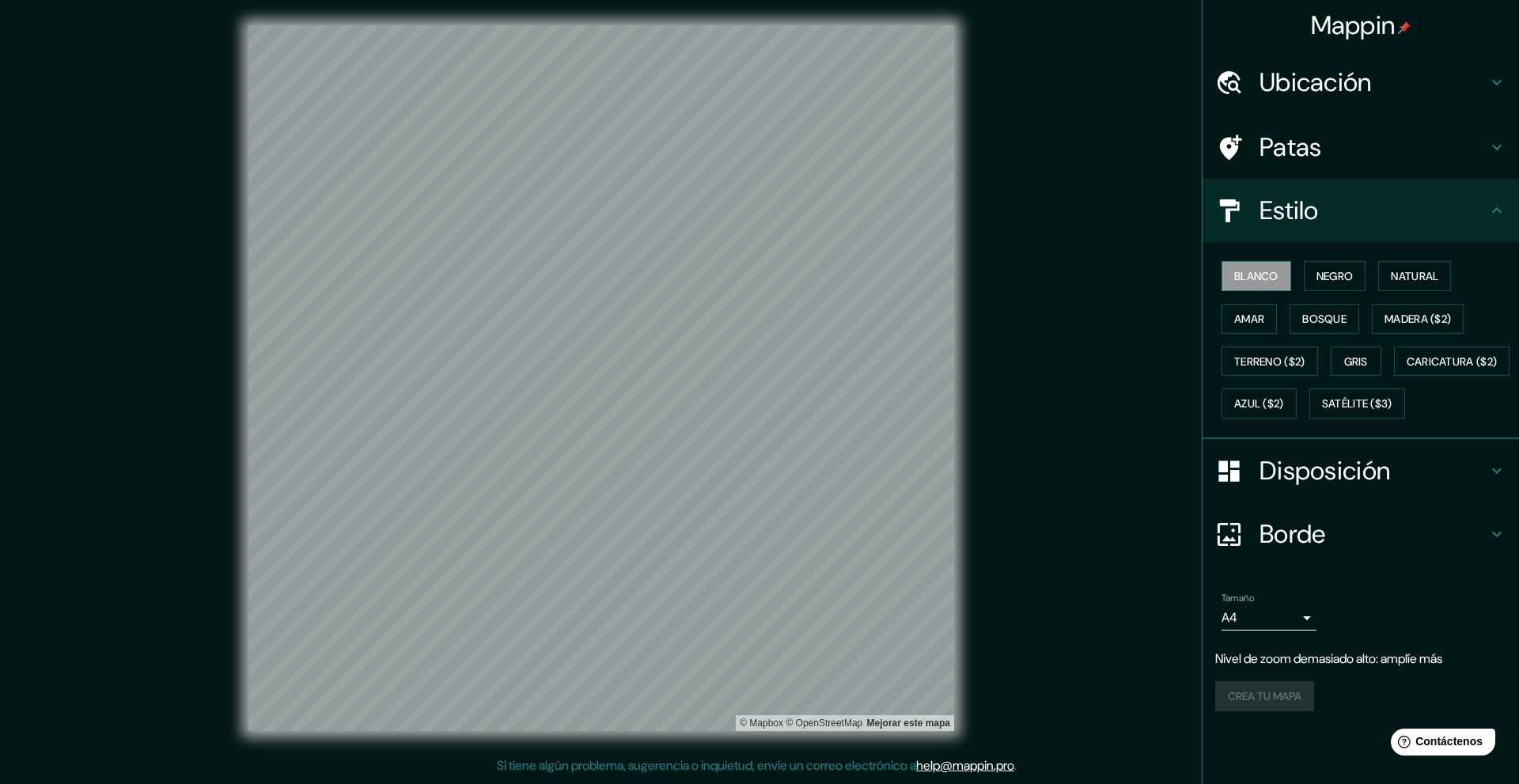 drag, startPoint x: 1252, startPoint y: 273, endPoint x: 1273, endPoint y: 269, distance: 21.37756 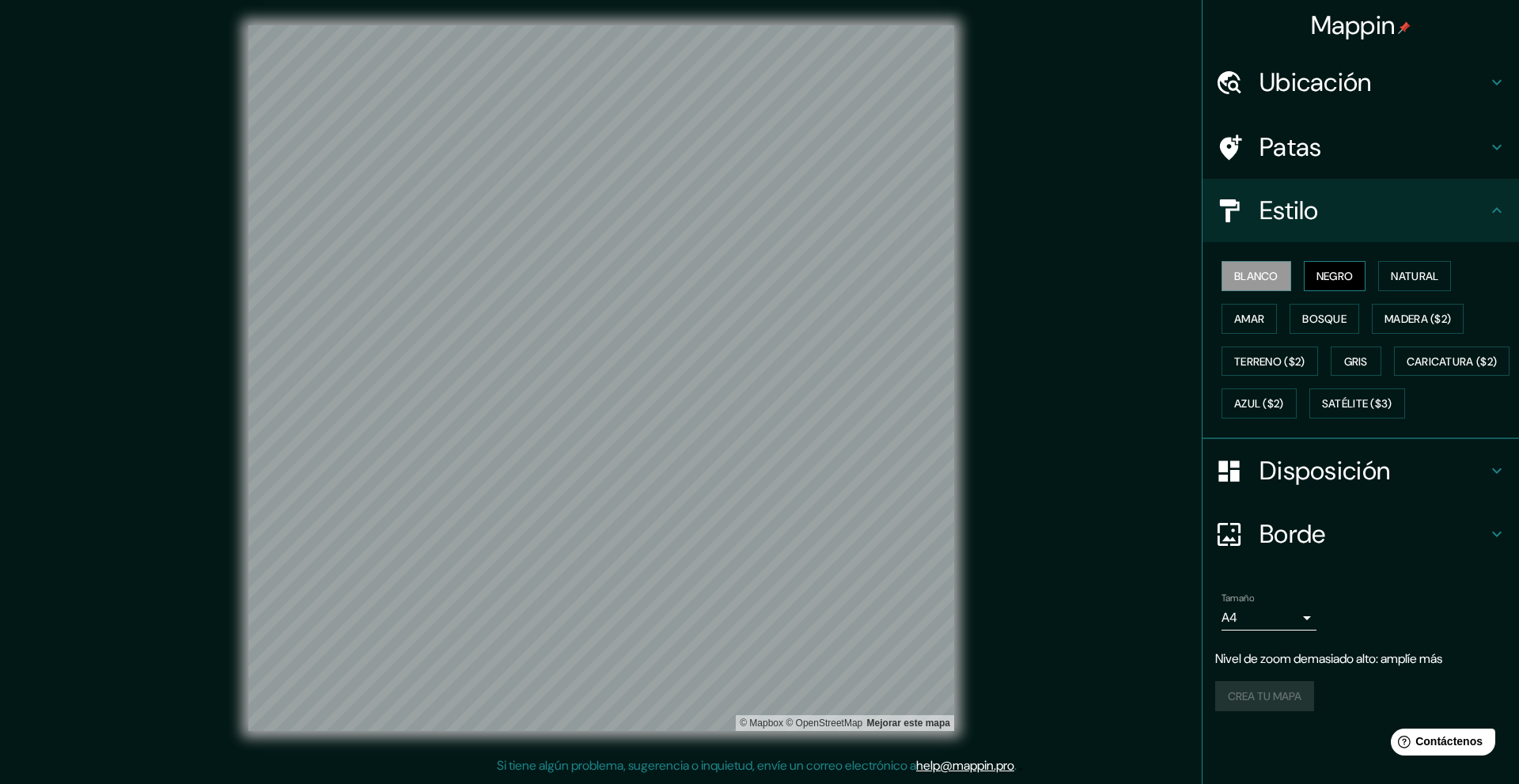 click on "Negro" at bounding box center (1335, 276) 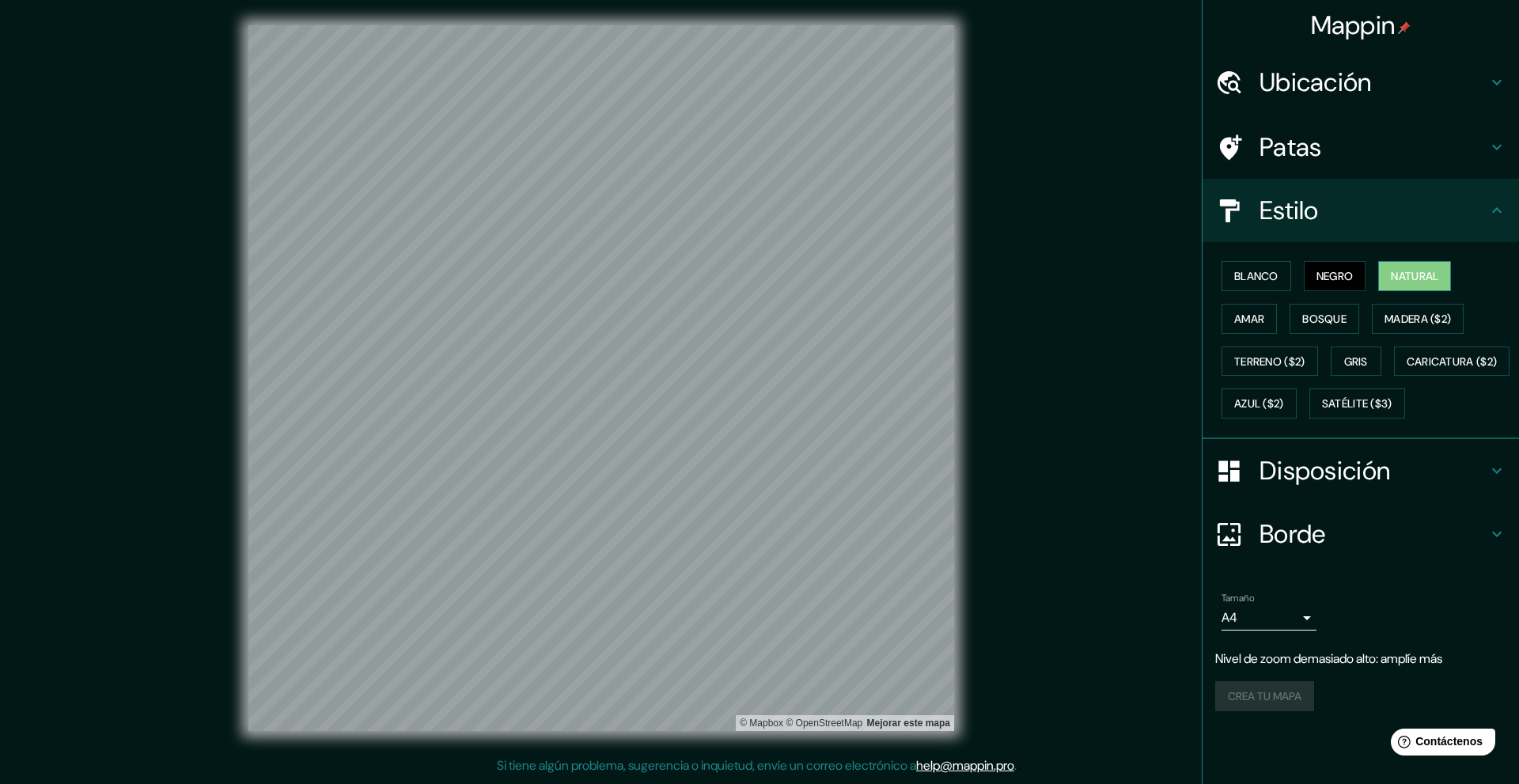 click on "Natural" at bounding box center [1415, 276] 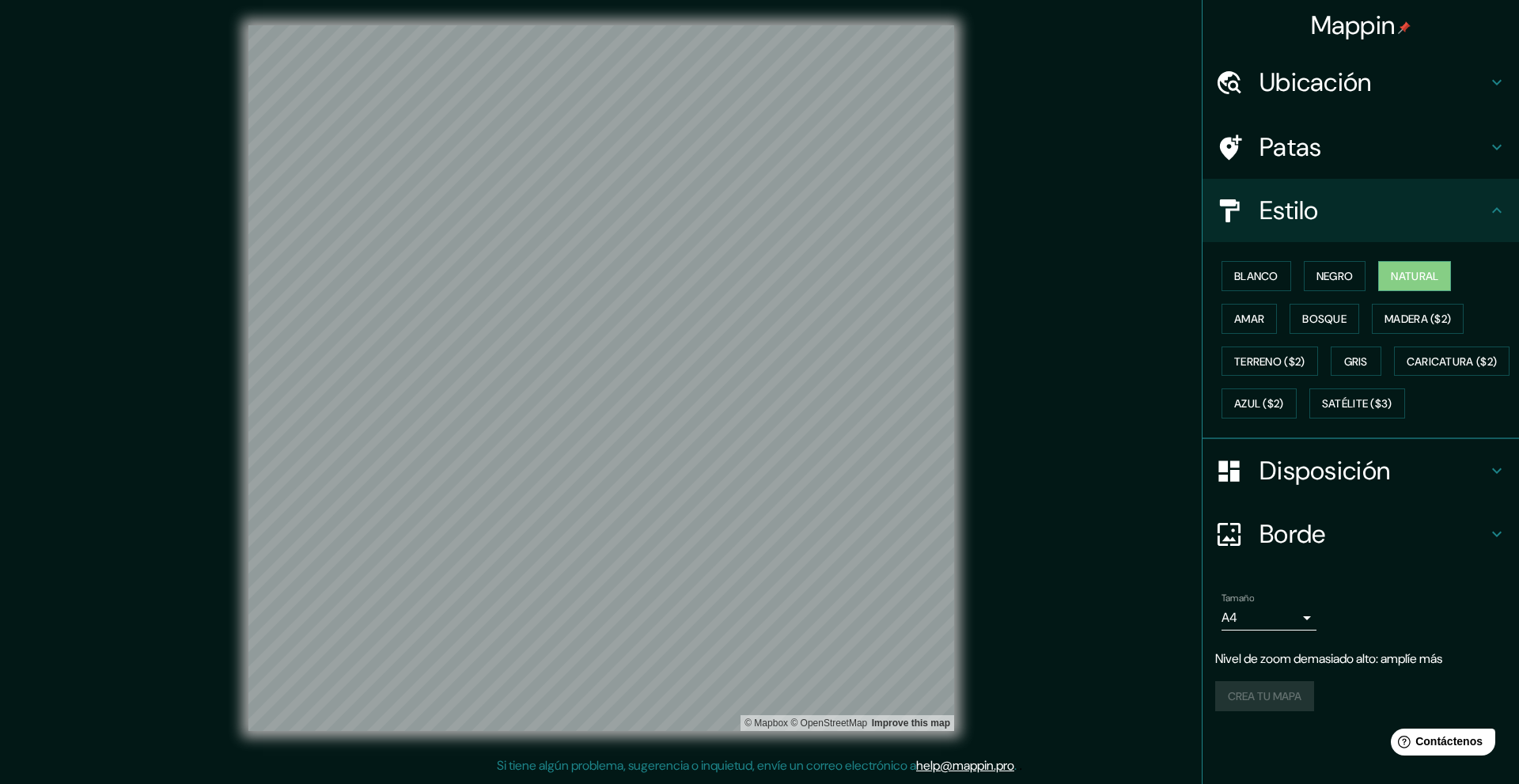 click on "Ubicación" at bounding box center [1316, 82] 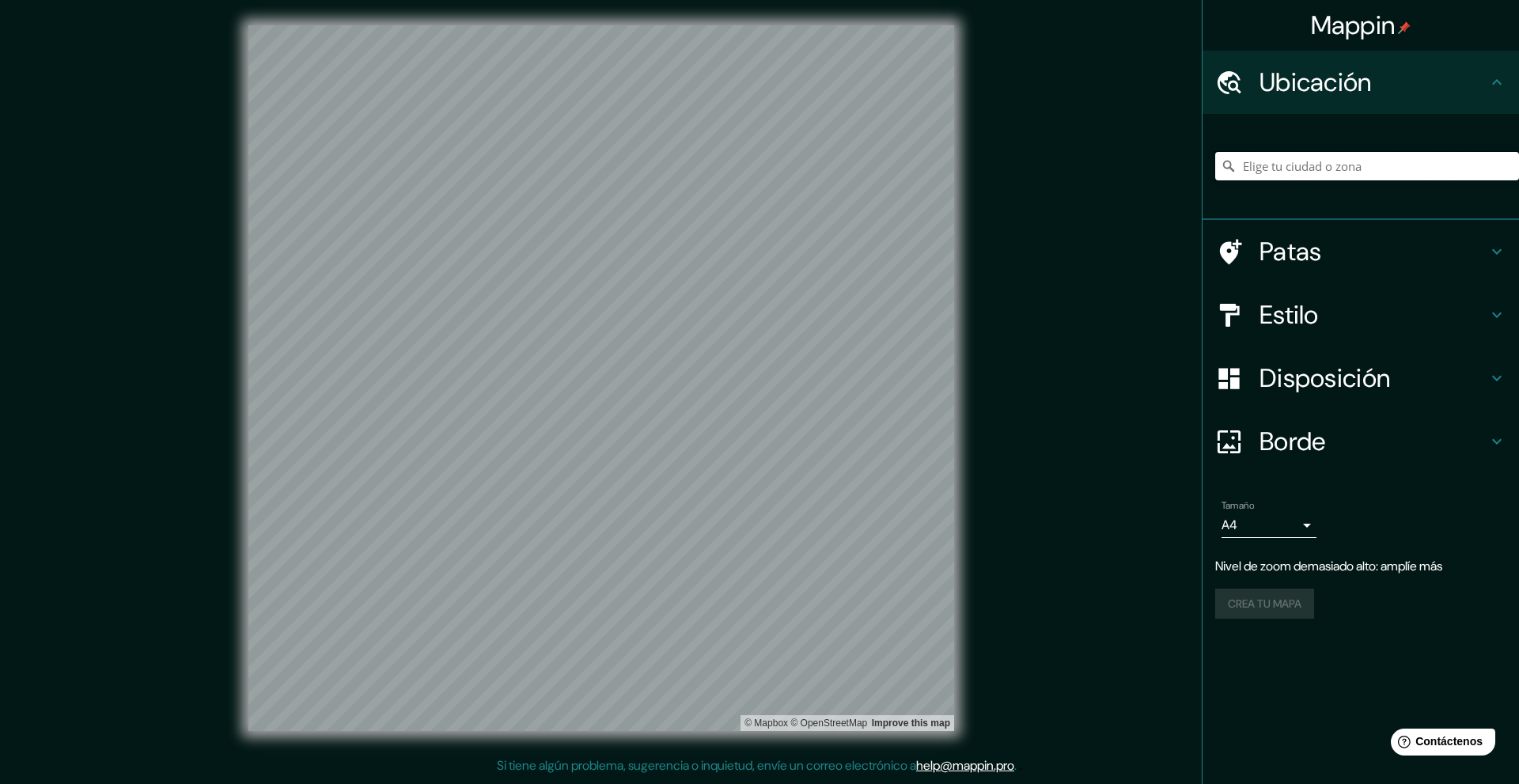 click at bounding box center [1367, 166] 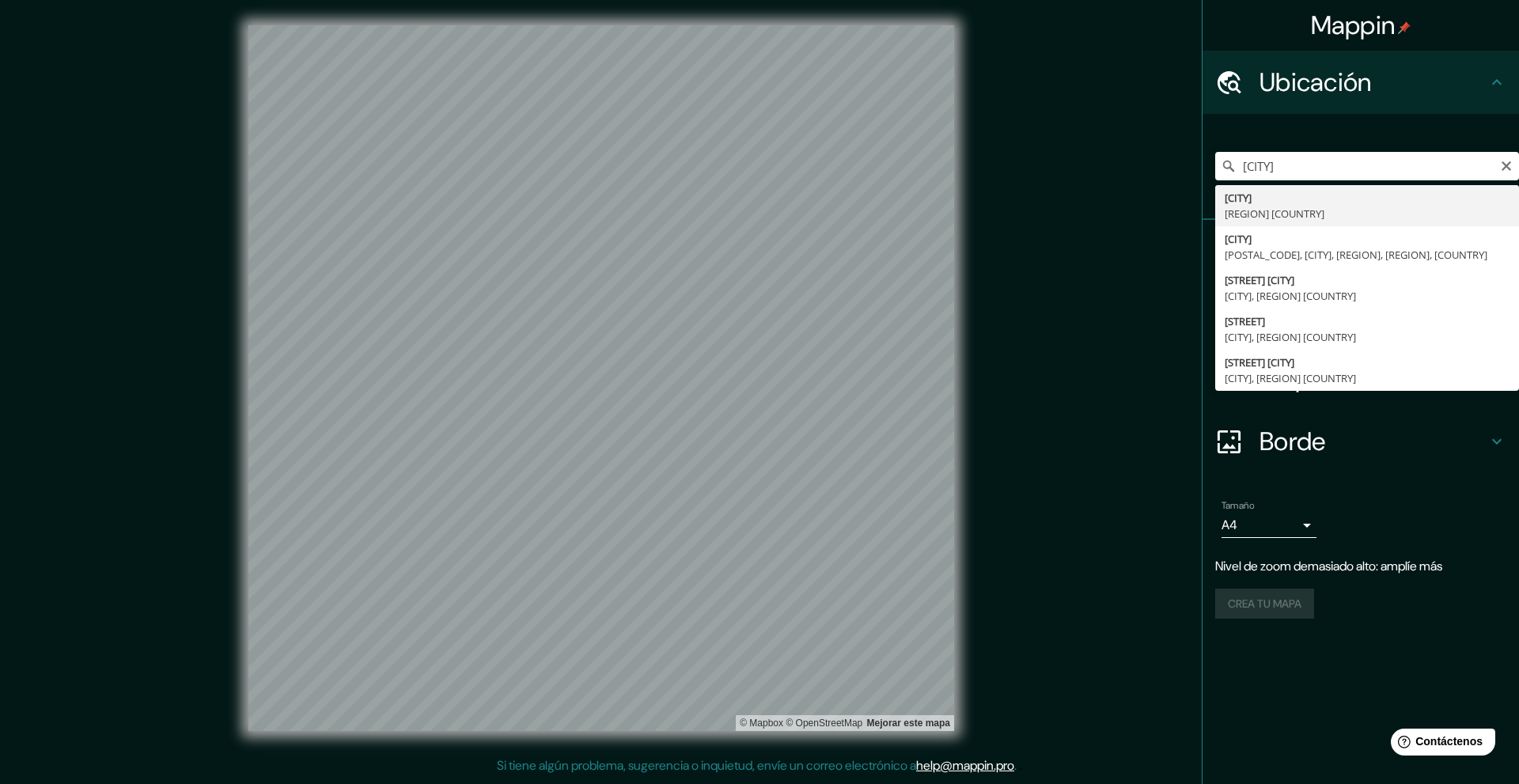 type on "[CITY], [REGION] [COUNTRY]" 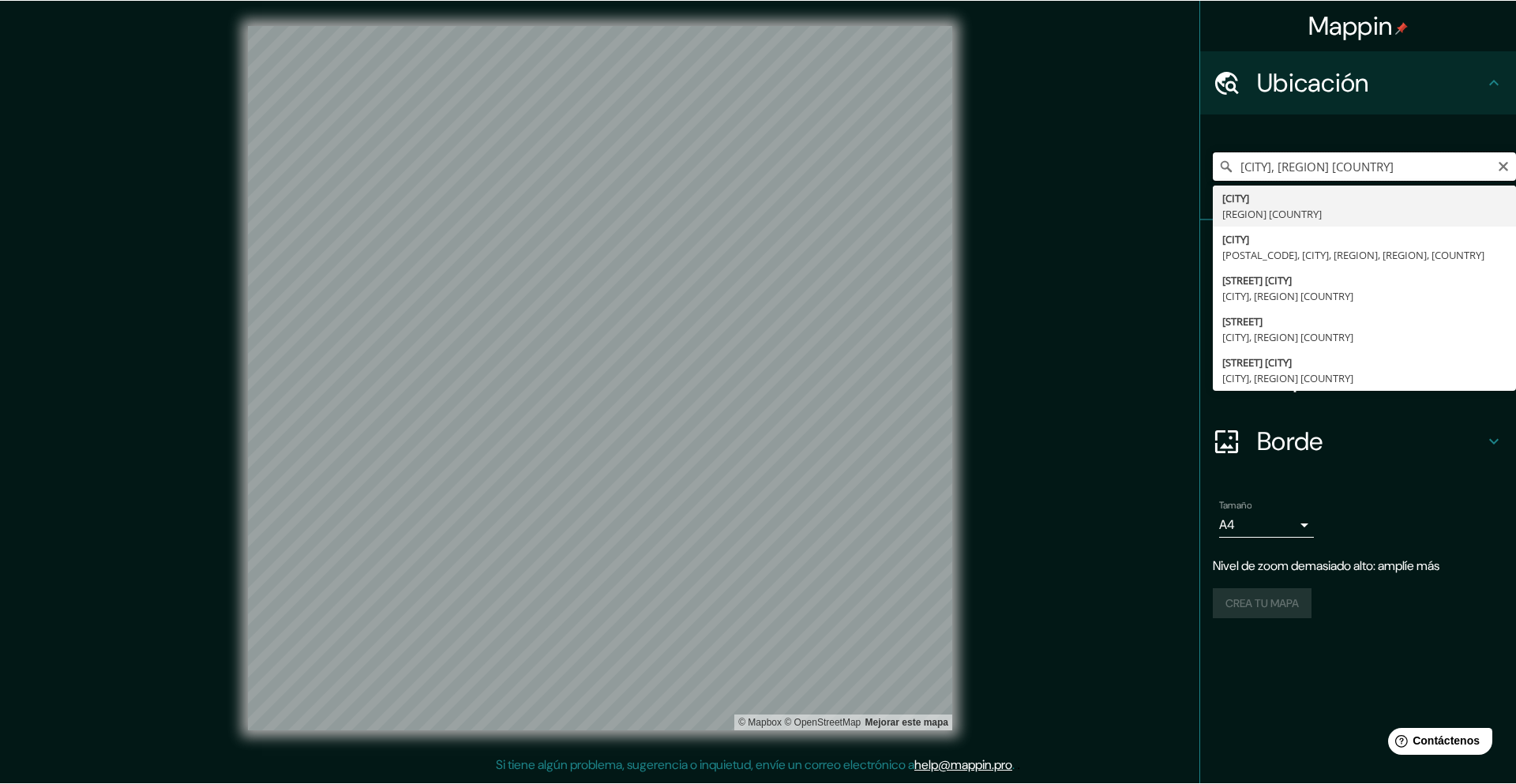 scroll, scrollTop: 0, scrollLeft: 0, axis: both 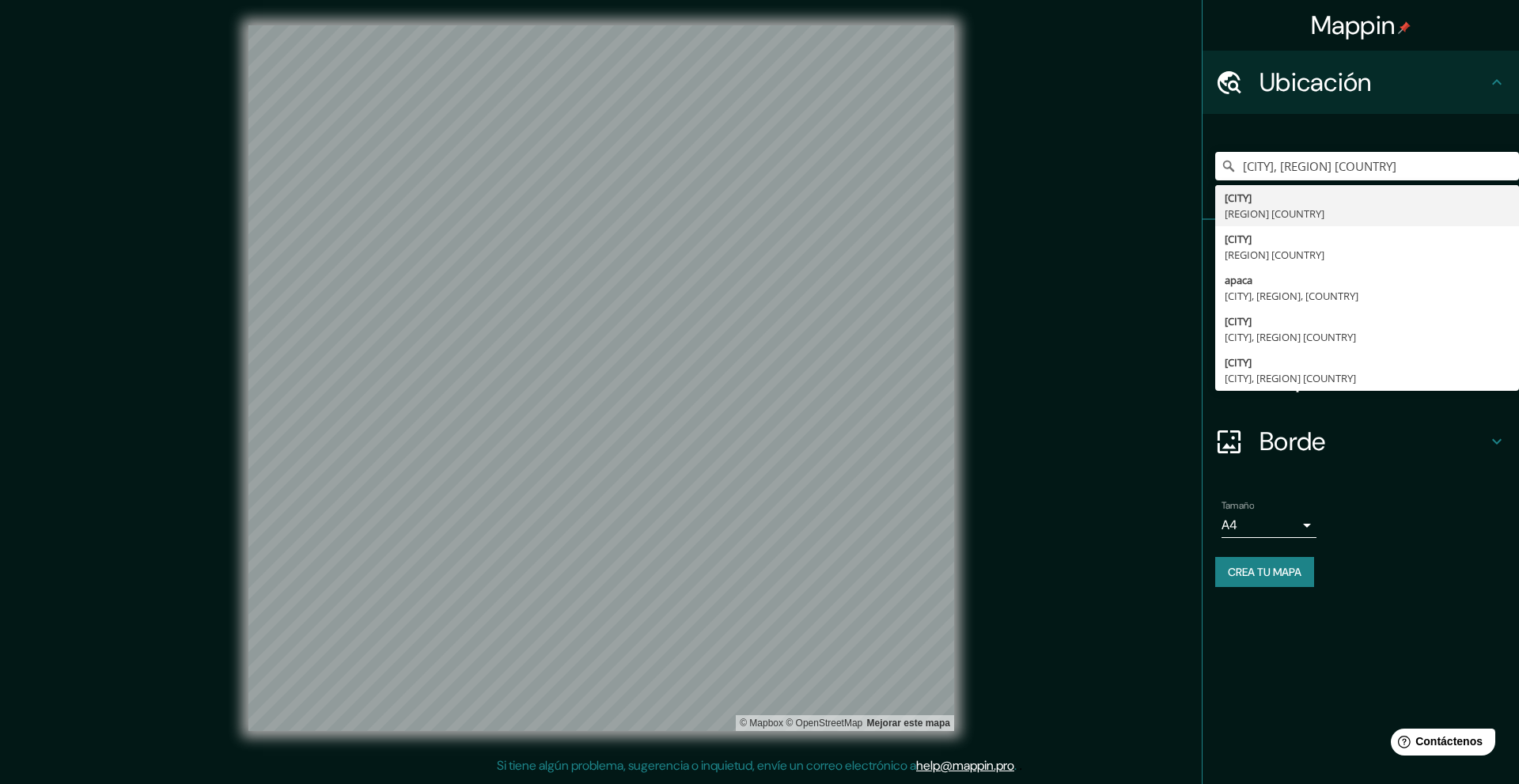click on "Borde" at bounding box center [1361, 441] 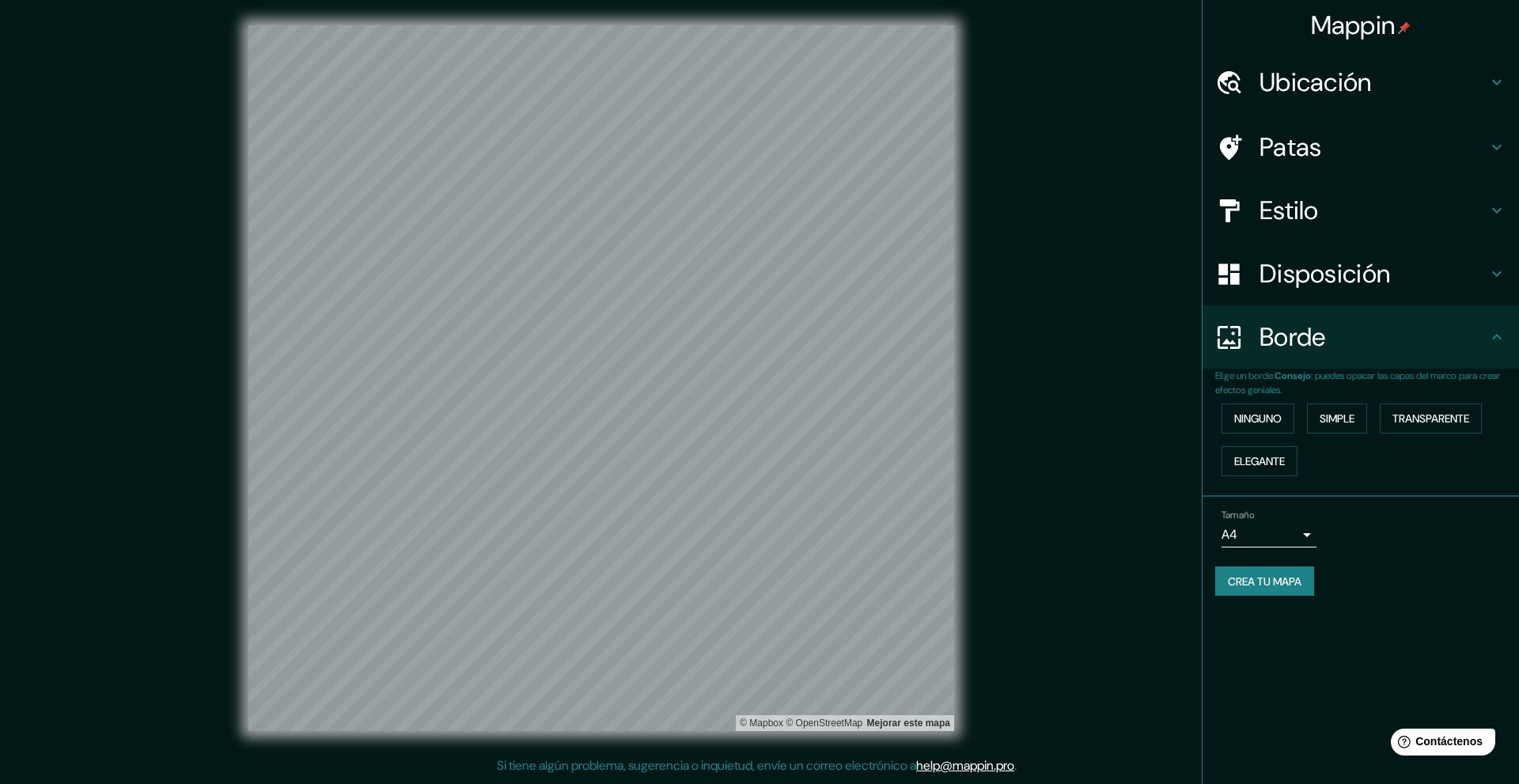 click 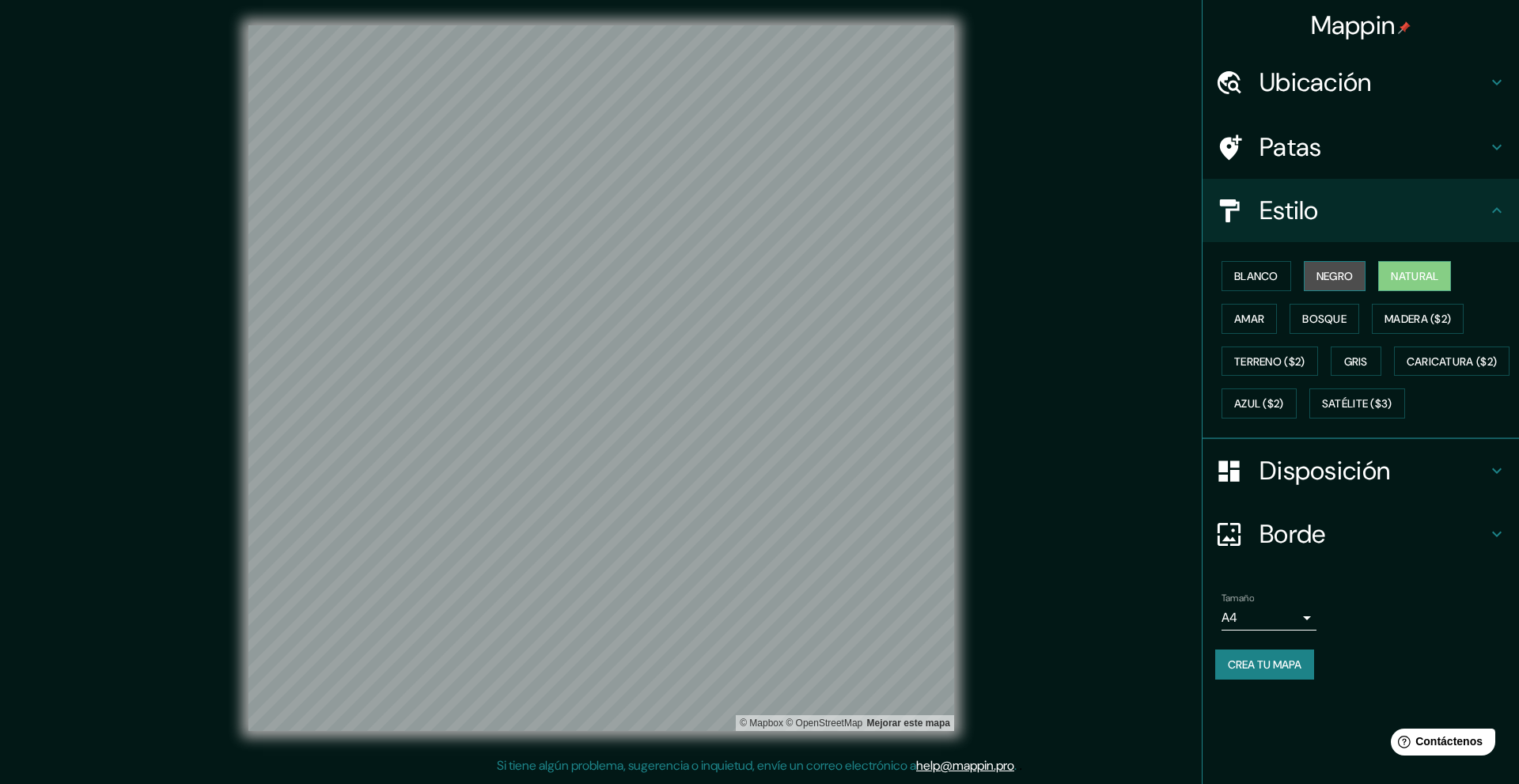 click on "Negro" at bounding box center (1335, 276) 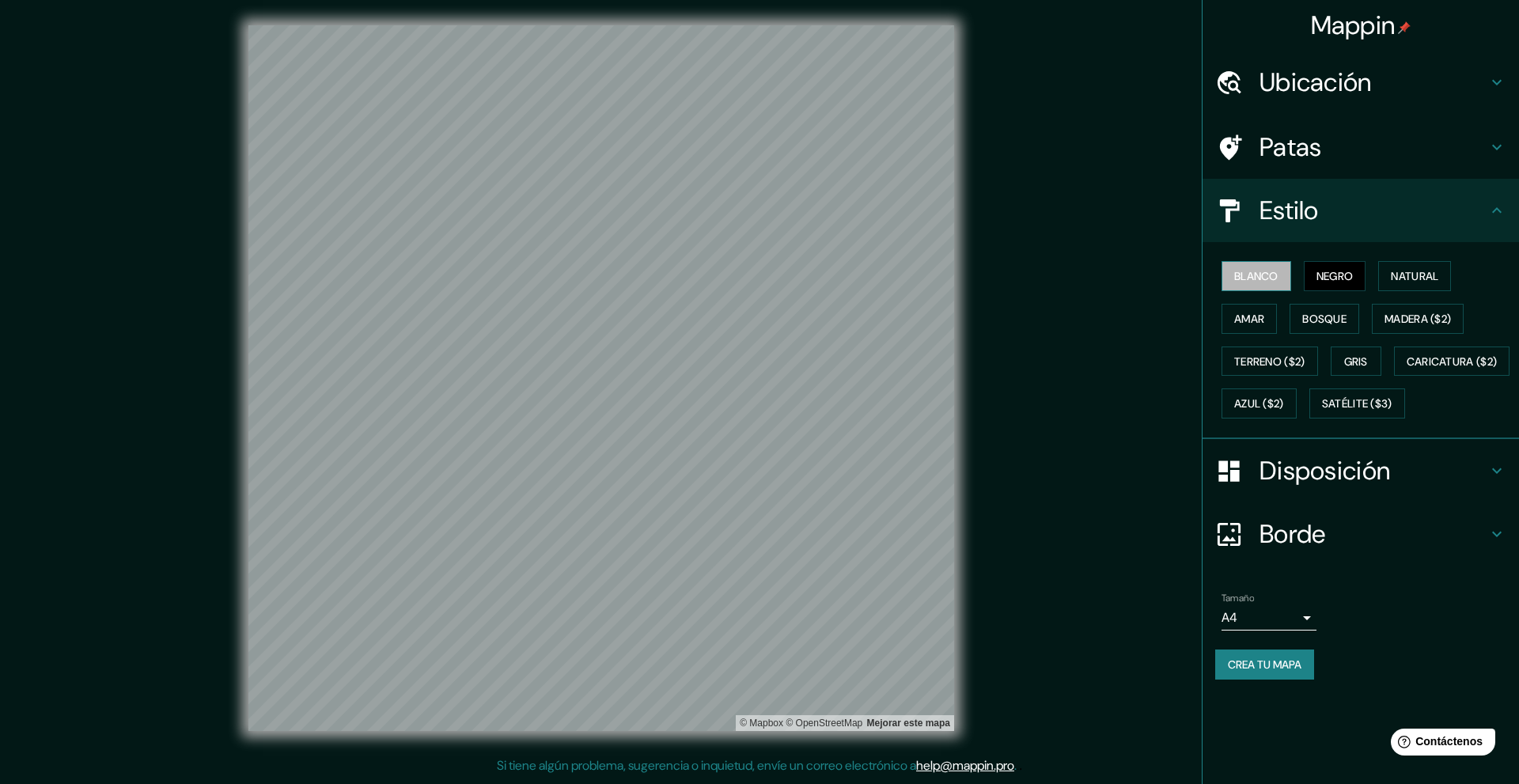 click on "Blanco" at bounding box center [1256, 276] 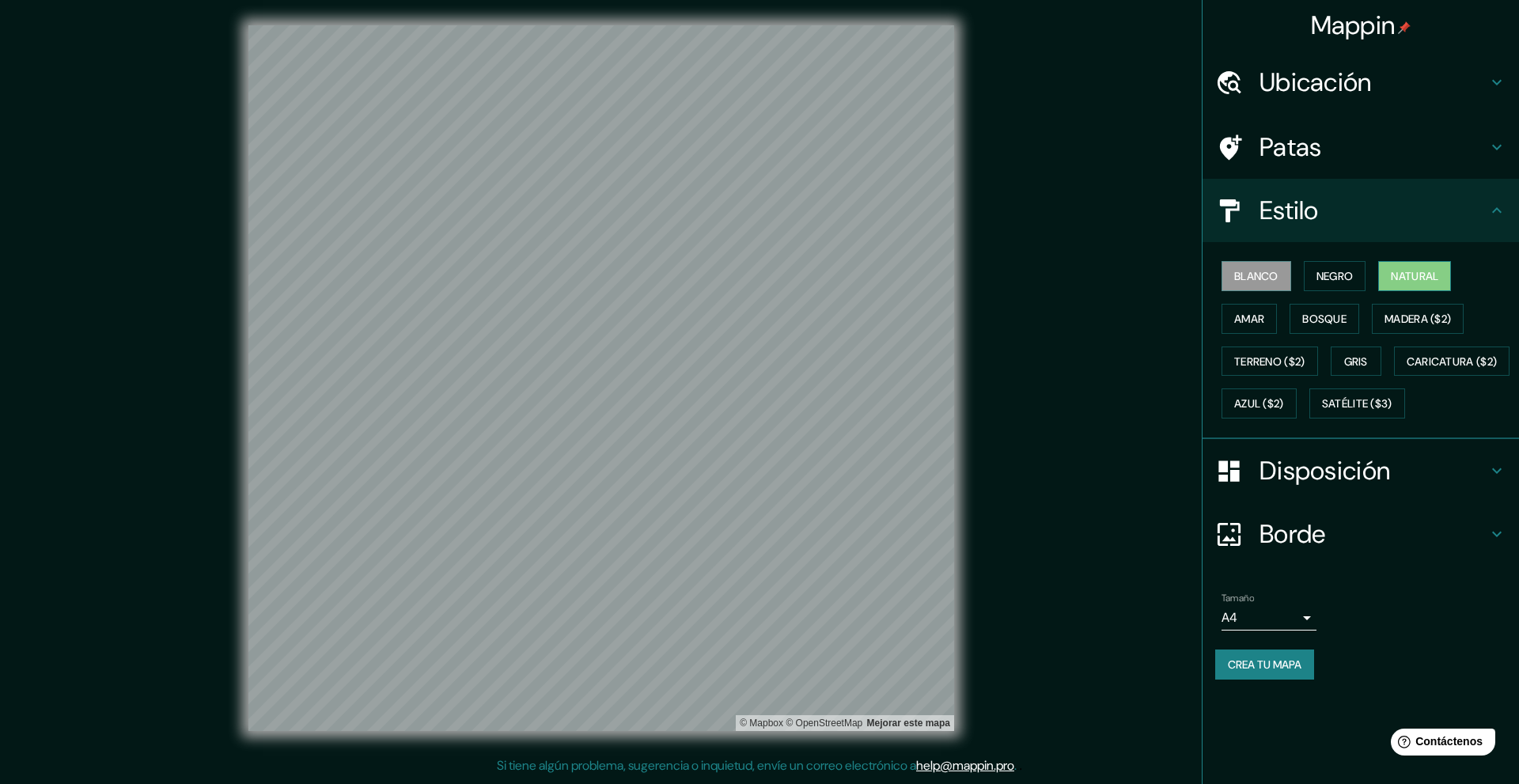 click on "Natural" at bounding box center (1415, 276) 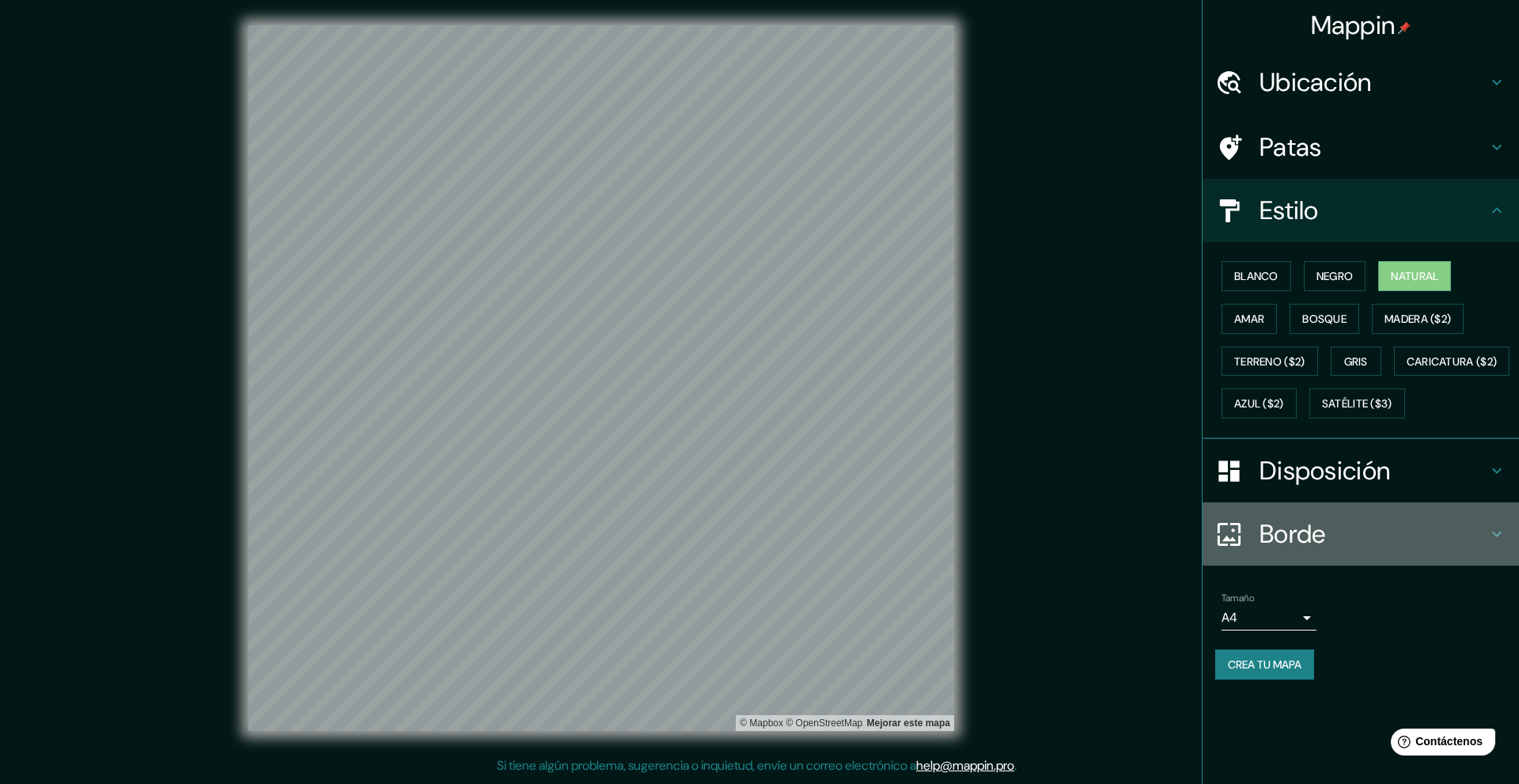 click 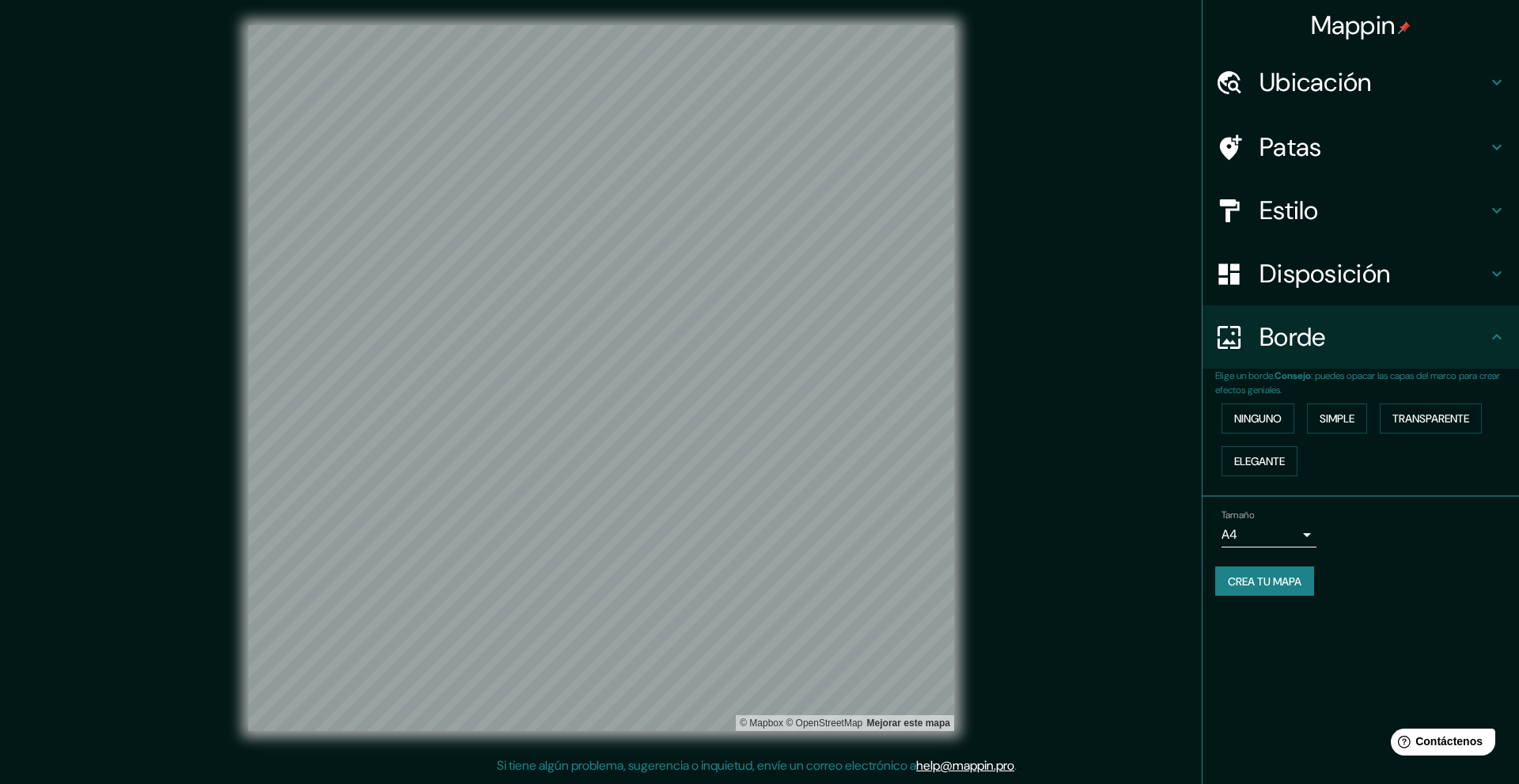 click 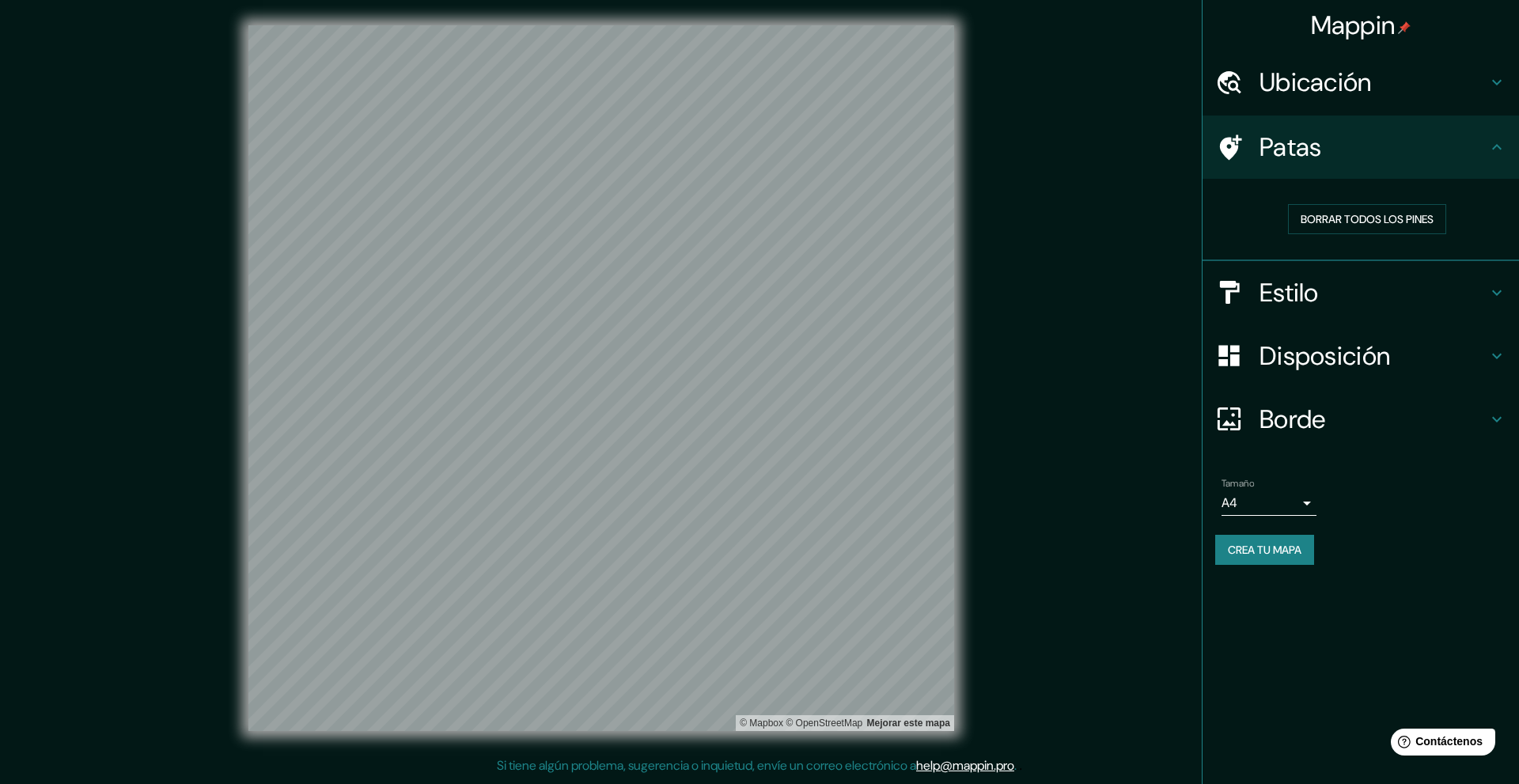 click 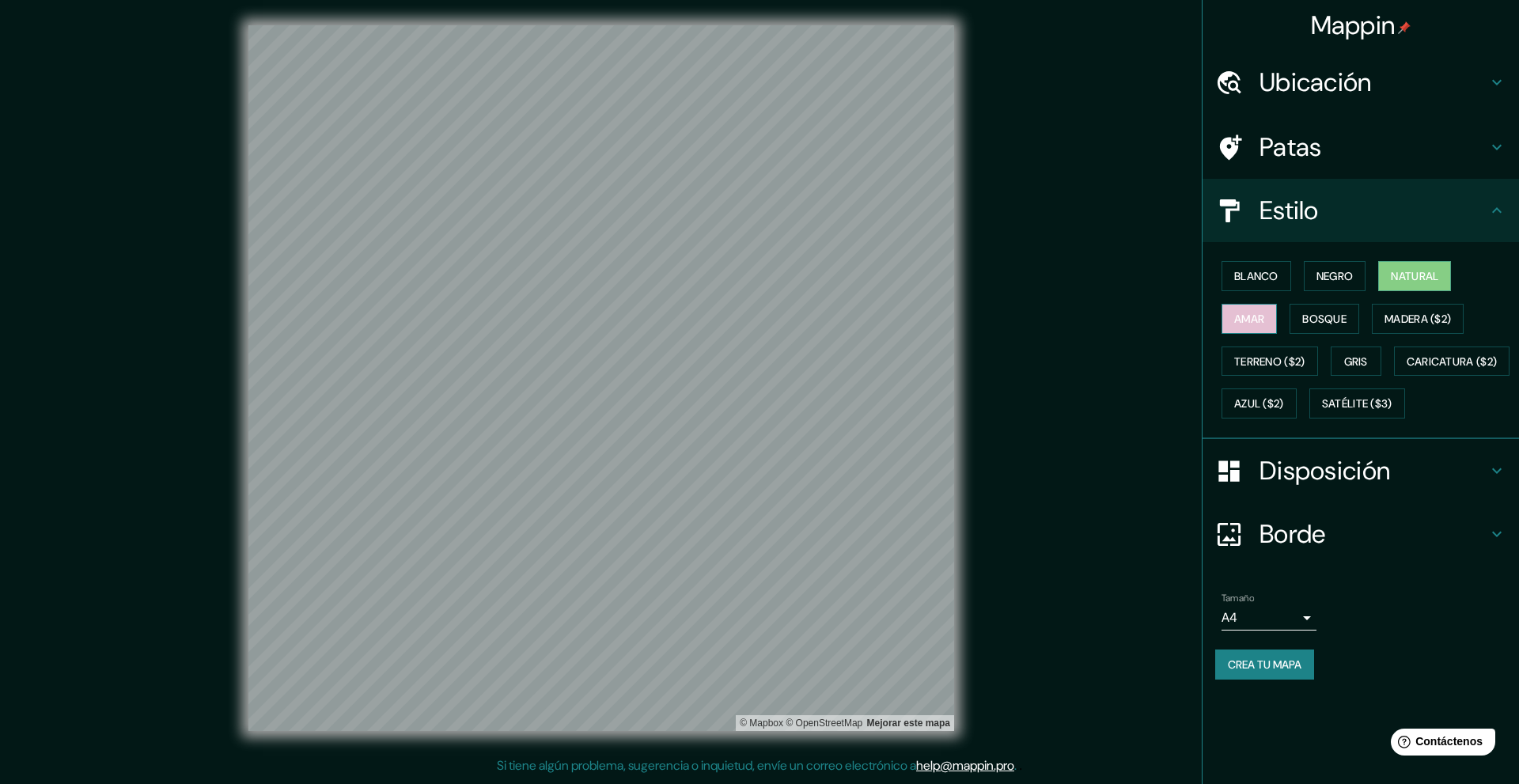 click on "Amar" at bounding box center [1249, 319] 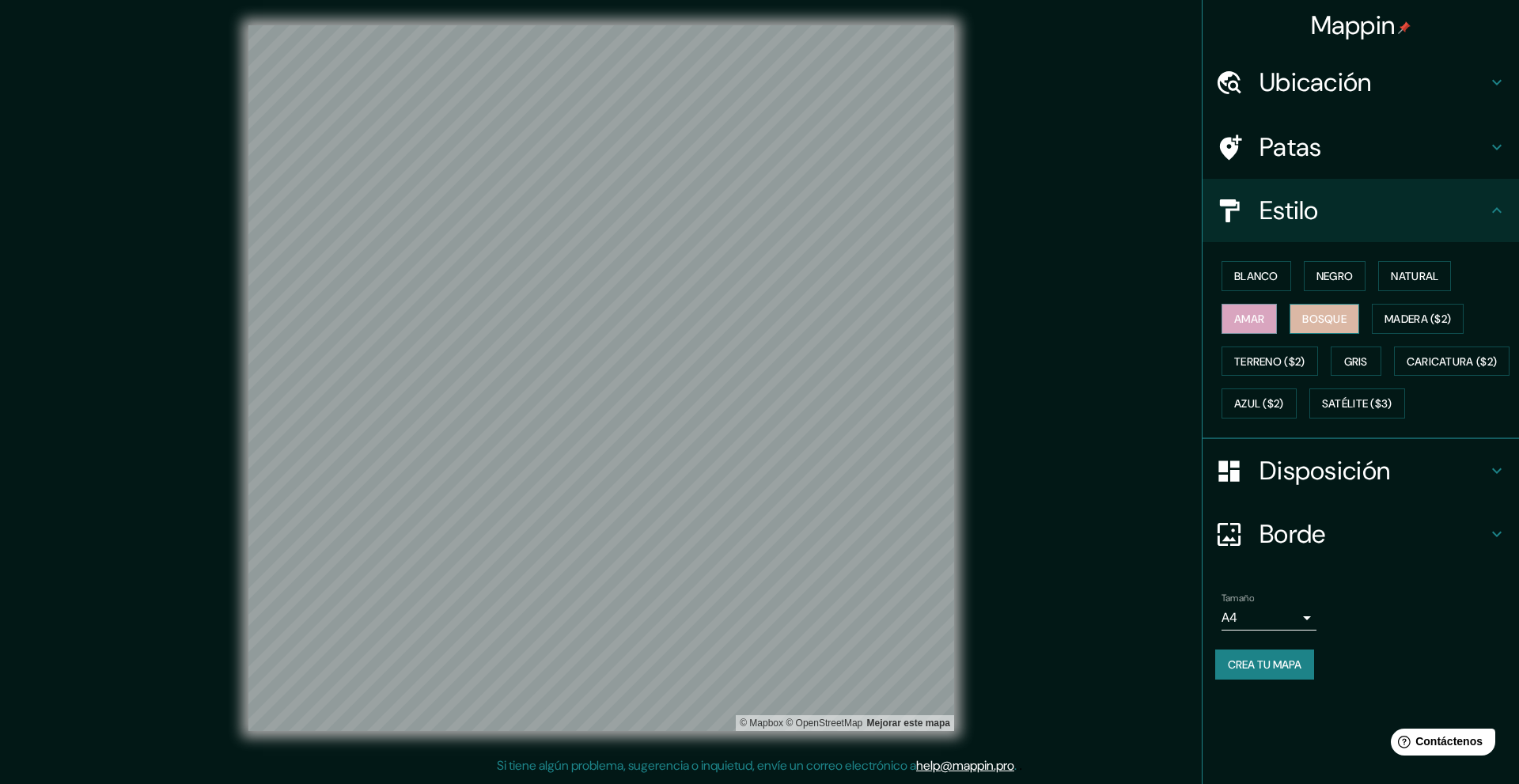 click on "Bosque" at bounding box center (1324, 319) 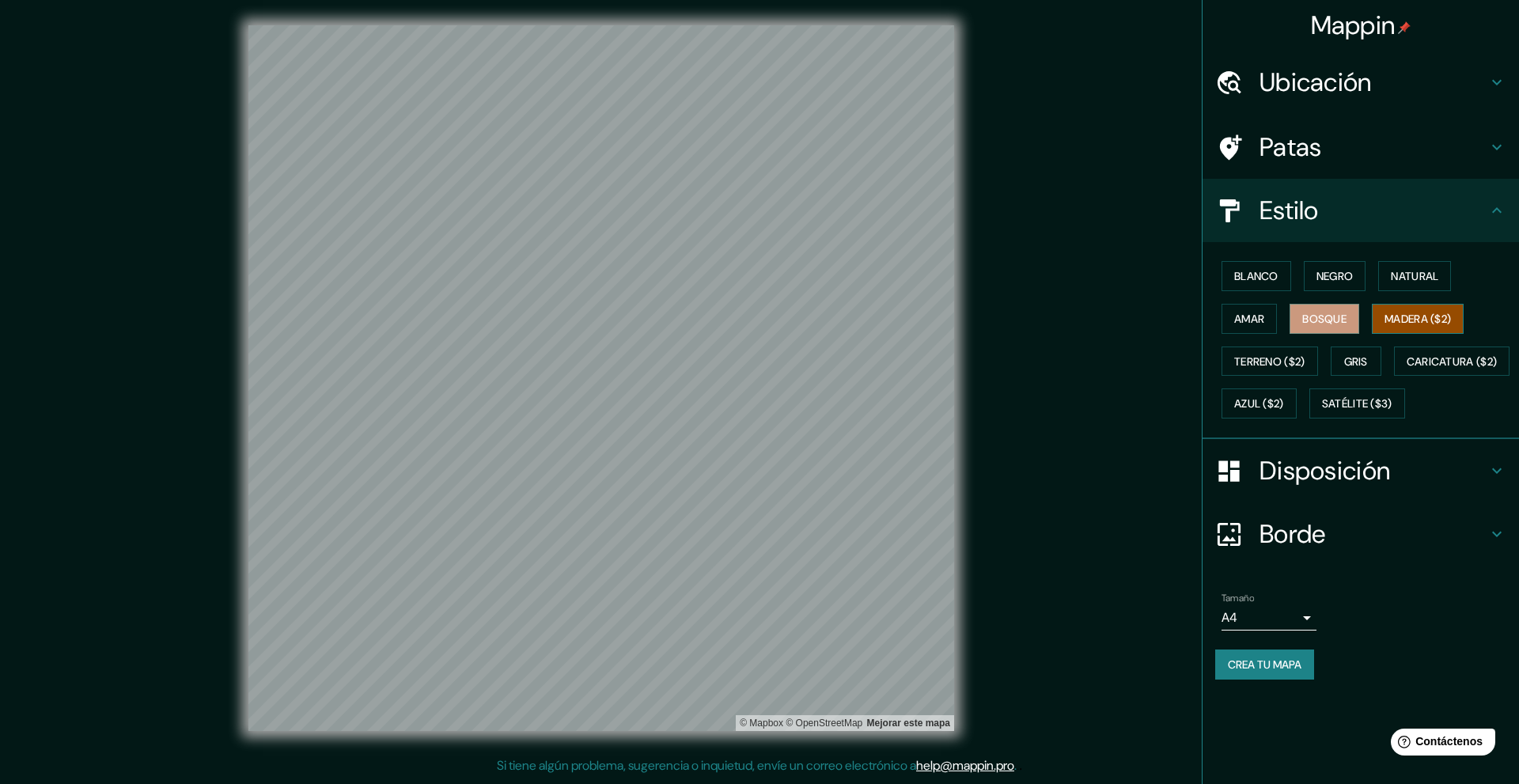 click on "Madera ($2)" at bounding box center [1418, 319] 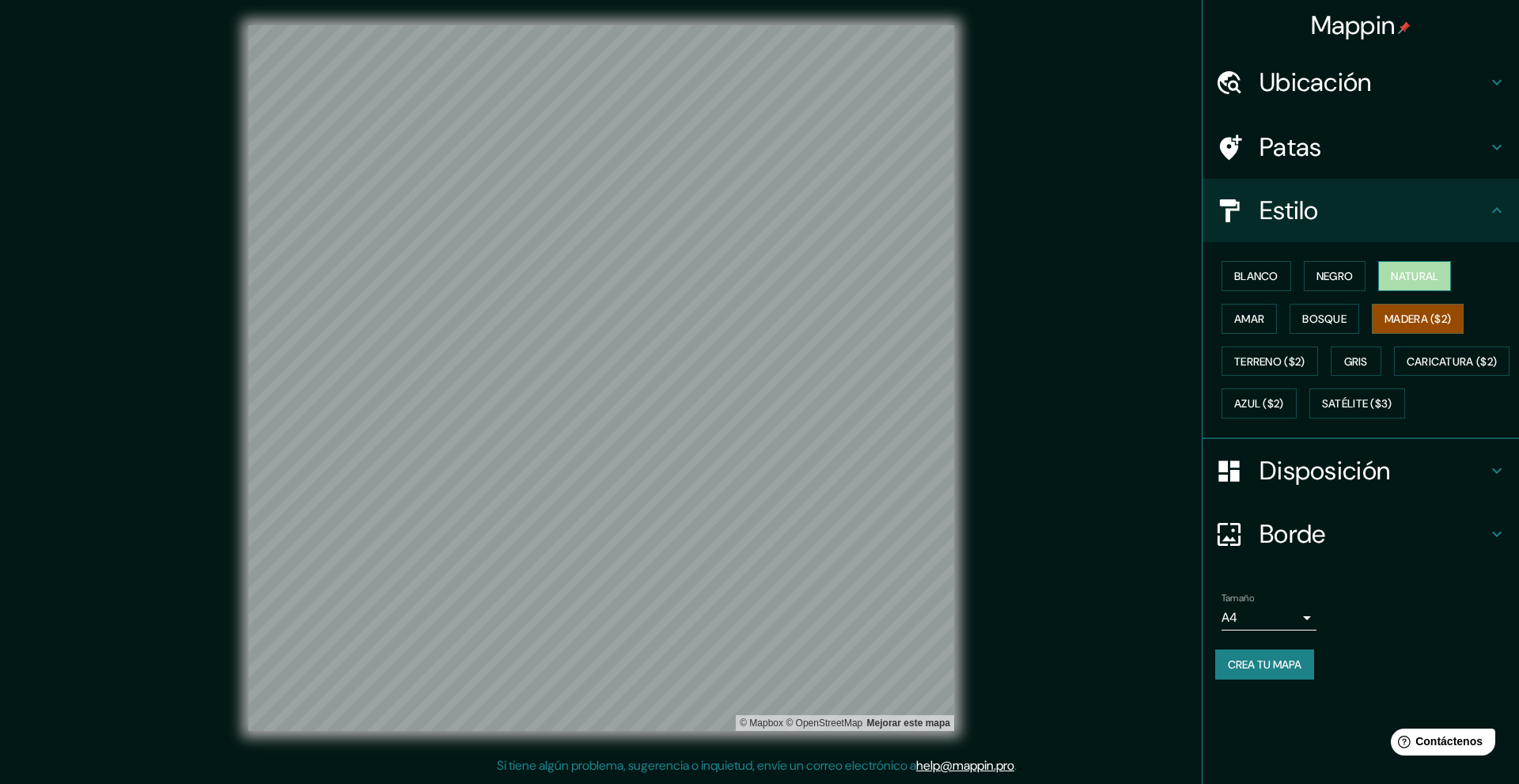 click on "Natural" at bounding box center (1415, 276) 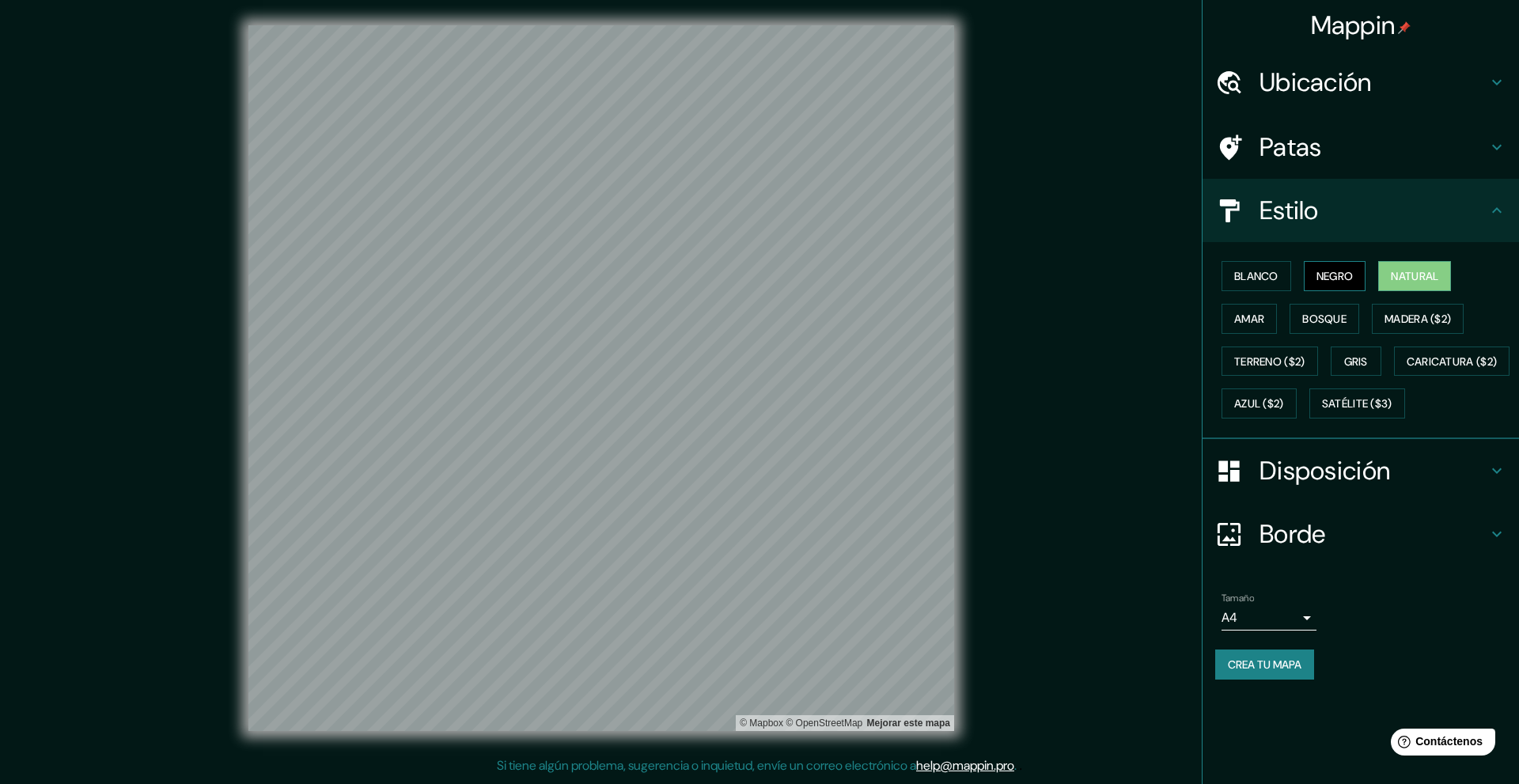 click on "Negro" at bounding box center [1335, 276] 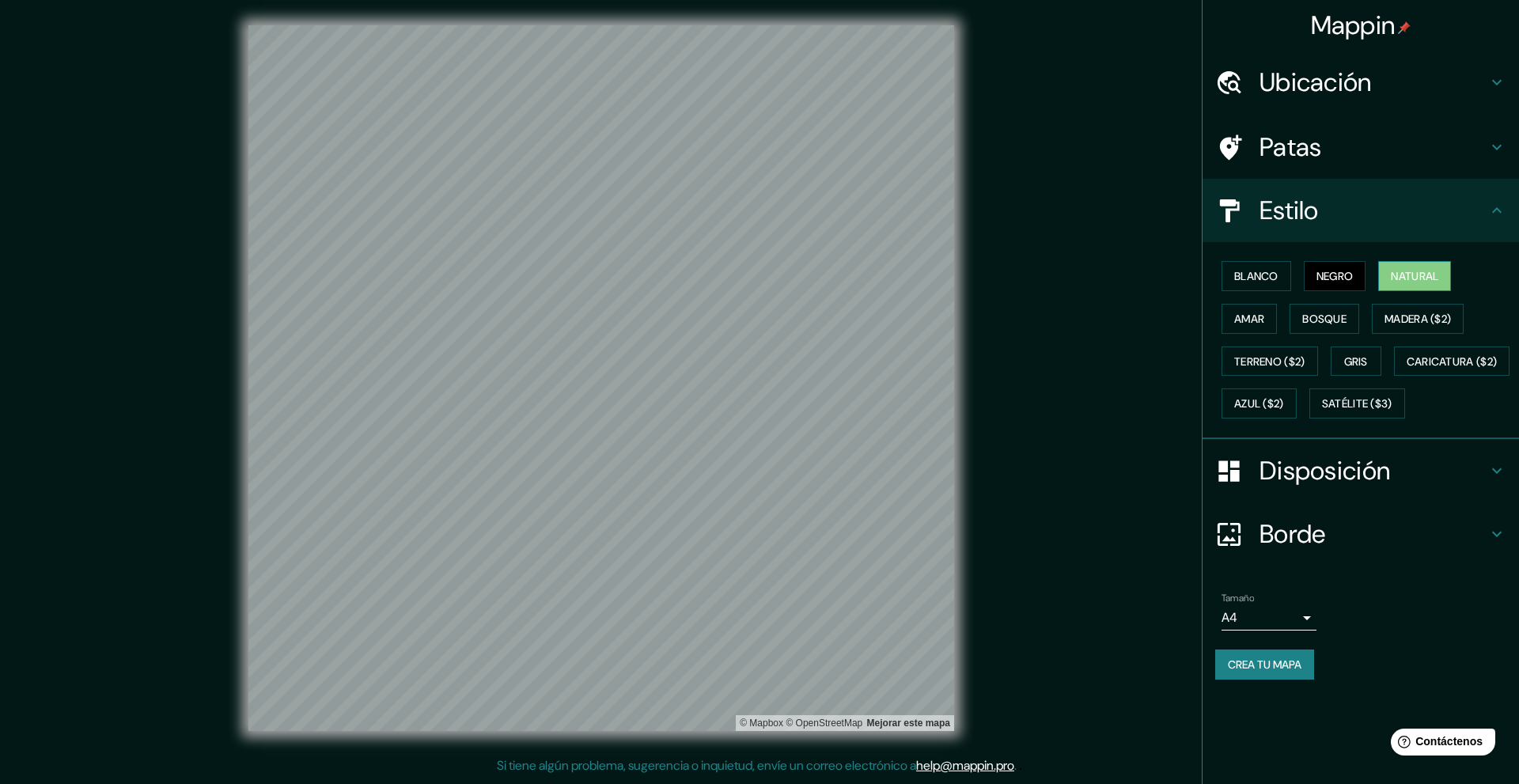 click on "Natural" at bounding box center (1415, 276) 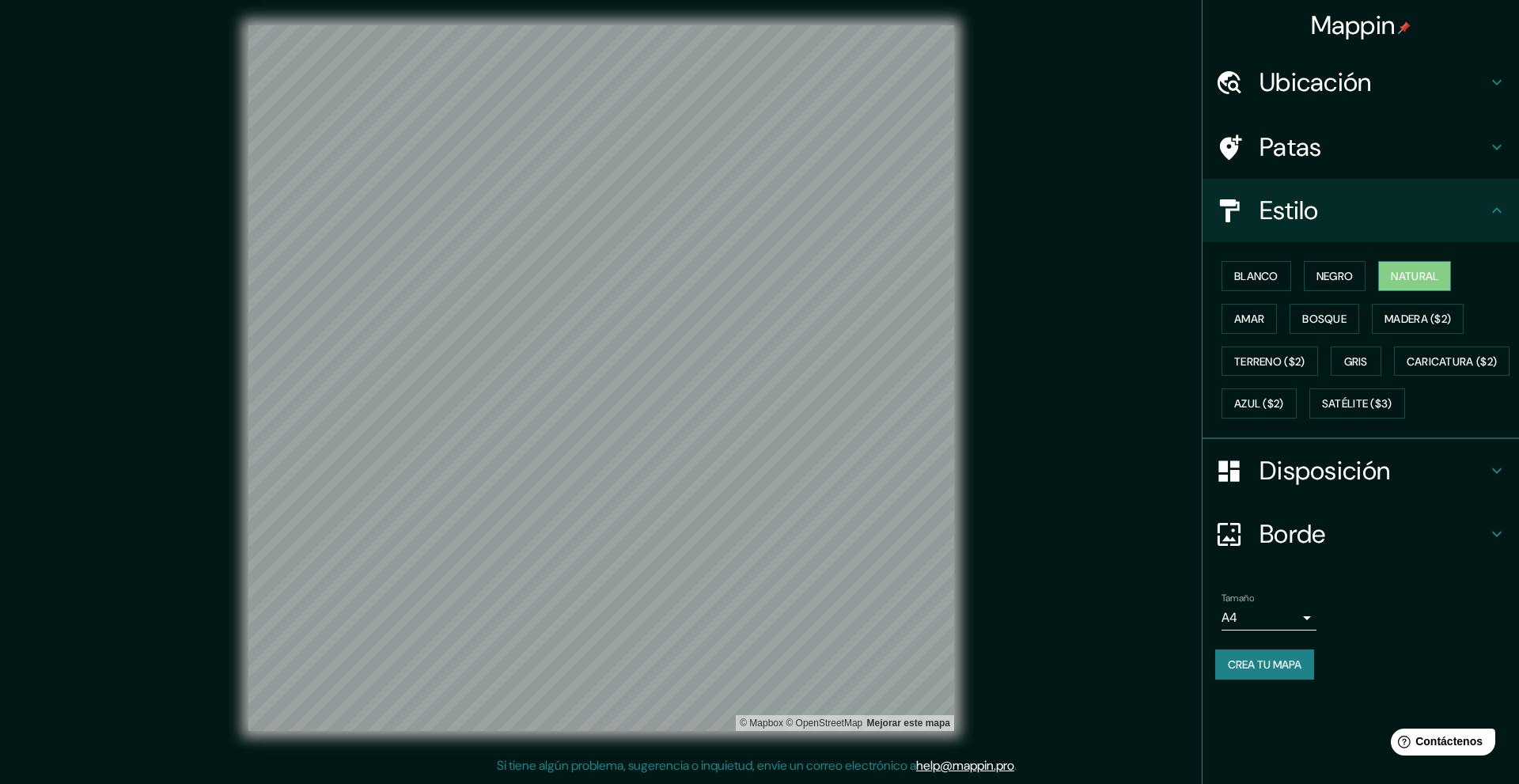 click on "Natural" at bounding box center [1415, 276] 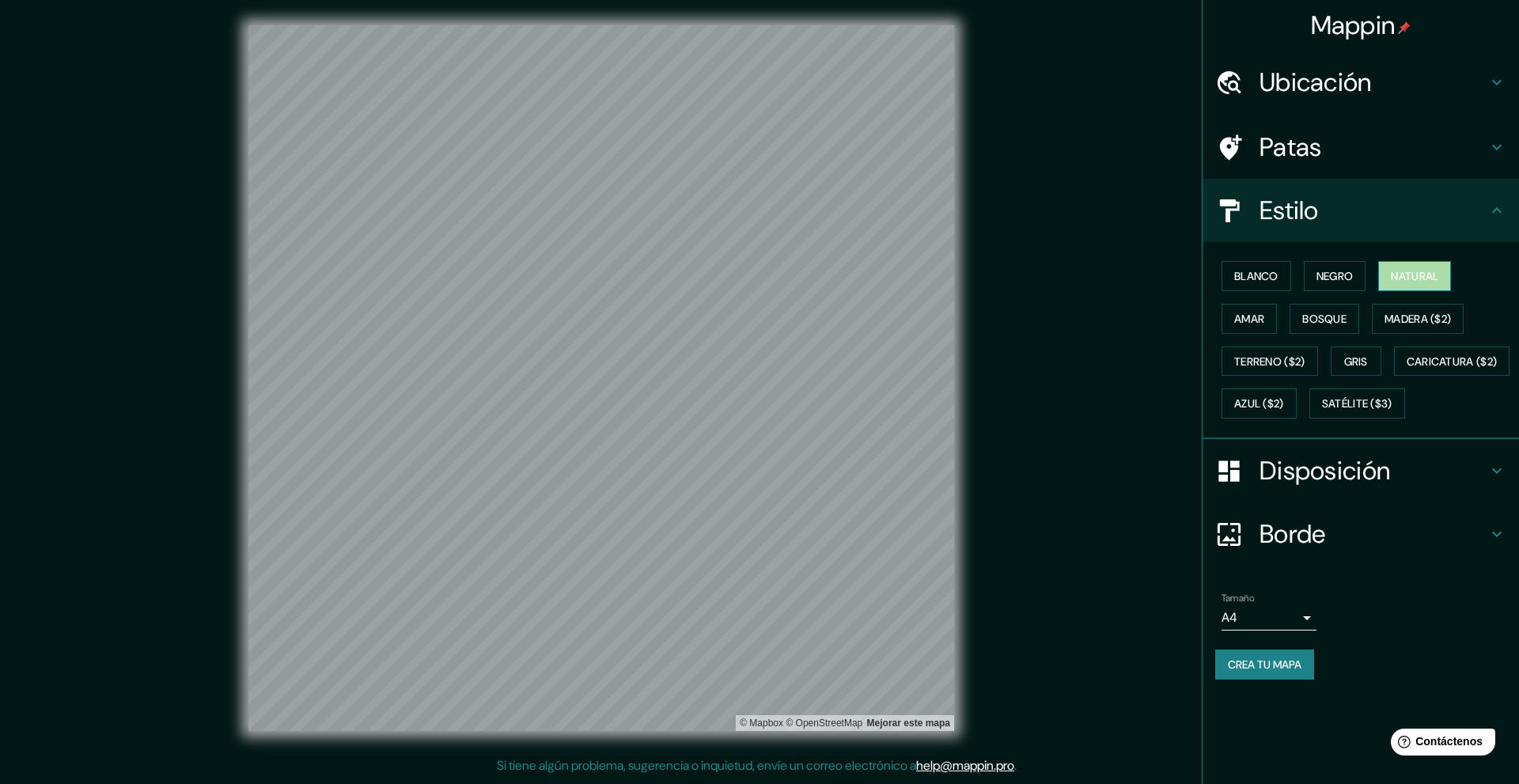 click on "Natural" at bounding box center (1415, 276) 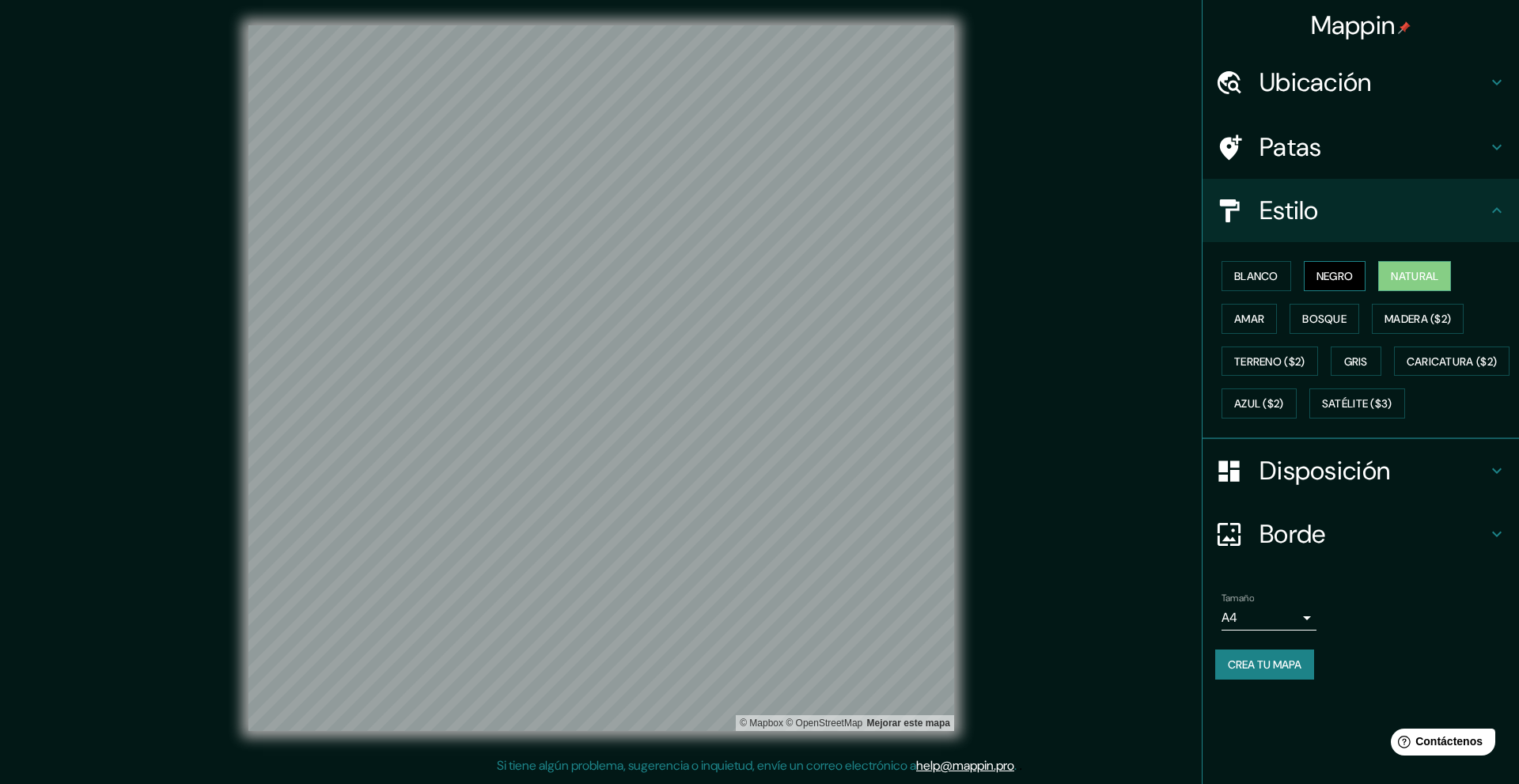 click on "Negro" at bounding box center [1335, 276] 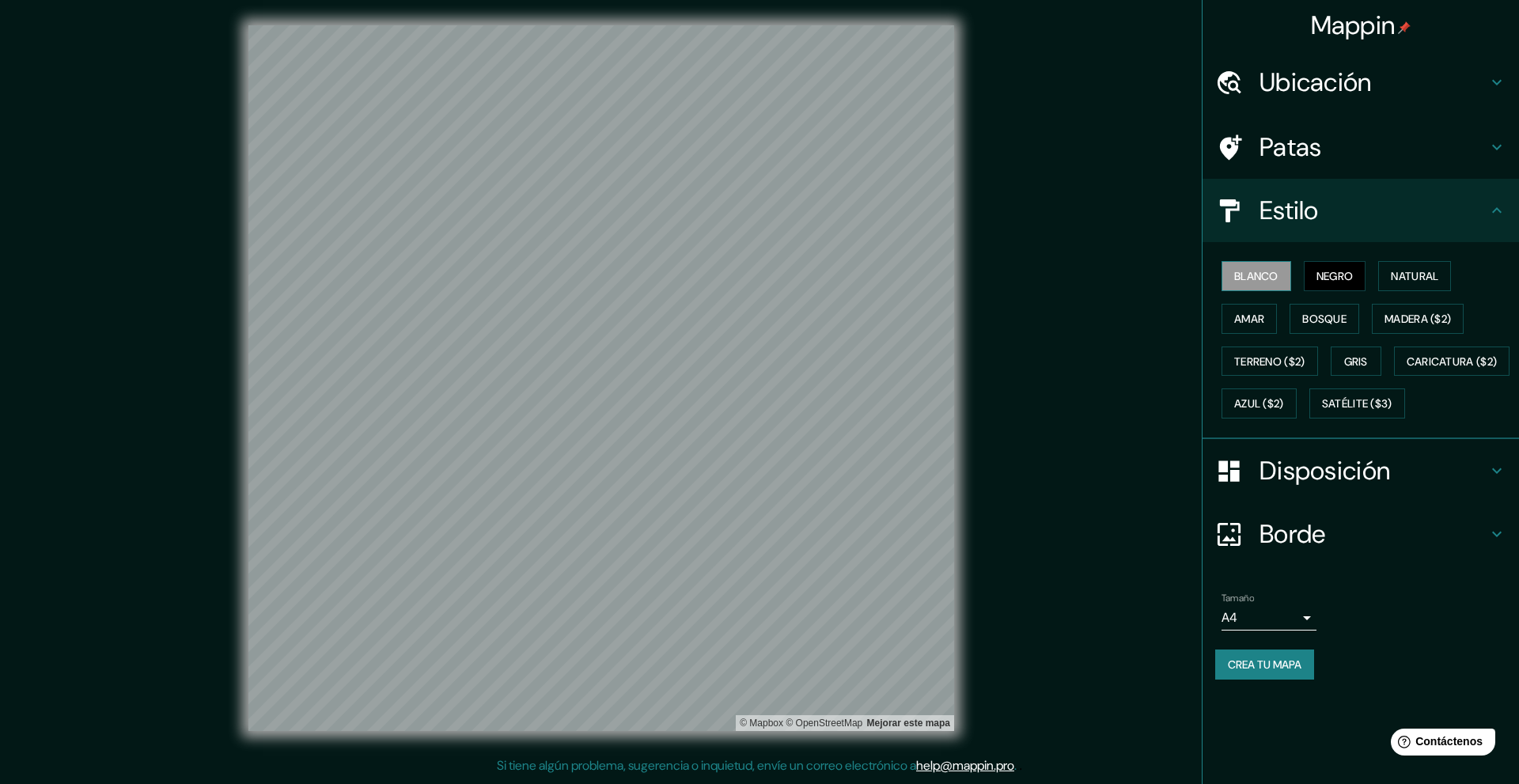 click on "Blanco" at bounding box center [1256, 276] 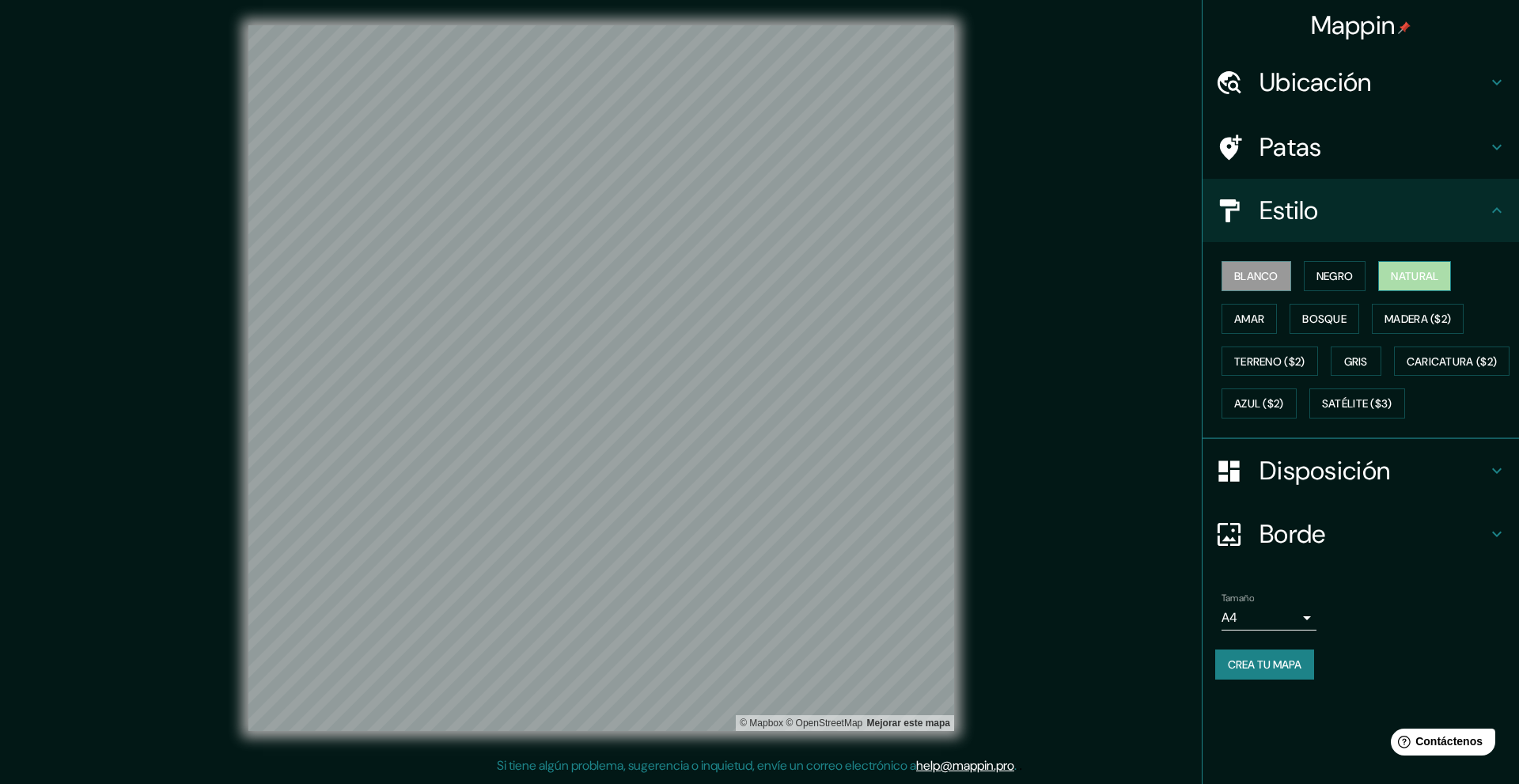 click on "Natural" at bounding box center (1415, 276) 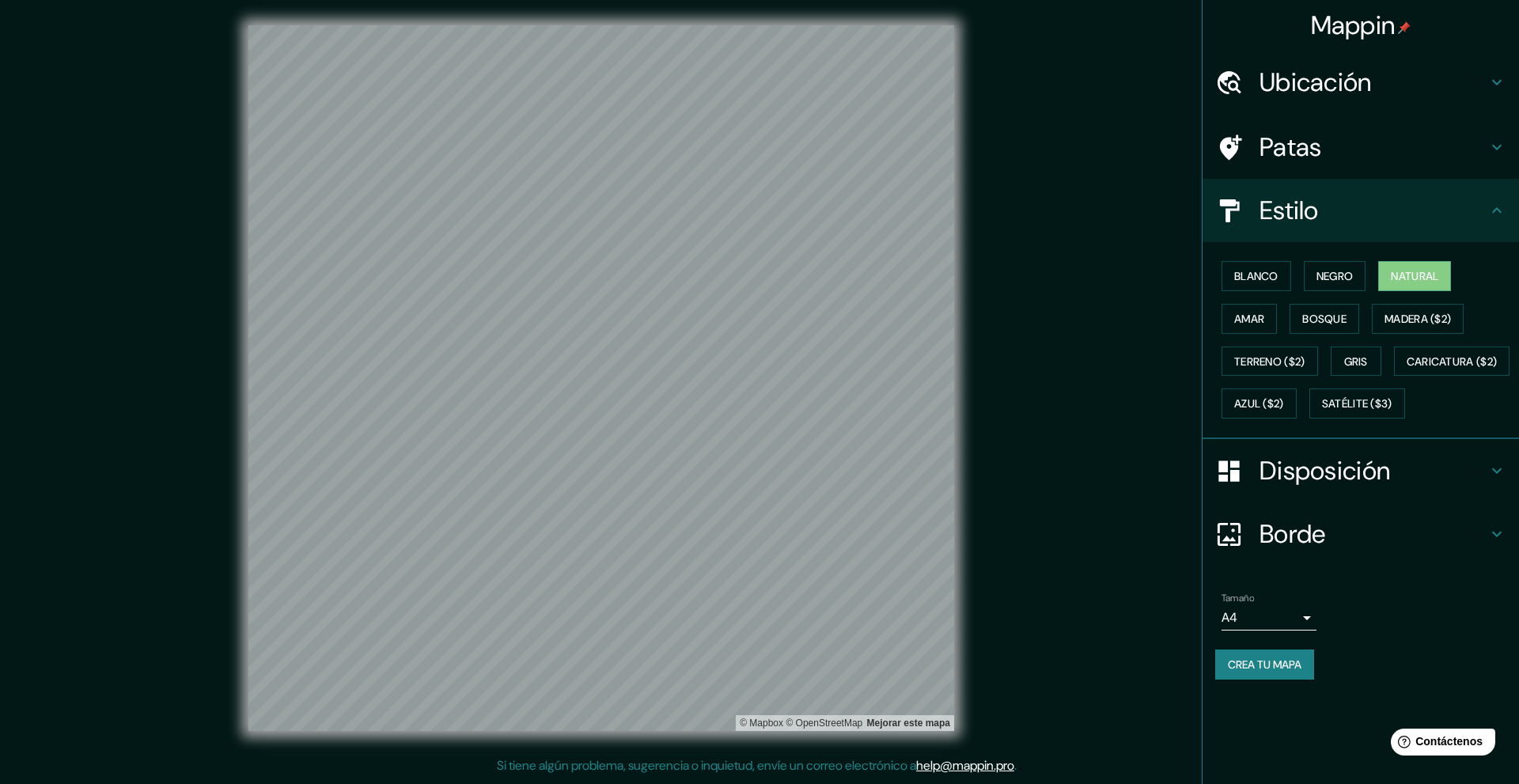 click on "Ubicación" at bounding box center (1373, 82) 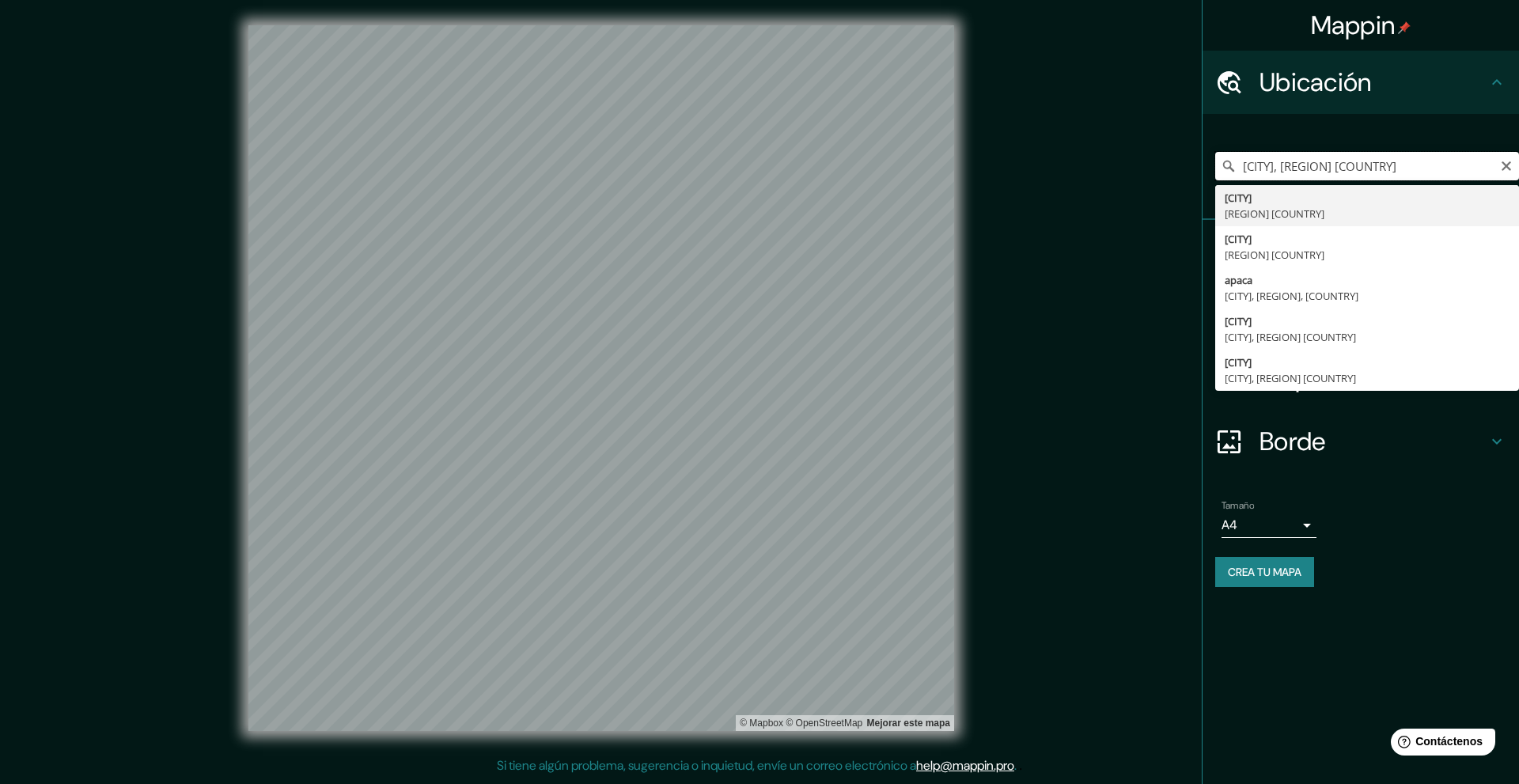 click on "[CITY], [REGION] [COUNTRY]" at bounding box center (1367, 166) 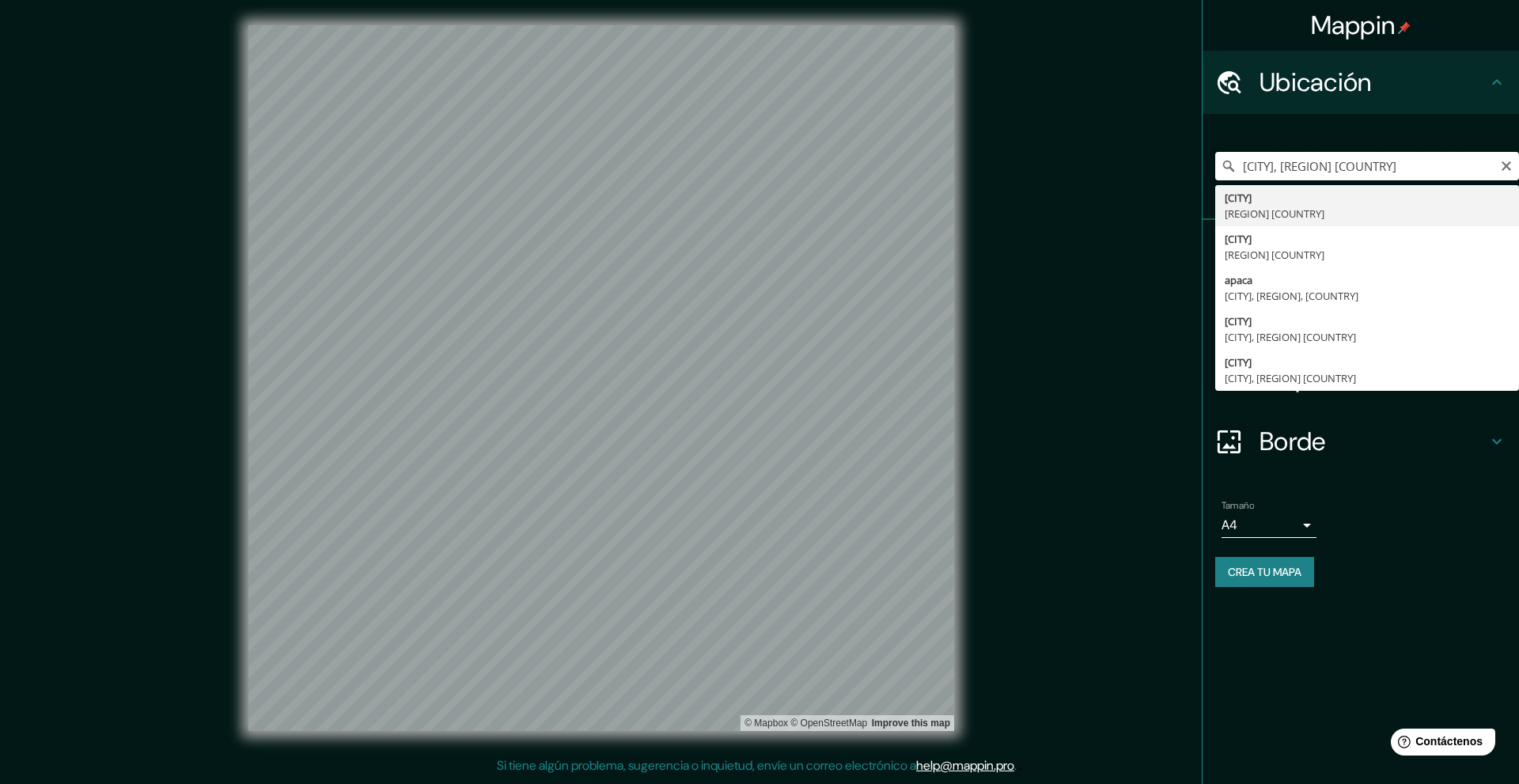 click on "[CITY], [REGION] [COUNTRY]" at bounding box center (1367, 166) 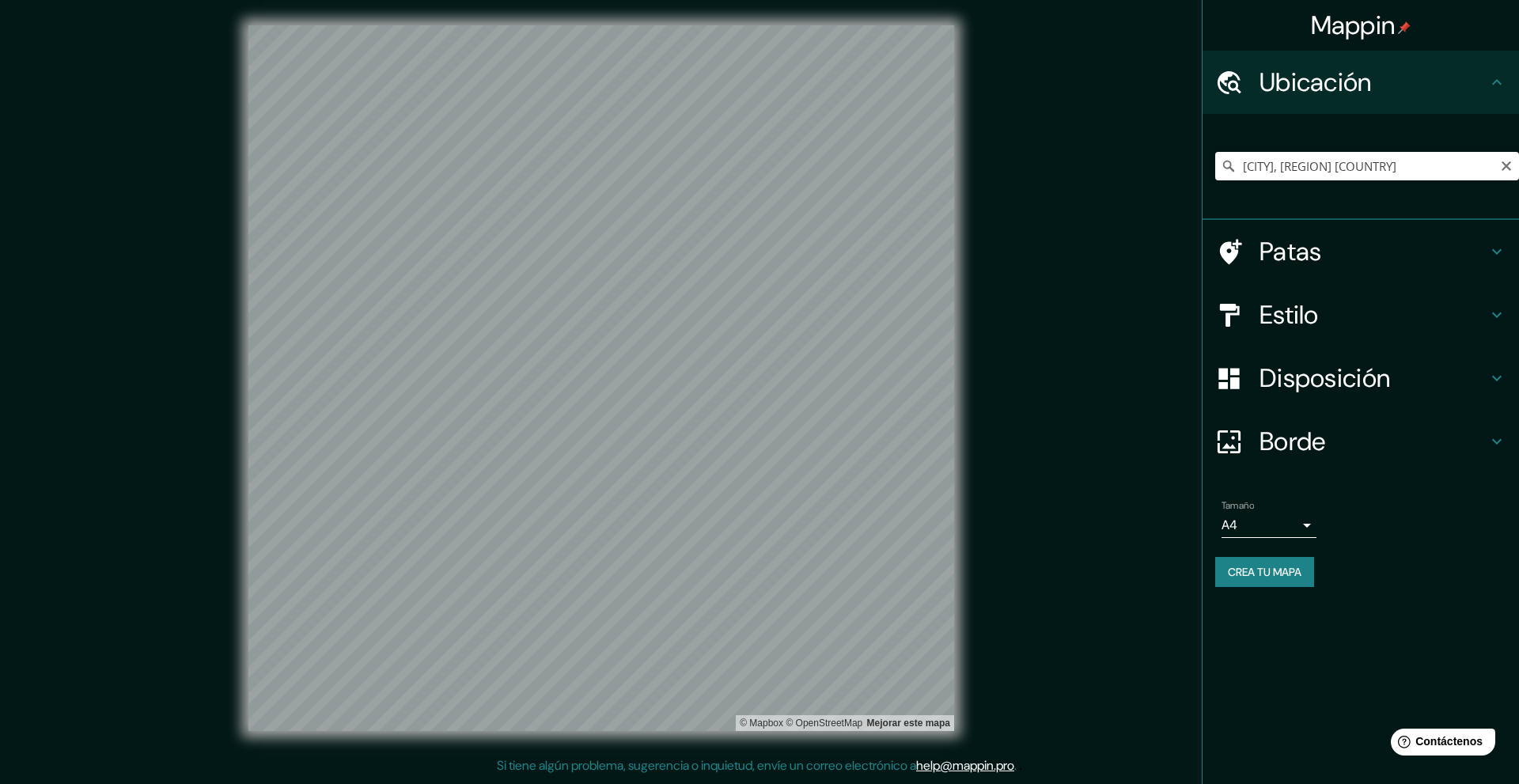 click 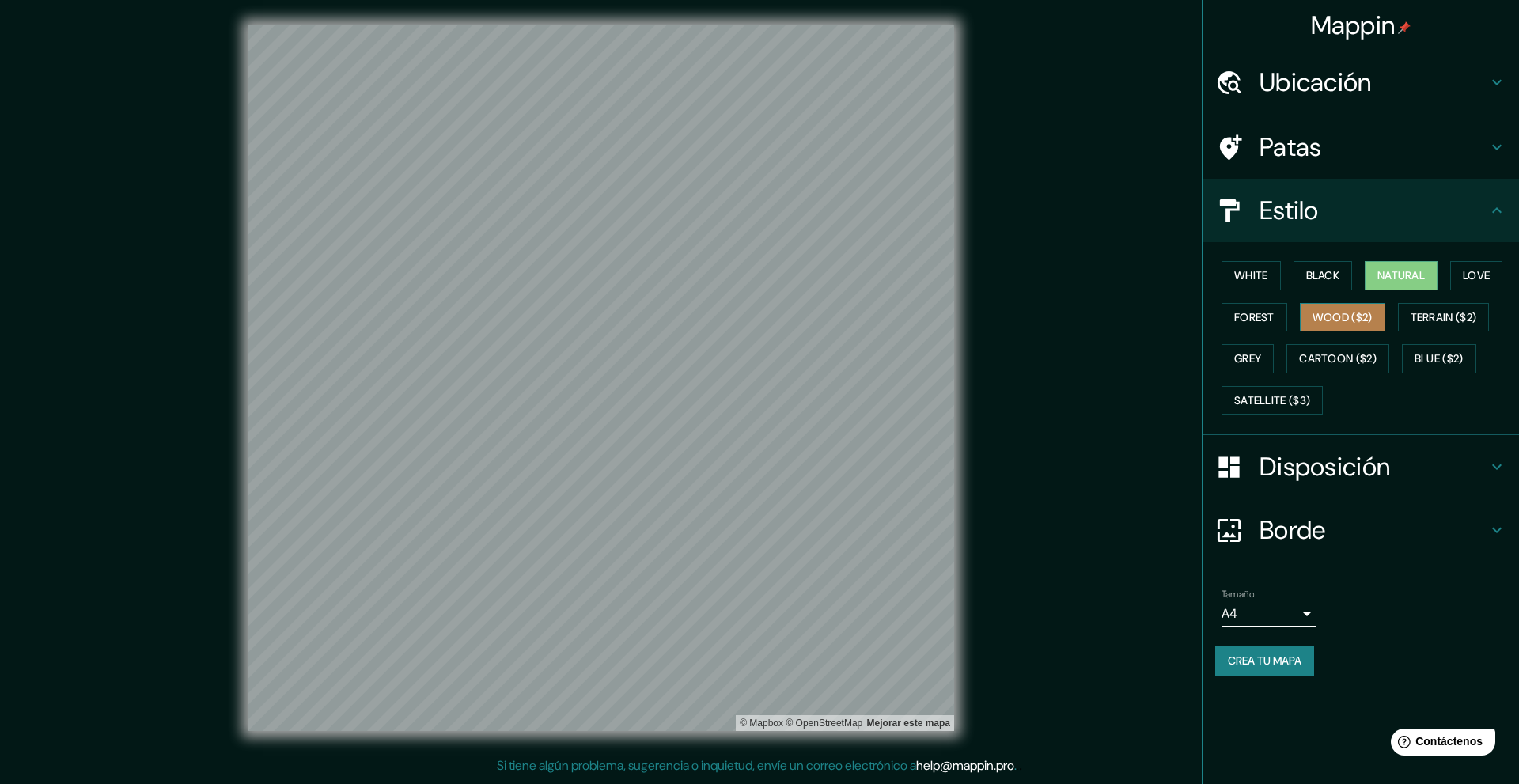 click on "Wood ($2)" at bounding box center [1343, 317] 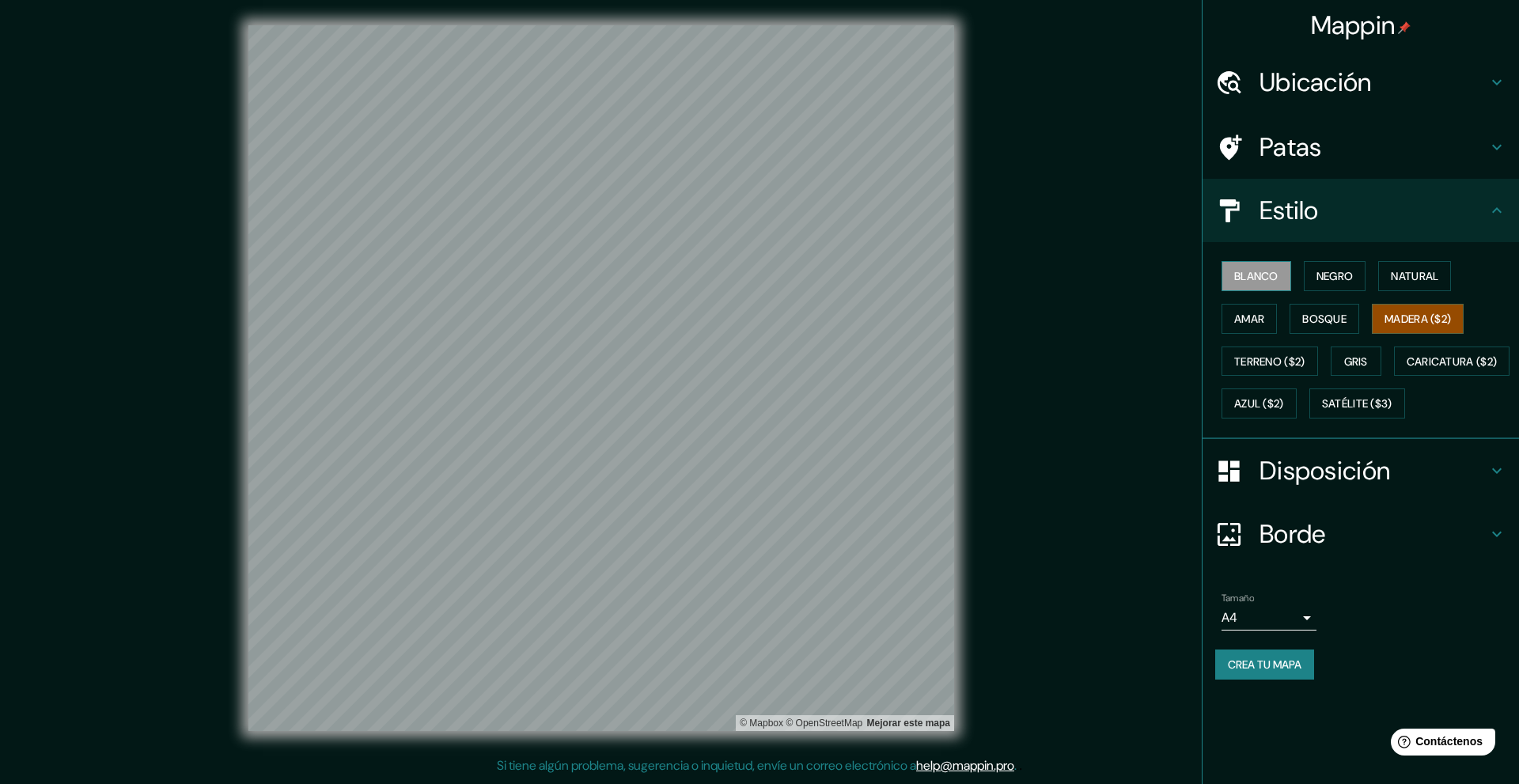 click on "Blanco" at bounding box center [1256, 276] 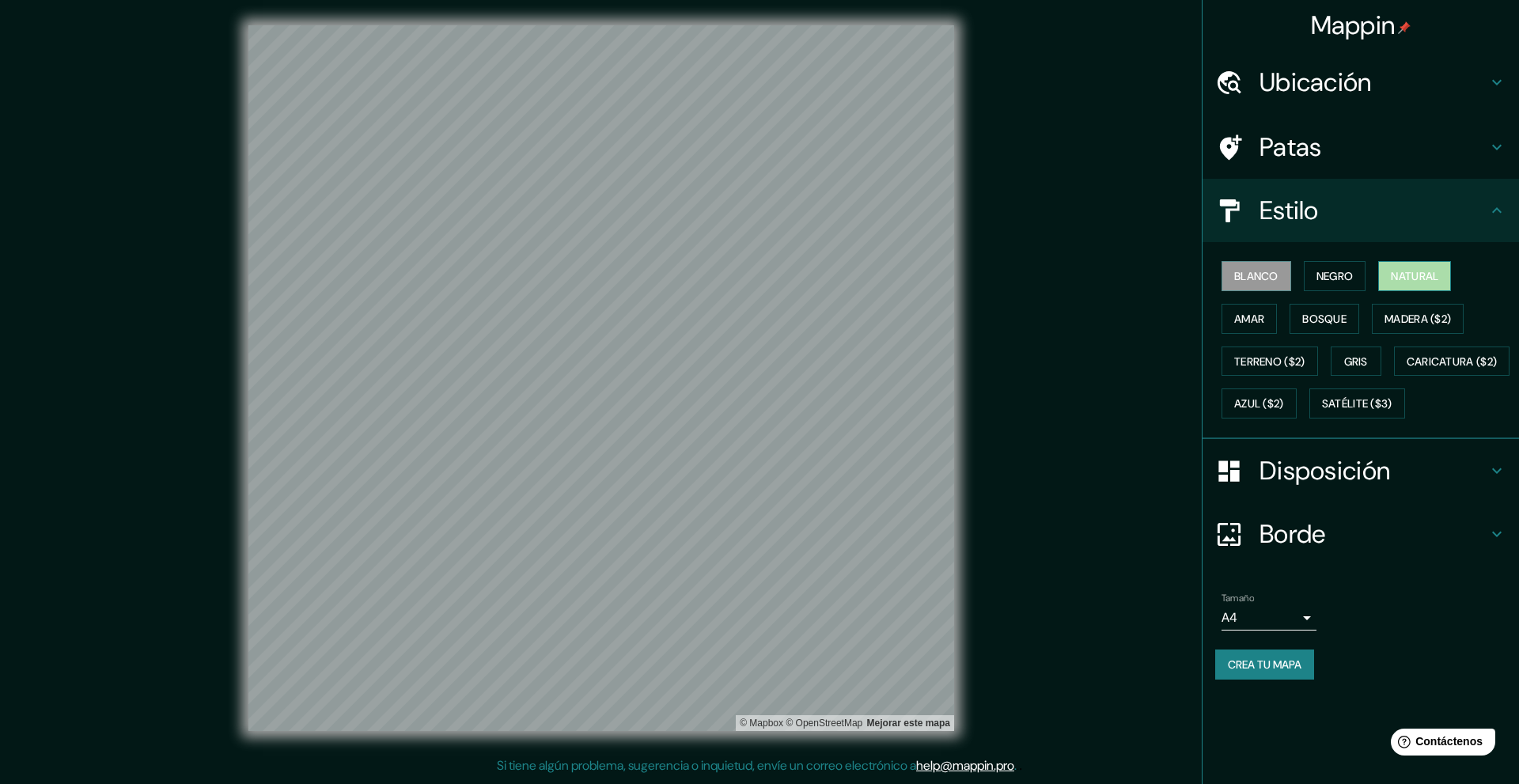 click on "Natural" at bounding box center (1415, 276) 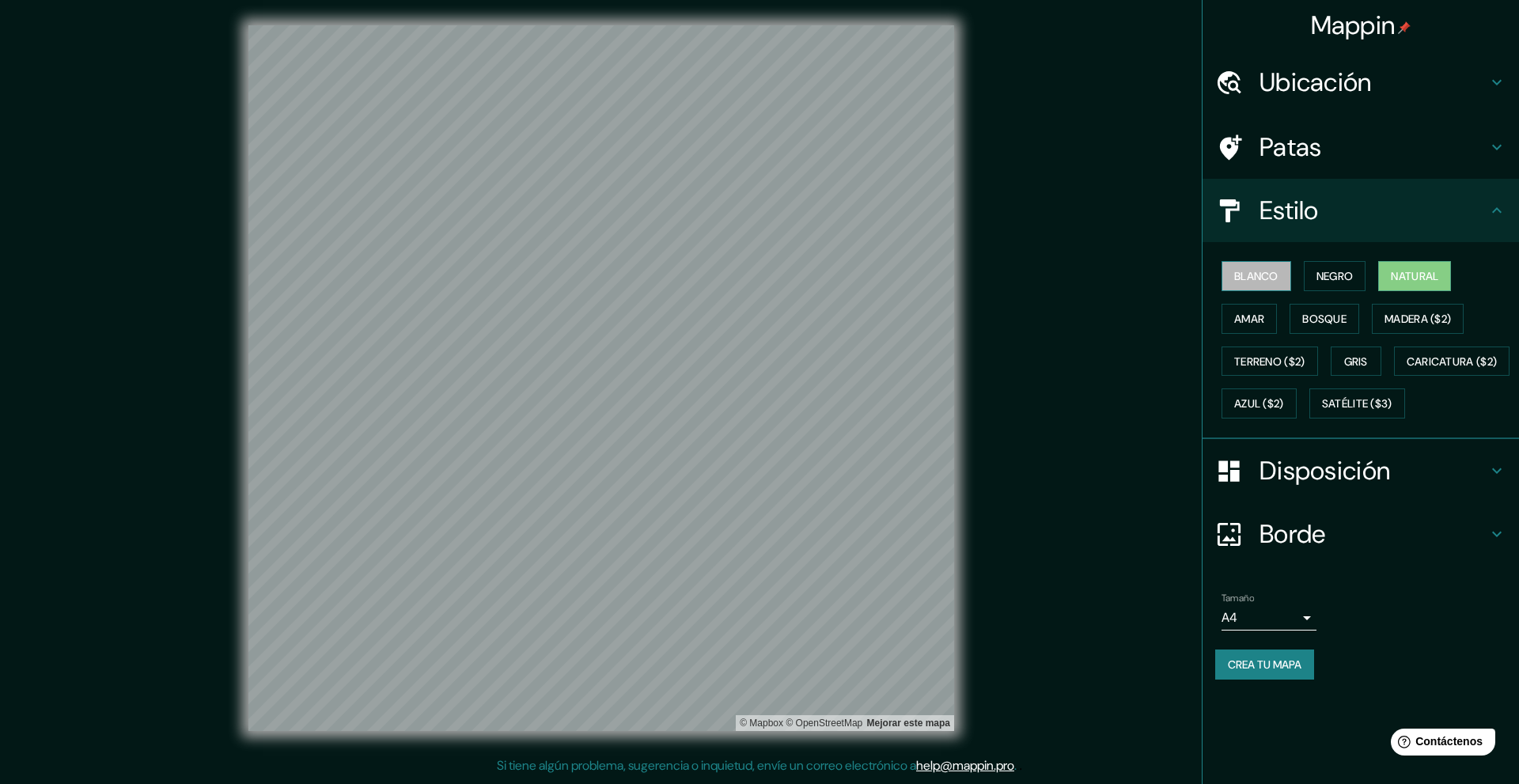 click on "Blanco" at bounding box center (1256, 276) 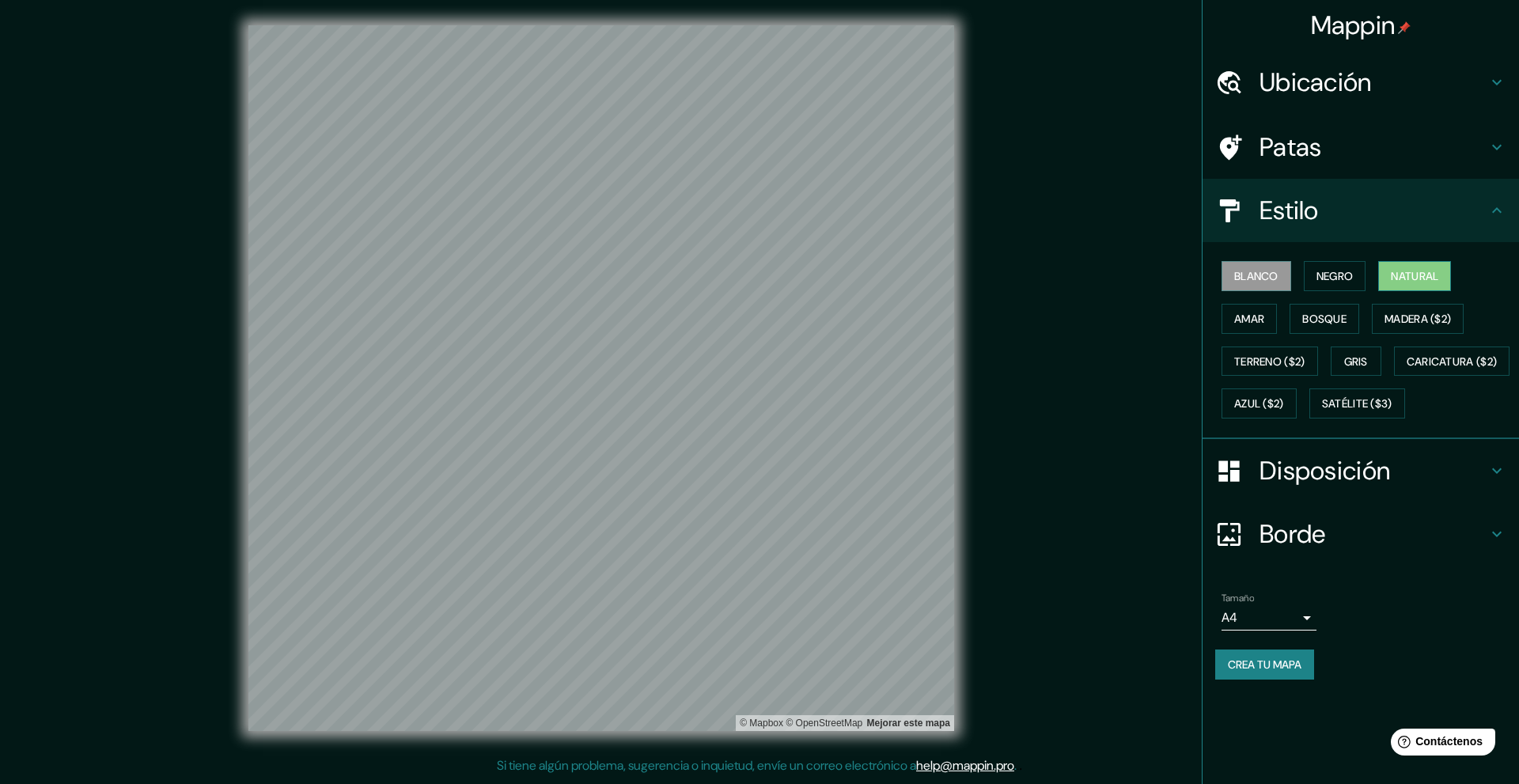 click on "Natural" at bounding box center [1415, 276] 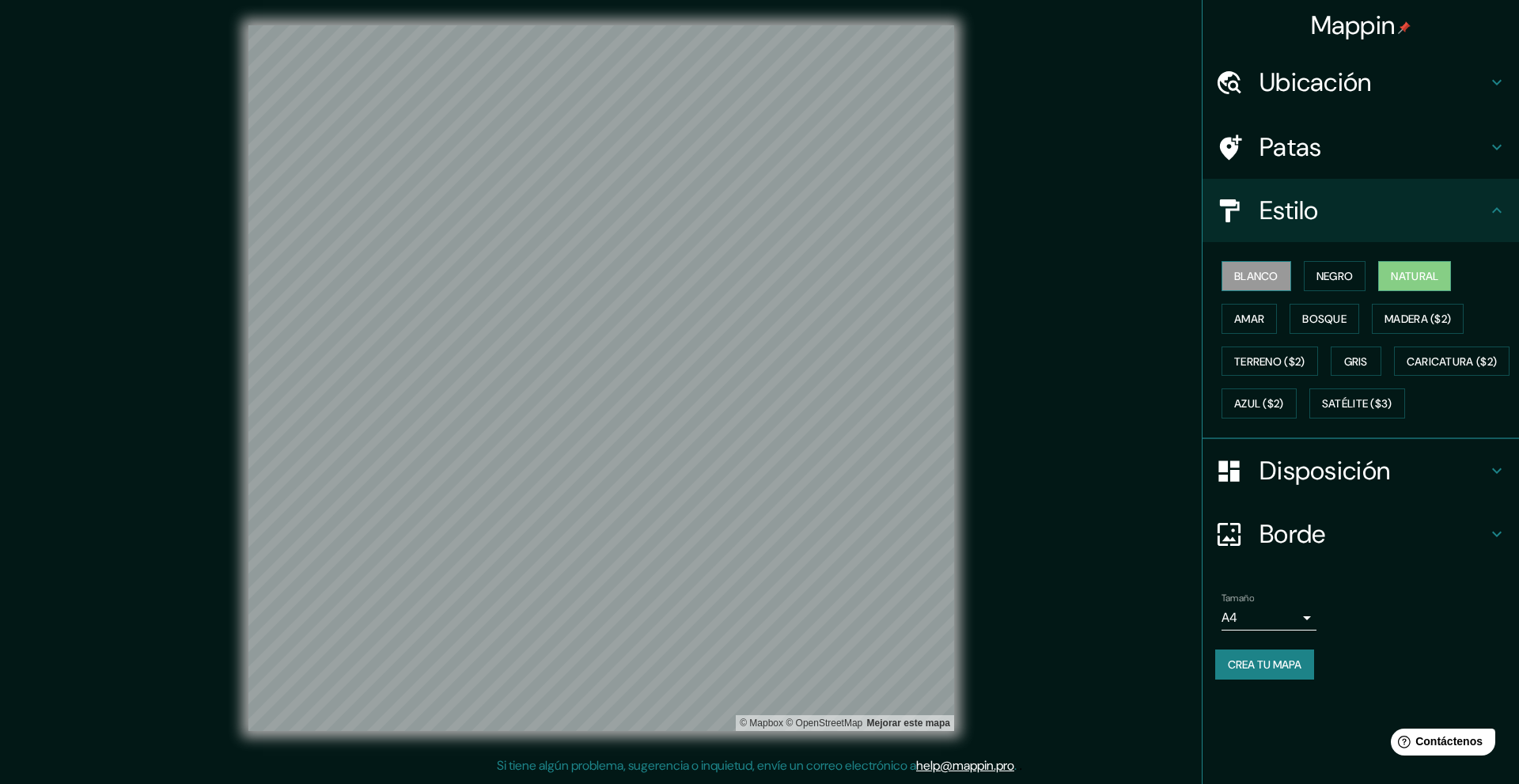 click on "Blanco" at bounding box center (1256, 276) 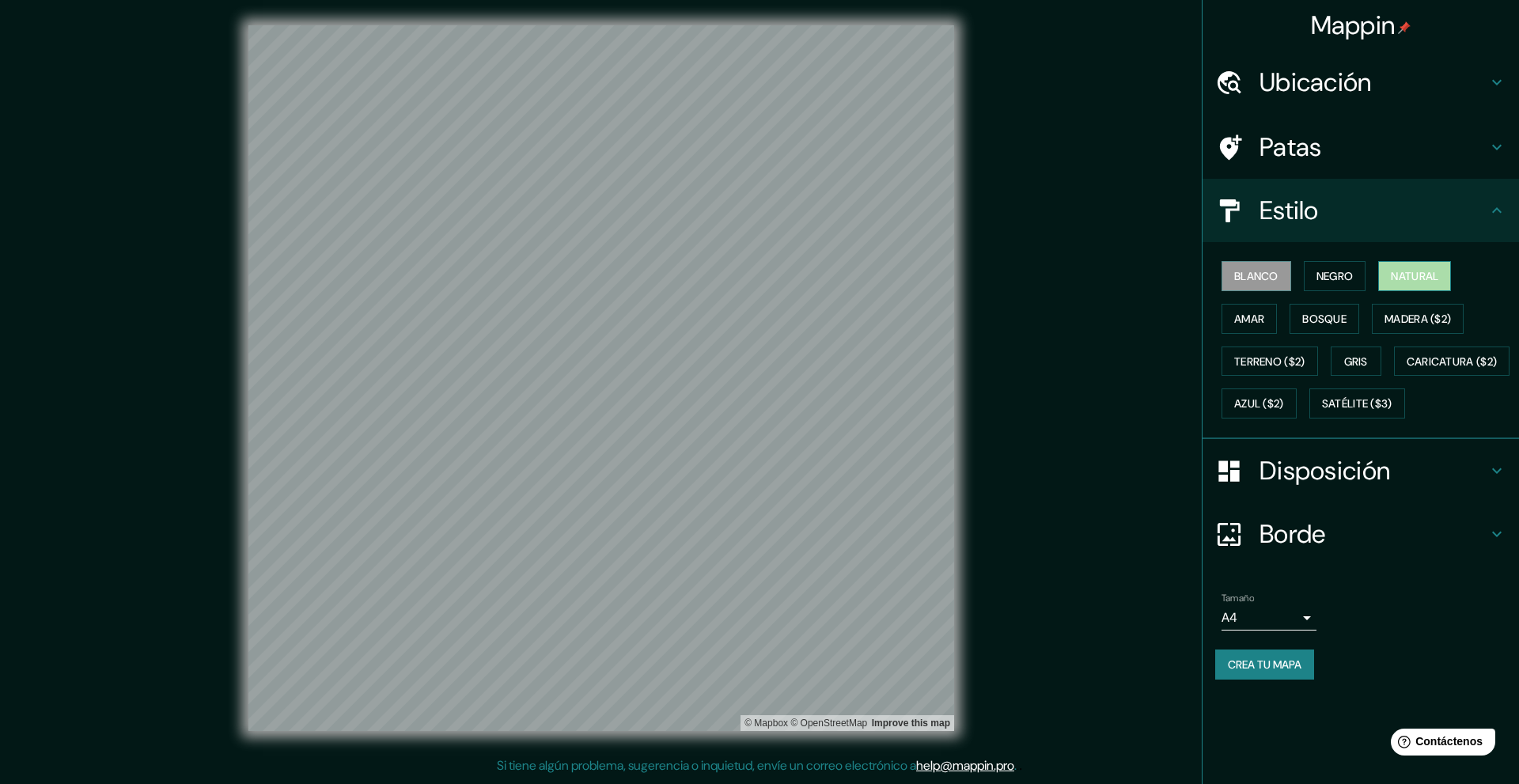 click on "Natural" at bounding box center (1415, 276) 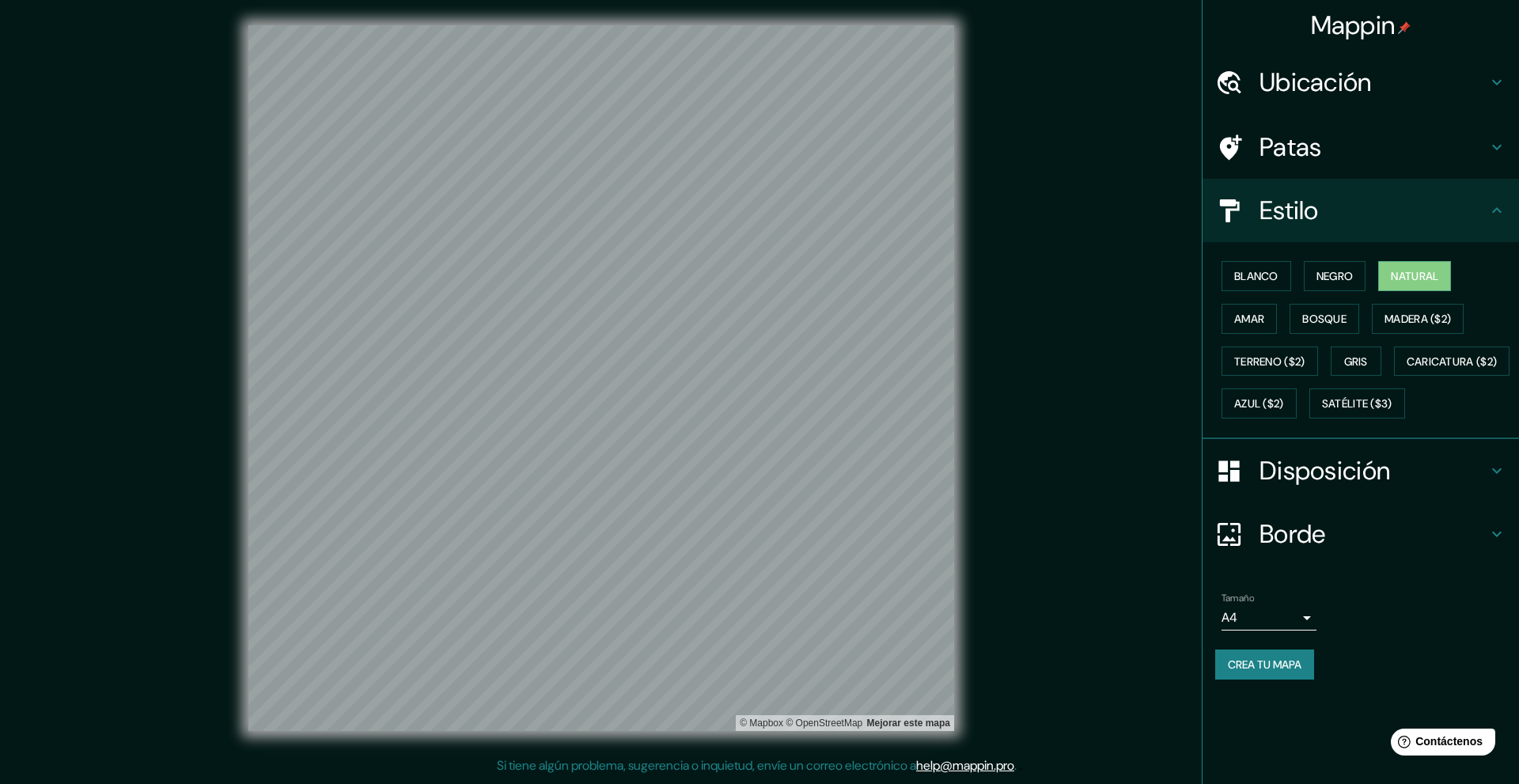 click 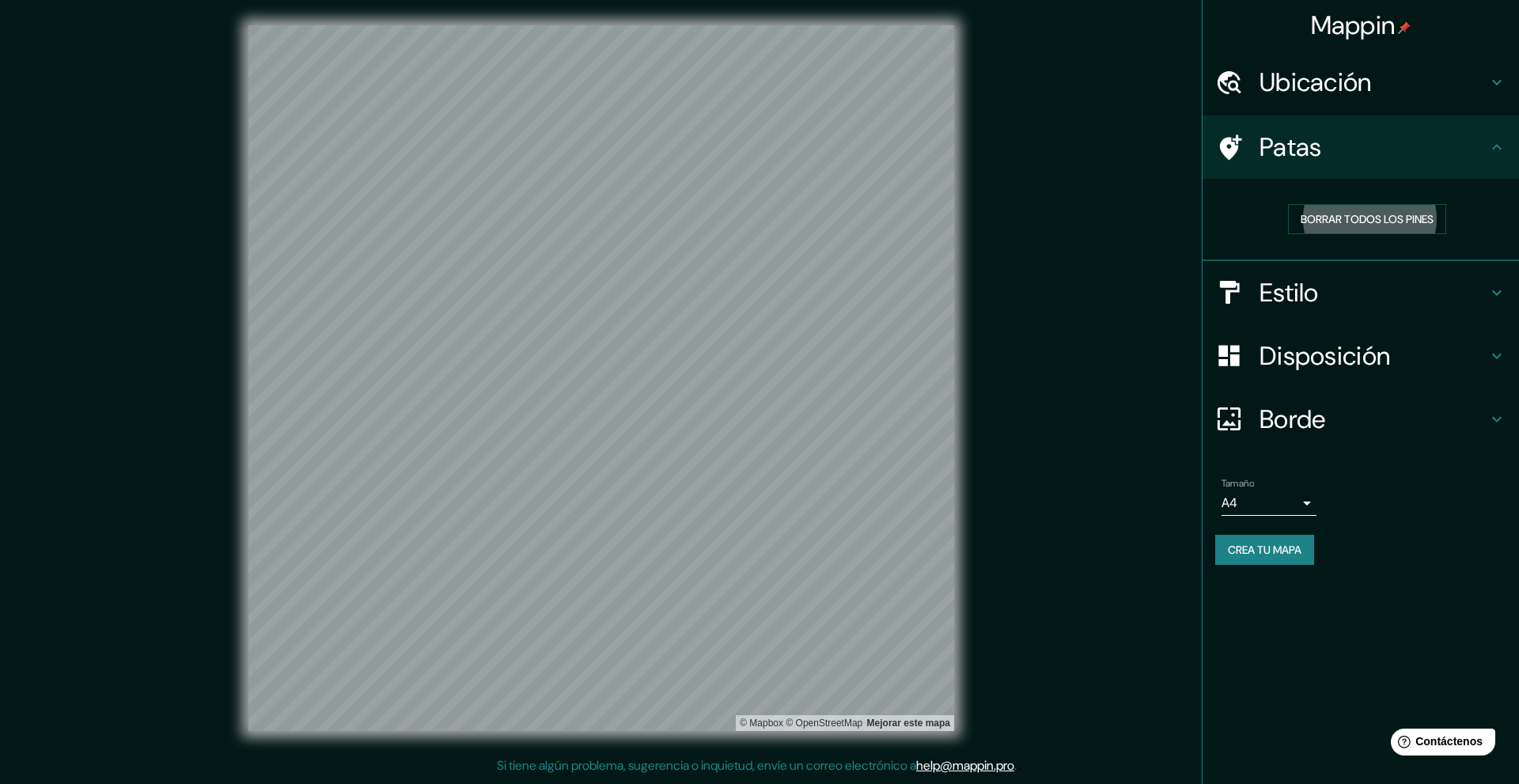 type 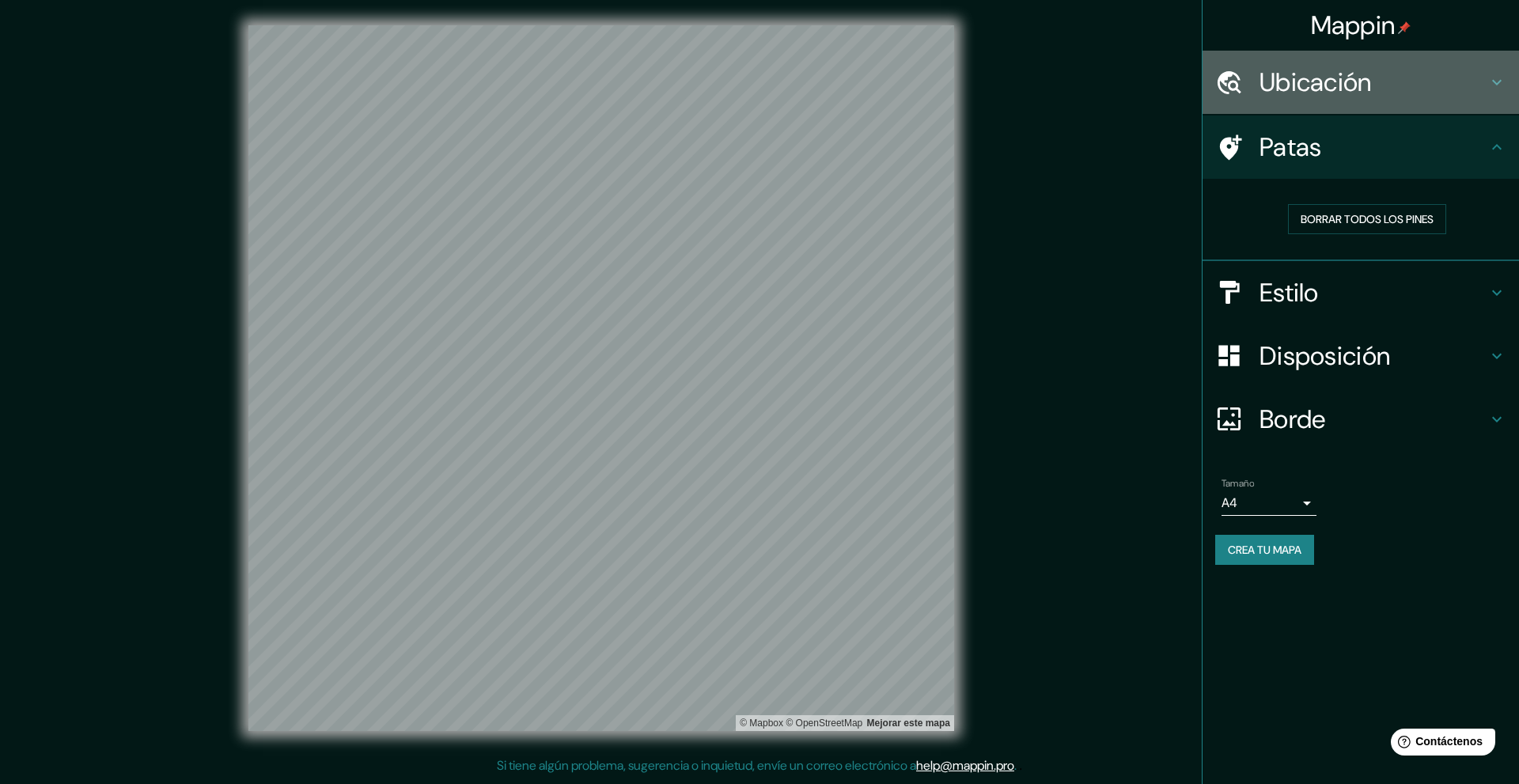 click 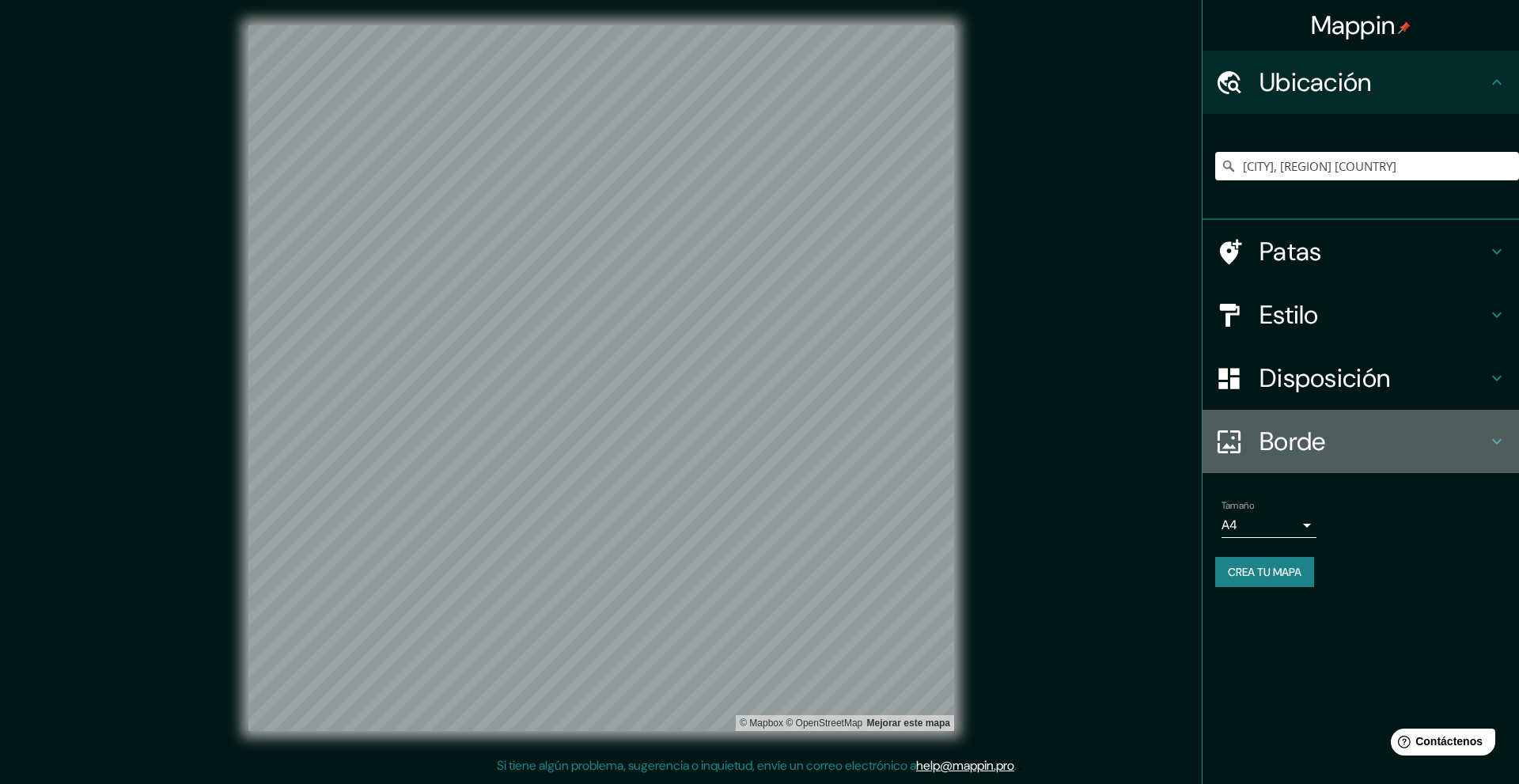 click 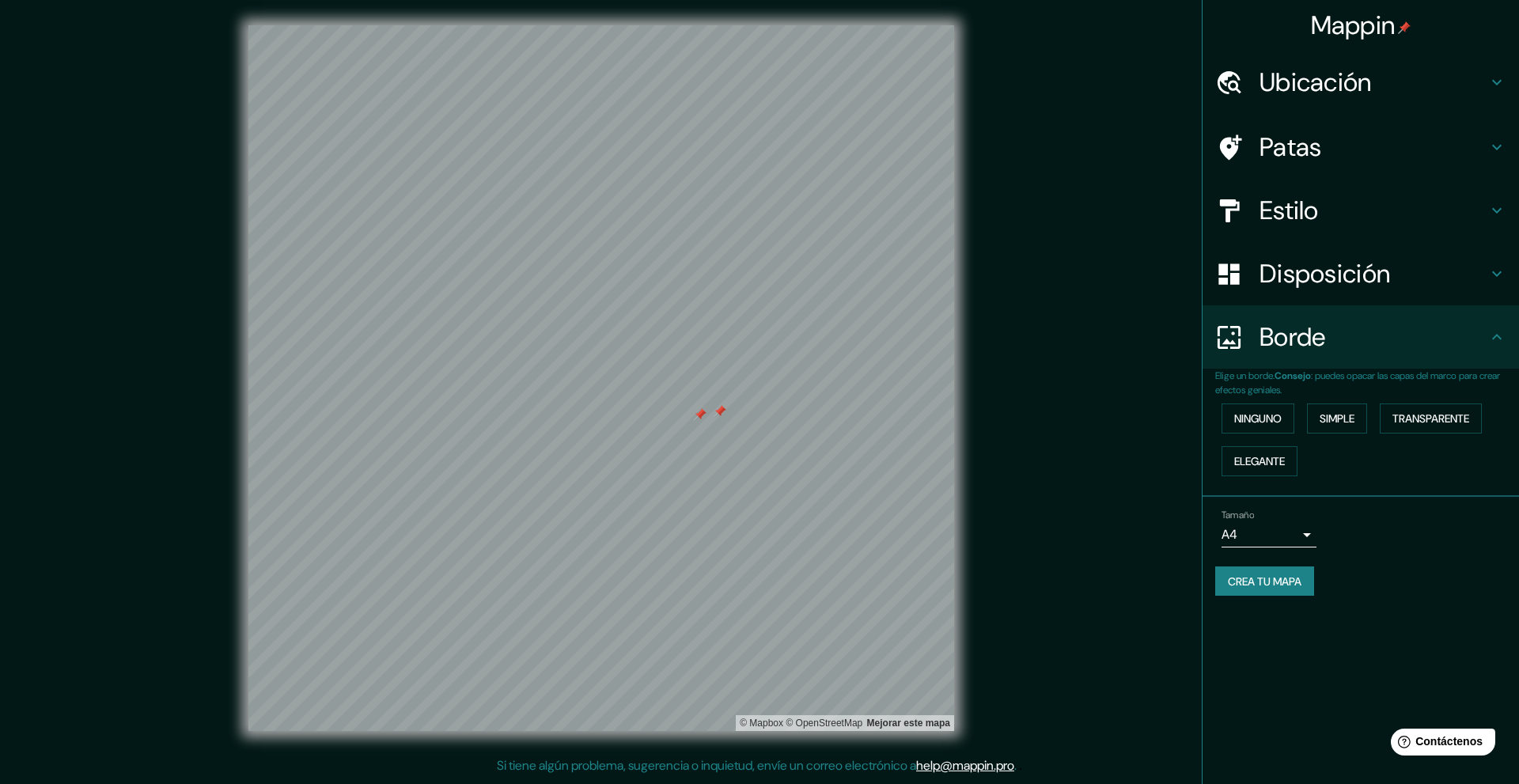 click at bounding box center [700, 415] 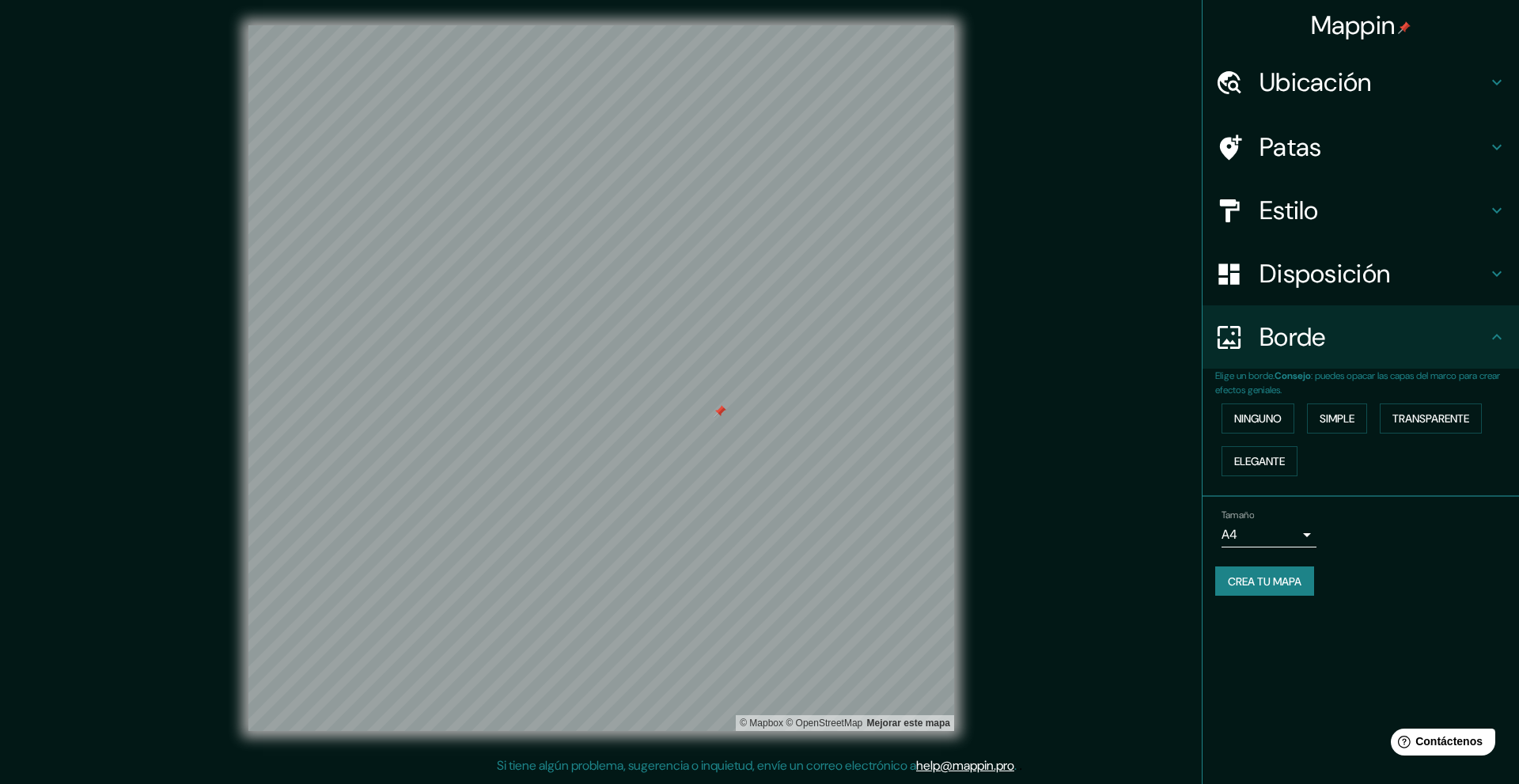 click at bounding box center [720, 411] 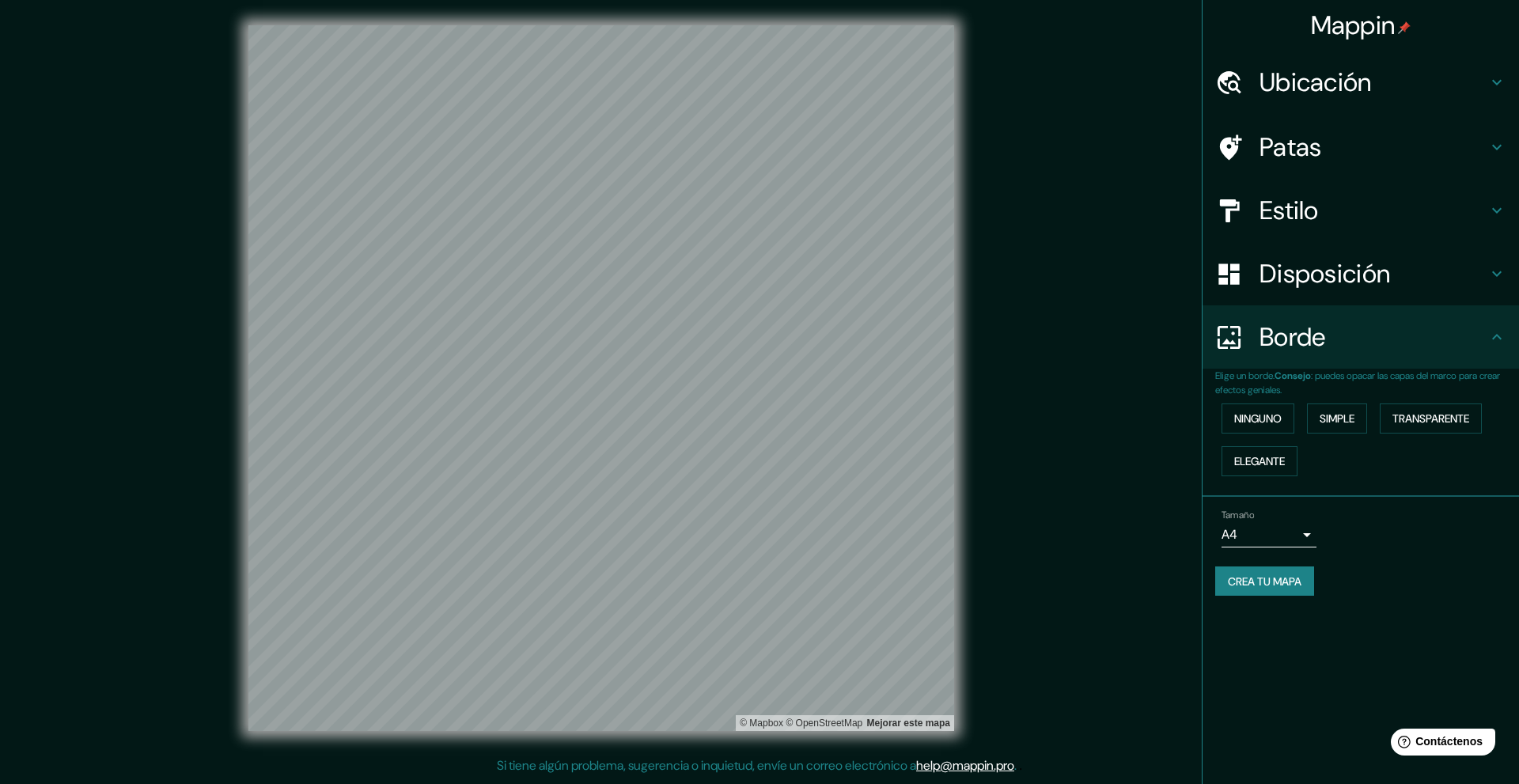 drag, startPoint x: 1285, startPoint y: 584, endPoint x: 1247, endPoint y: 585, distance: 38.01316 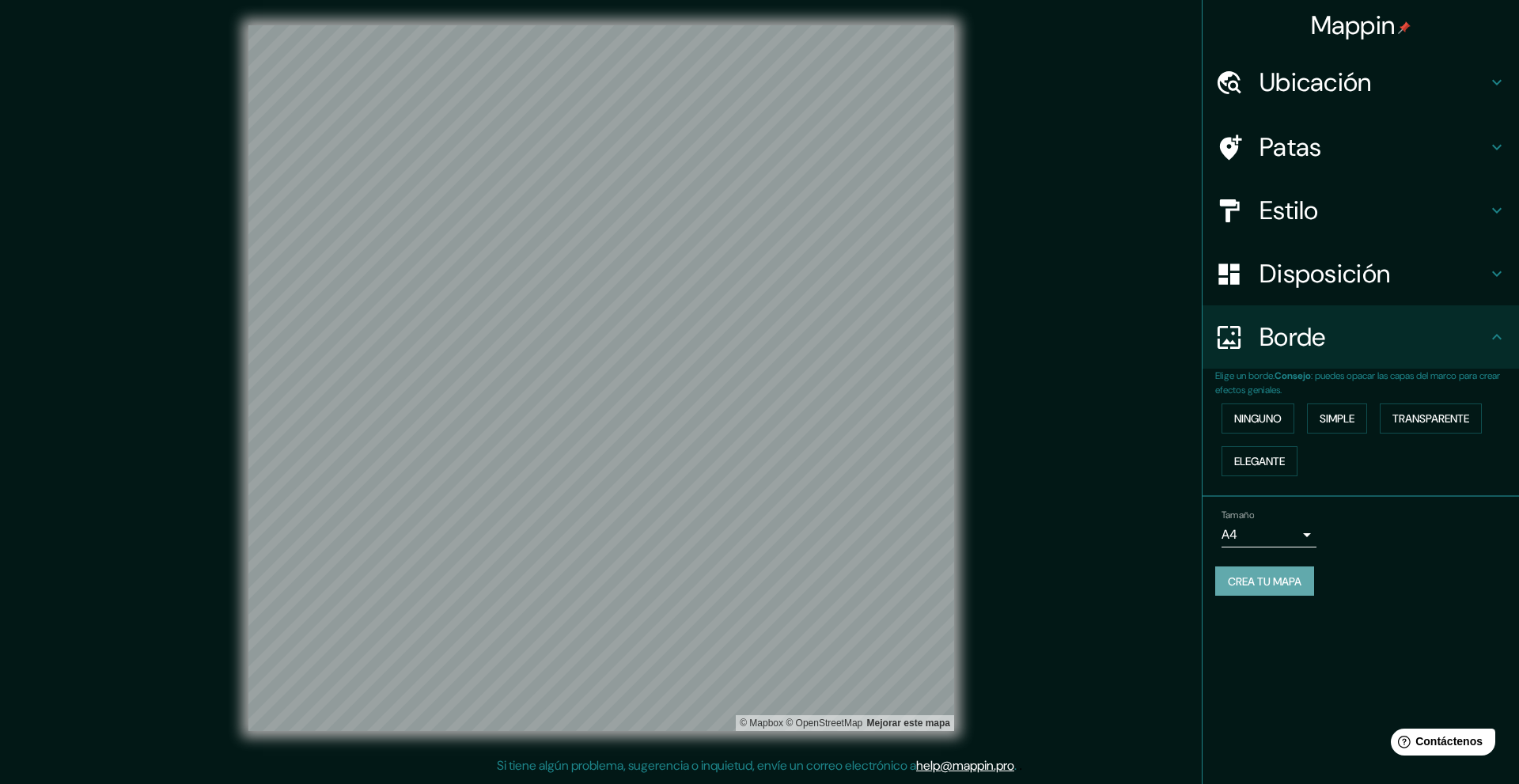 click on "Crea tu mapa" at bounding box center [1264, 581] 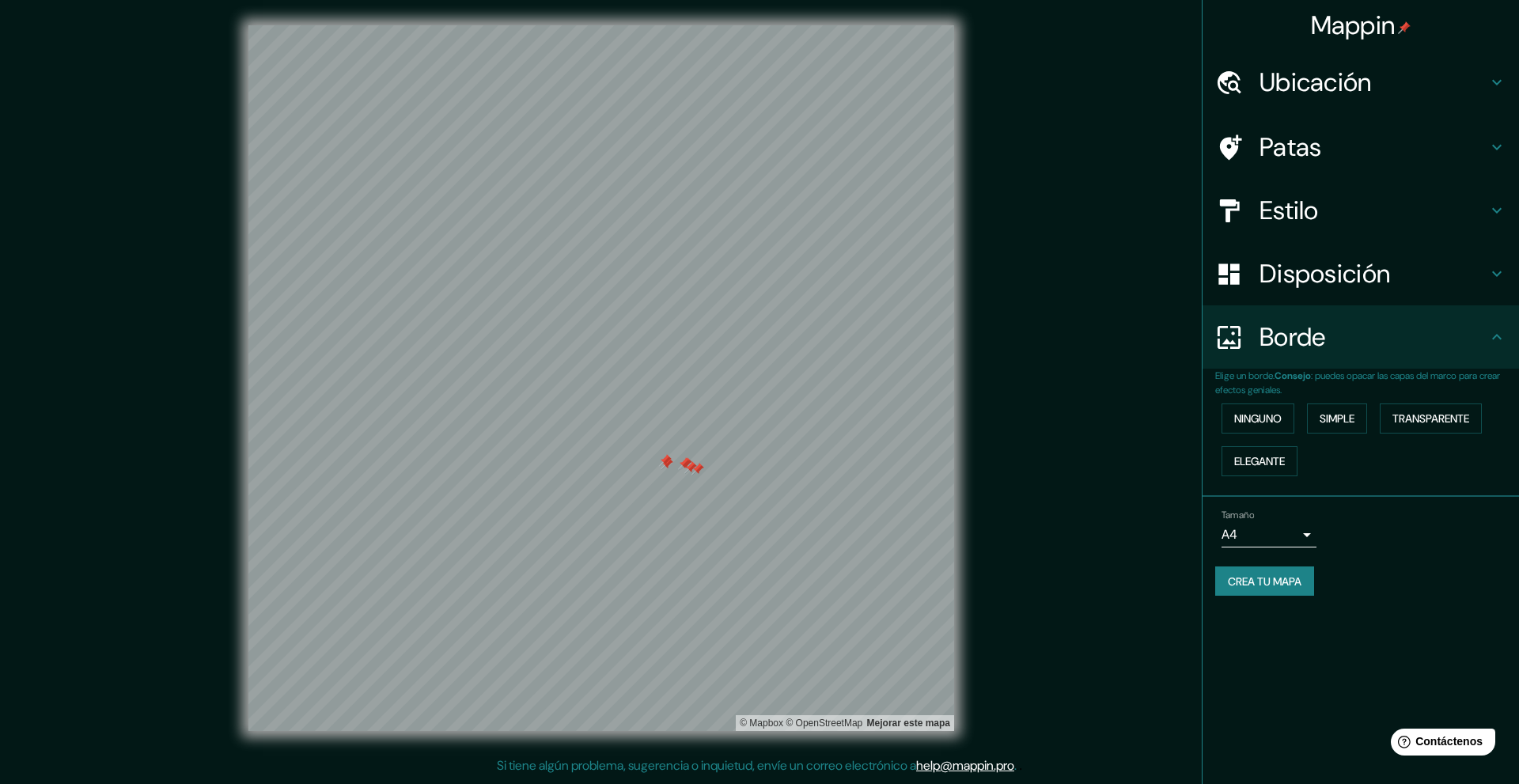 click at bounding box center [691, 468] 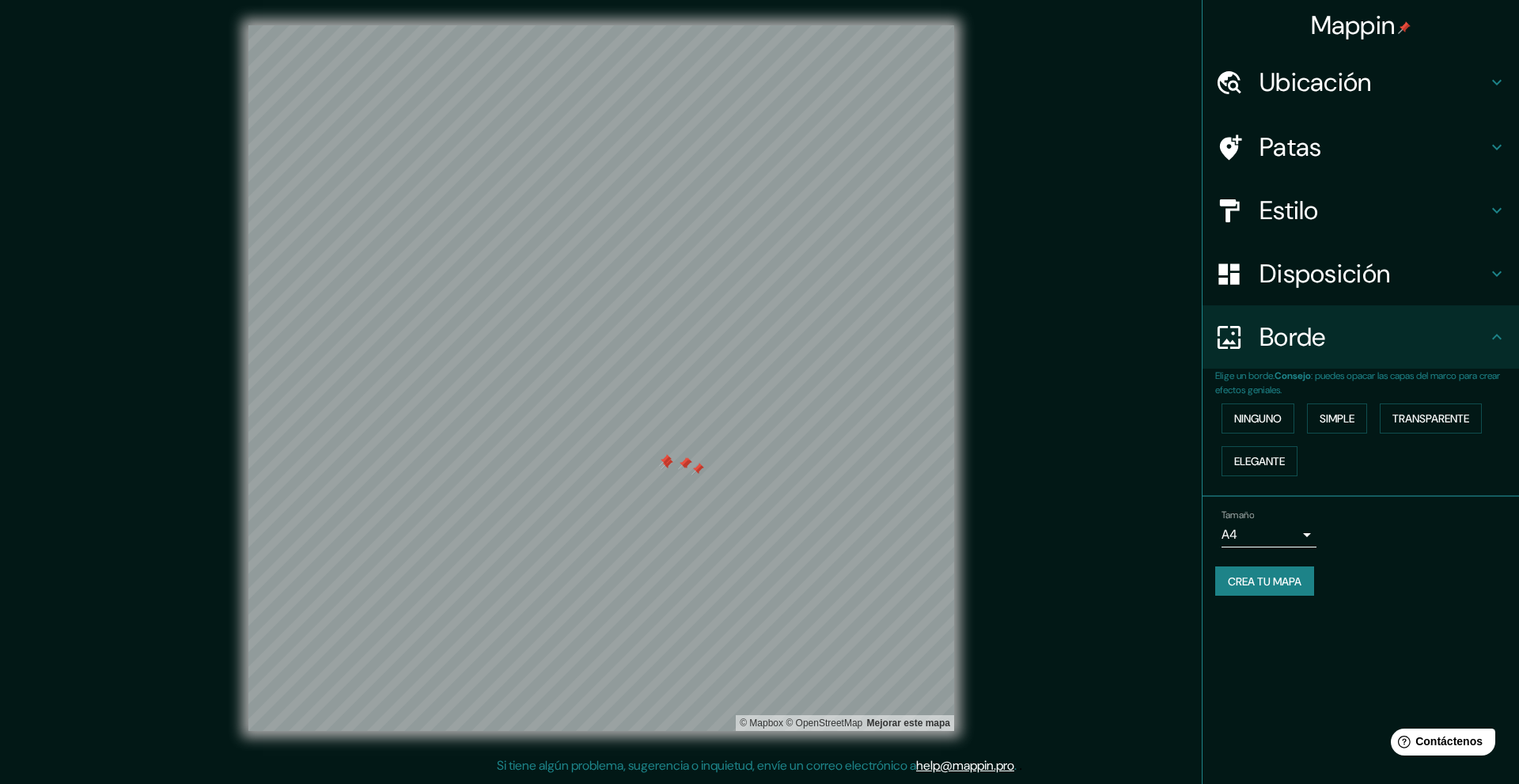 click at bounding box center [684, 464] 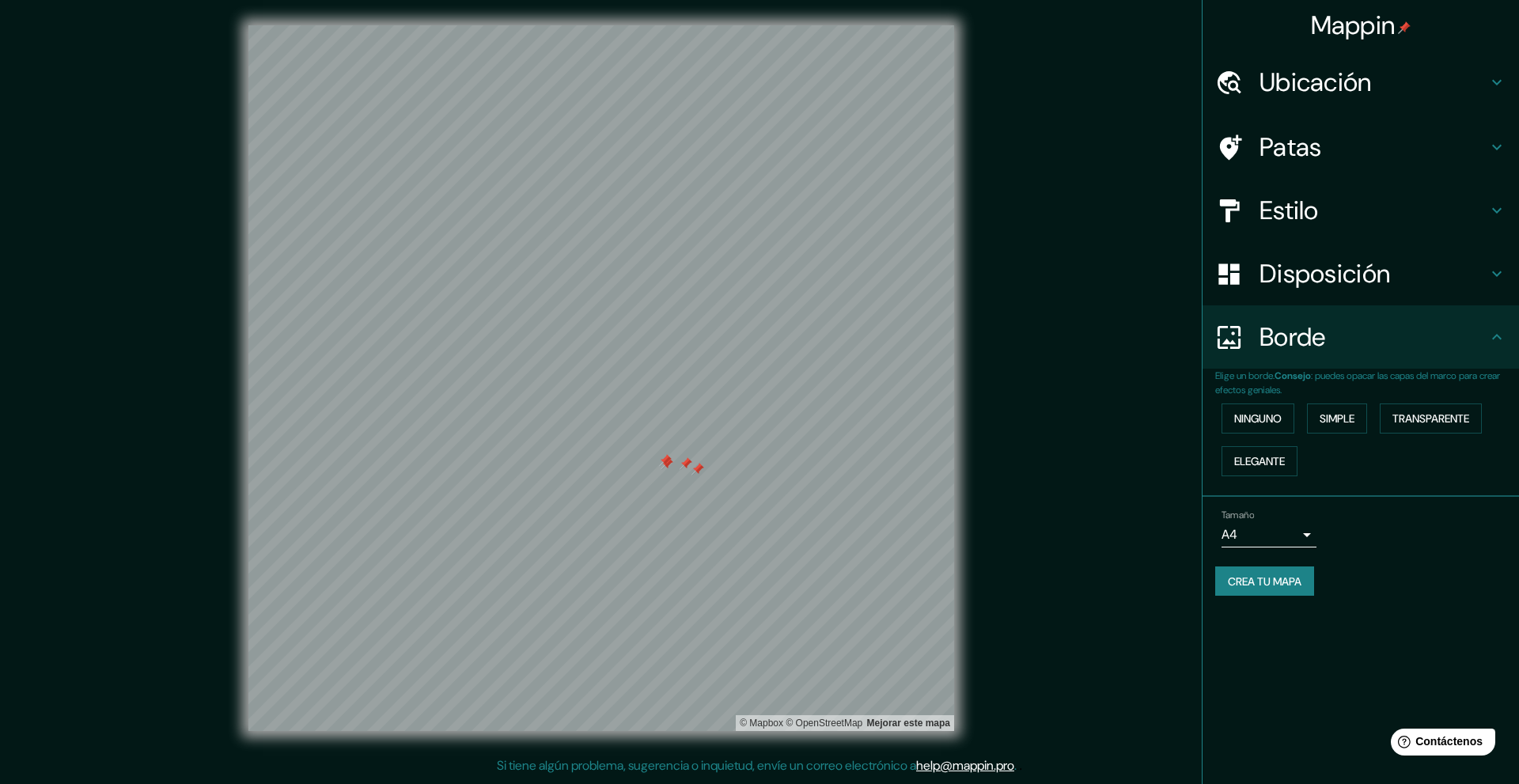 click at bounding box center (686, 464) 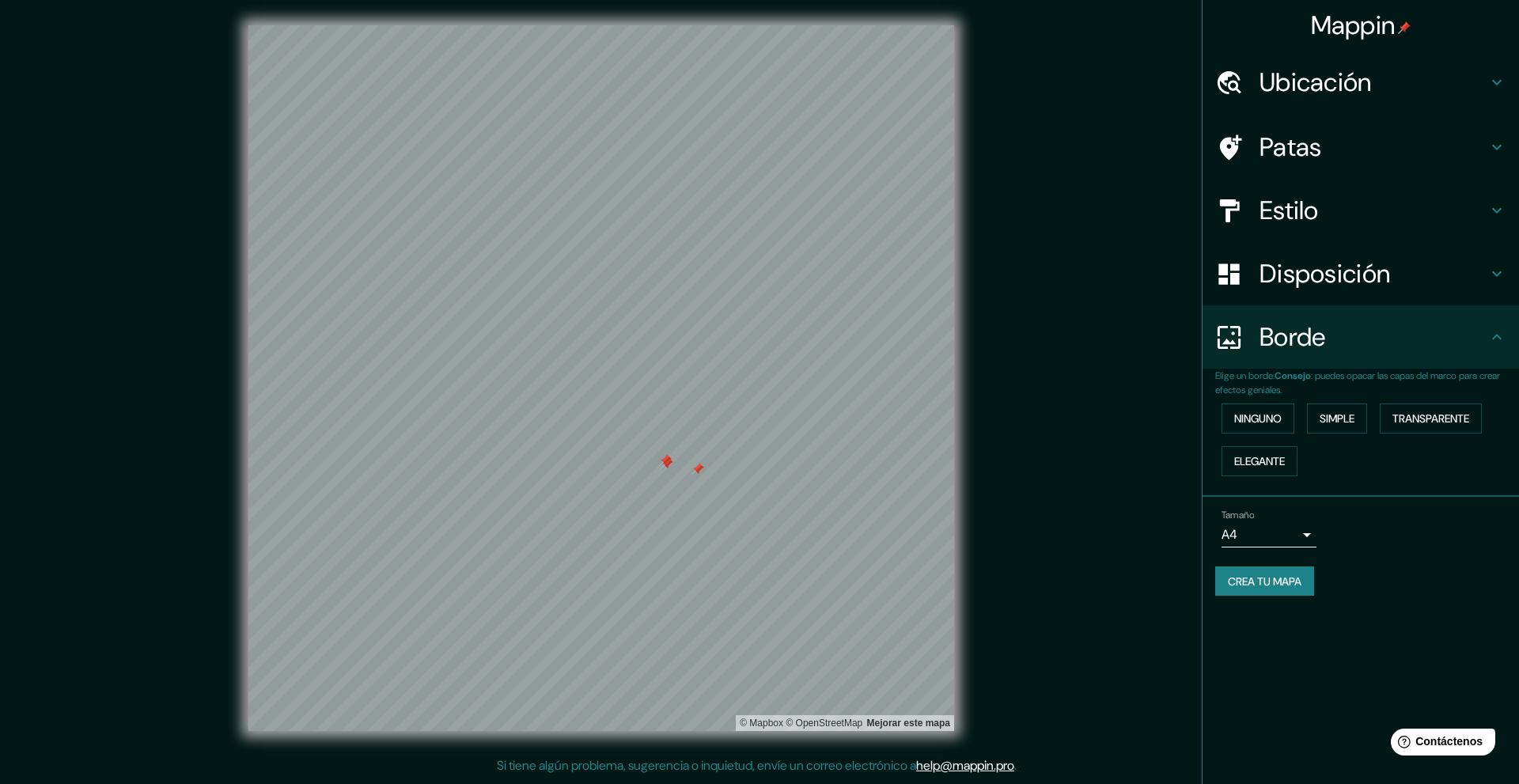 click at bounding box center [698, 469] 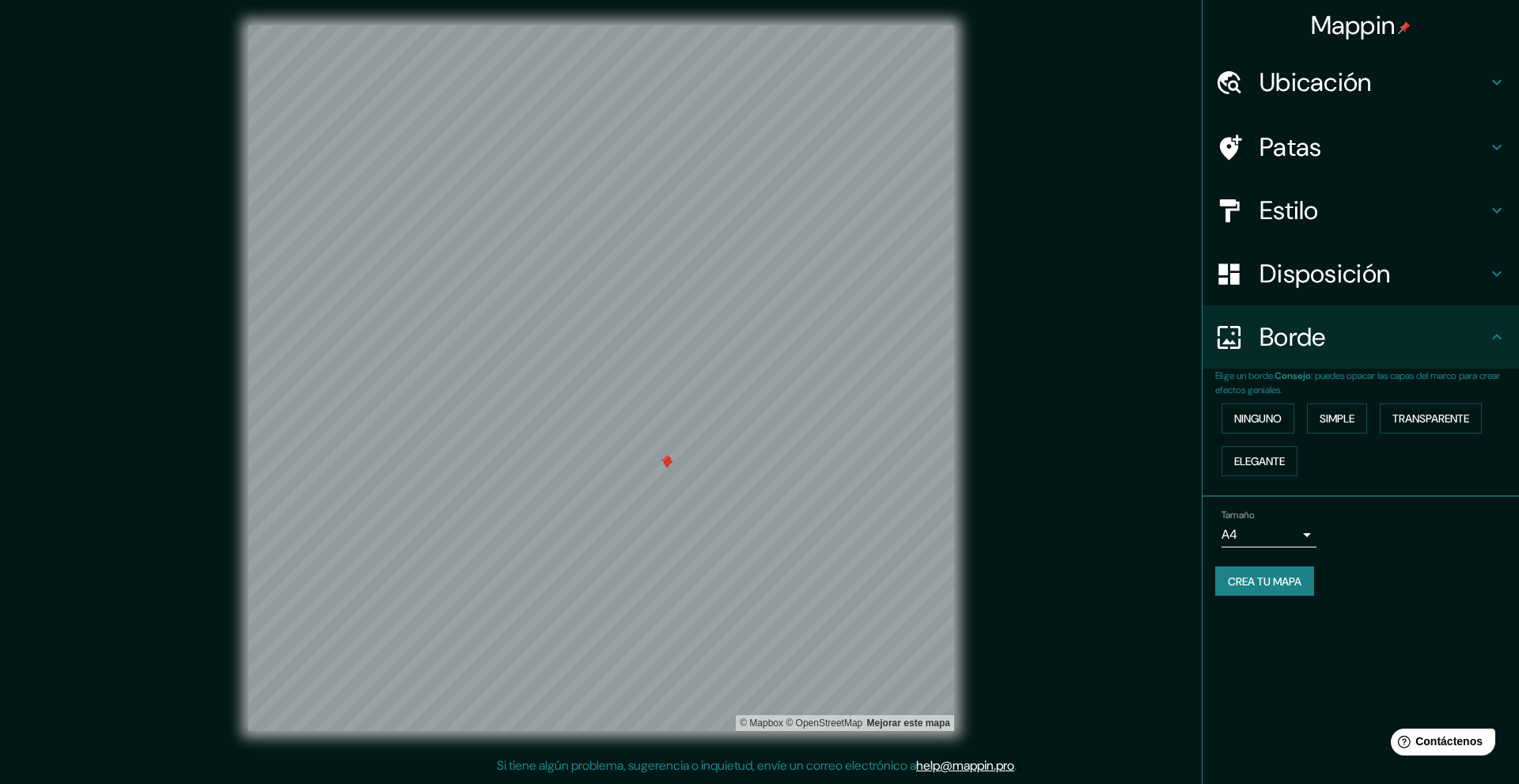 click at bounding box center [665, 460] 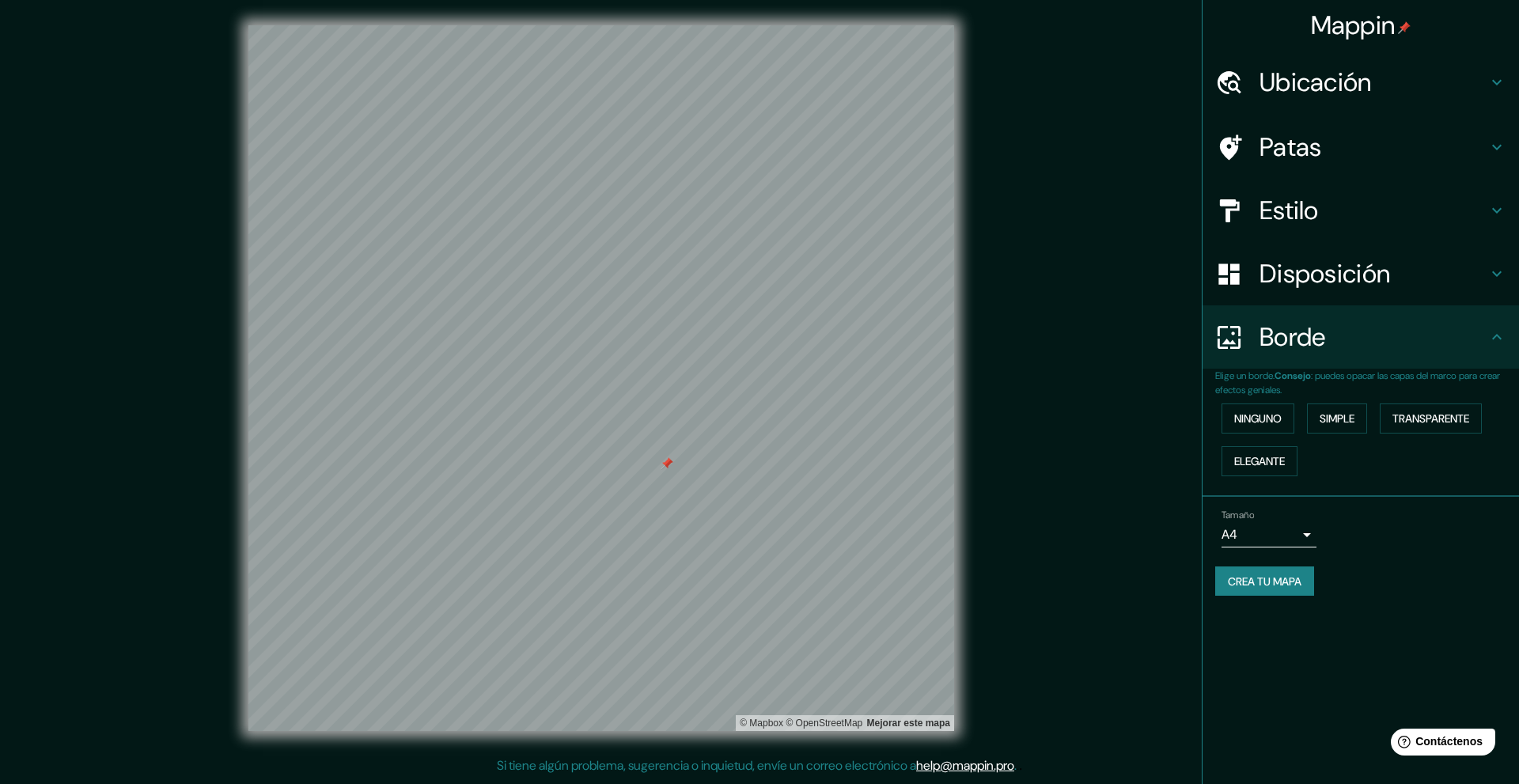 click at bounding box center (667, 464) 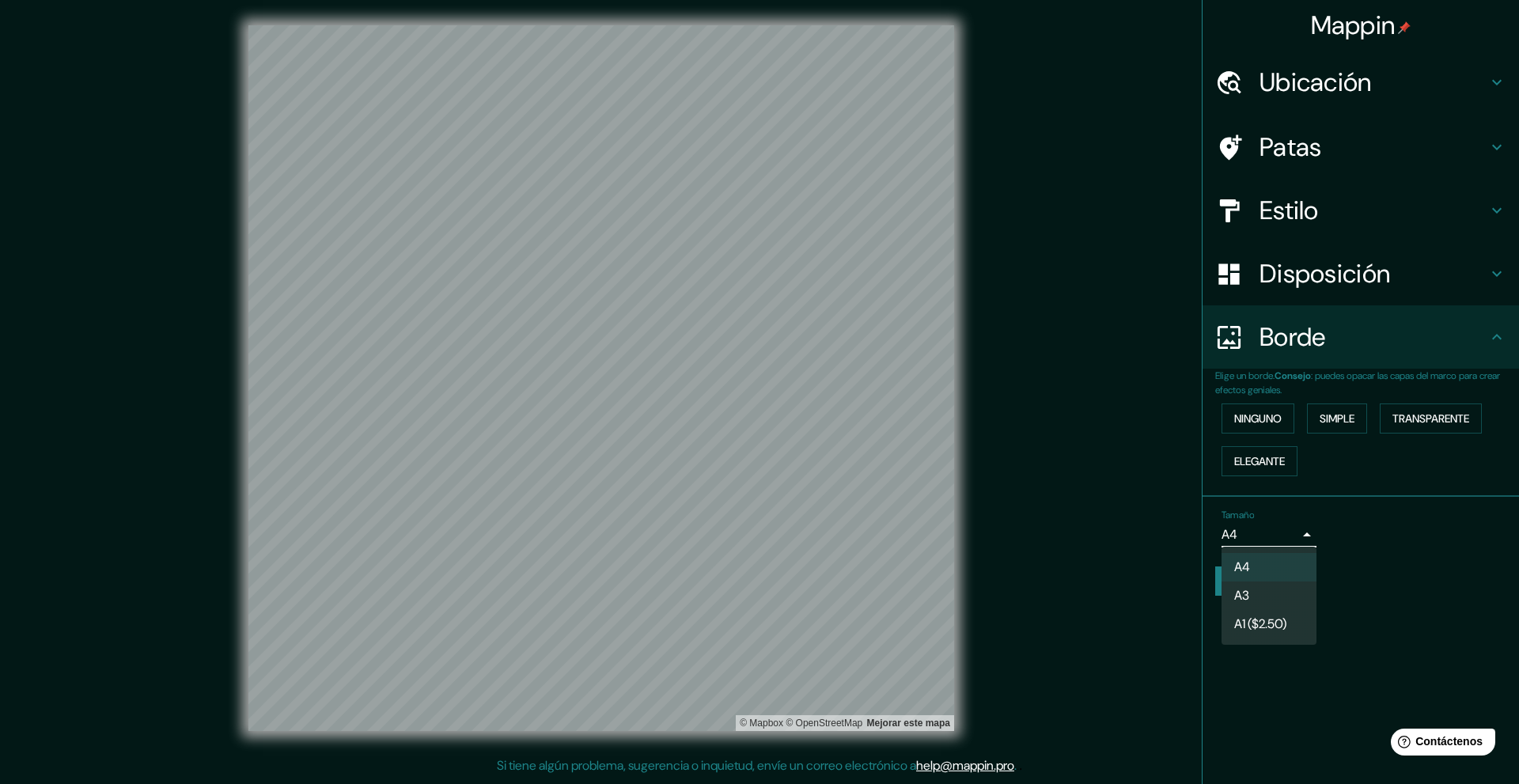 click on "Mappin Ubicación [CITY], [REGION] [COUNTRY] Patas Estilo Disposición Borde Elige un borde.  Consejo  : puedes opacar las capas del marco para crear efectos geniales. Ninguno Simple Transparente Elegante Tamaño A4 single Crea tu mapa © Mapbox    © OpenStreetMap    Mejorar este mapa Si tiene algún problema, sugerencia o inquietud, envíe un correo electrónico a  help@example.com  .   . . Texto original Valora esta traducción Tu opinión servirá para ayudar a mejorar el Traductor de Google A4 A3 A1 ($[PRICE])" at bounding box center [760, 392] 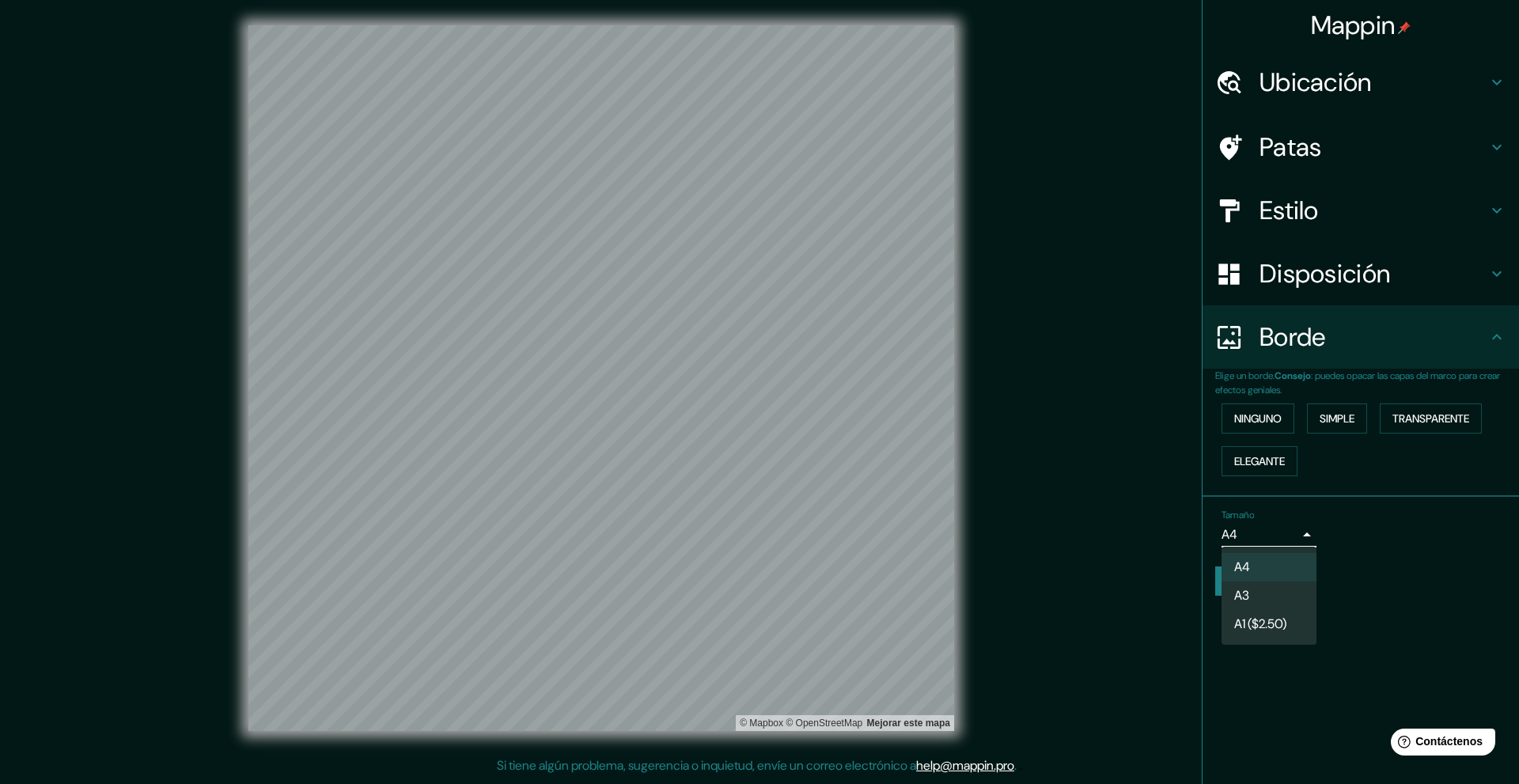 click at bounding box center [760, 392] 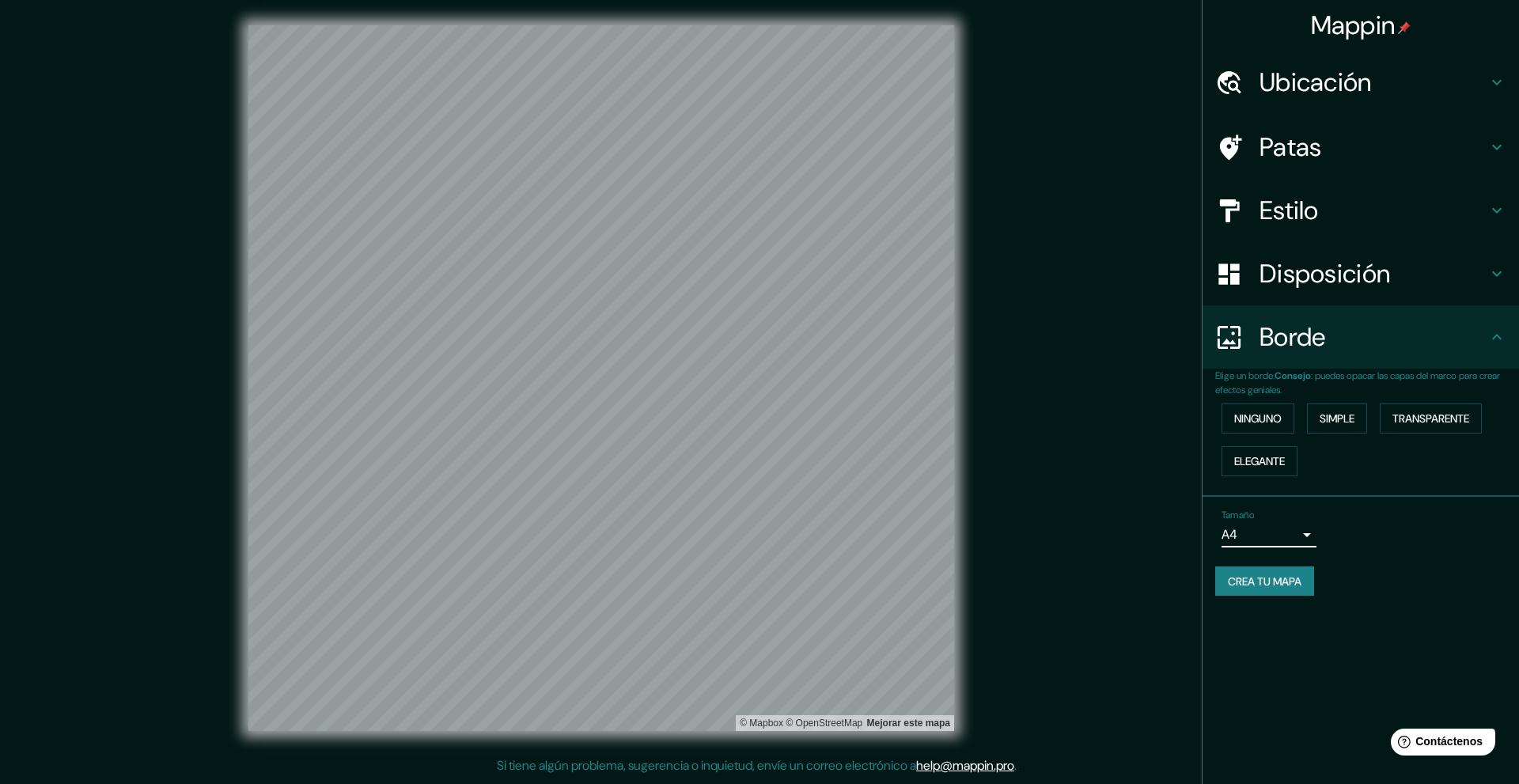drag, startPoint x: 1430, startPoint y: 0, endPoint x: 1311, endPoint y: 701, distance: 711.0288 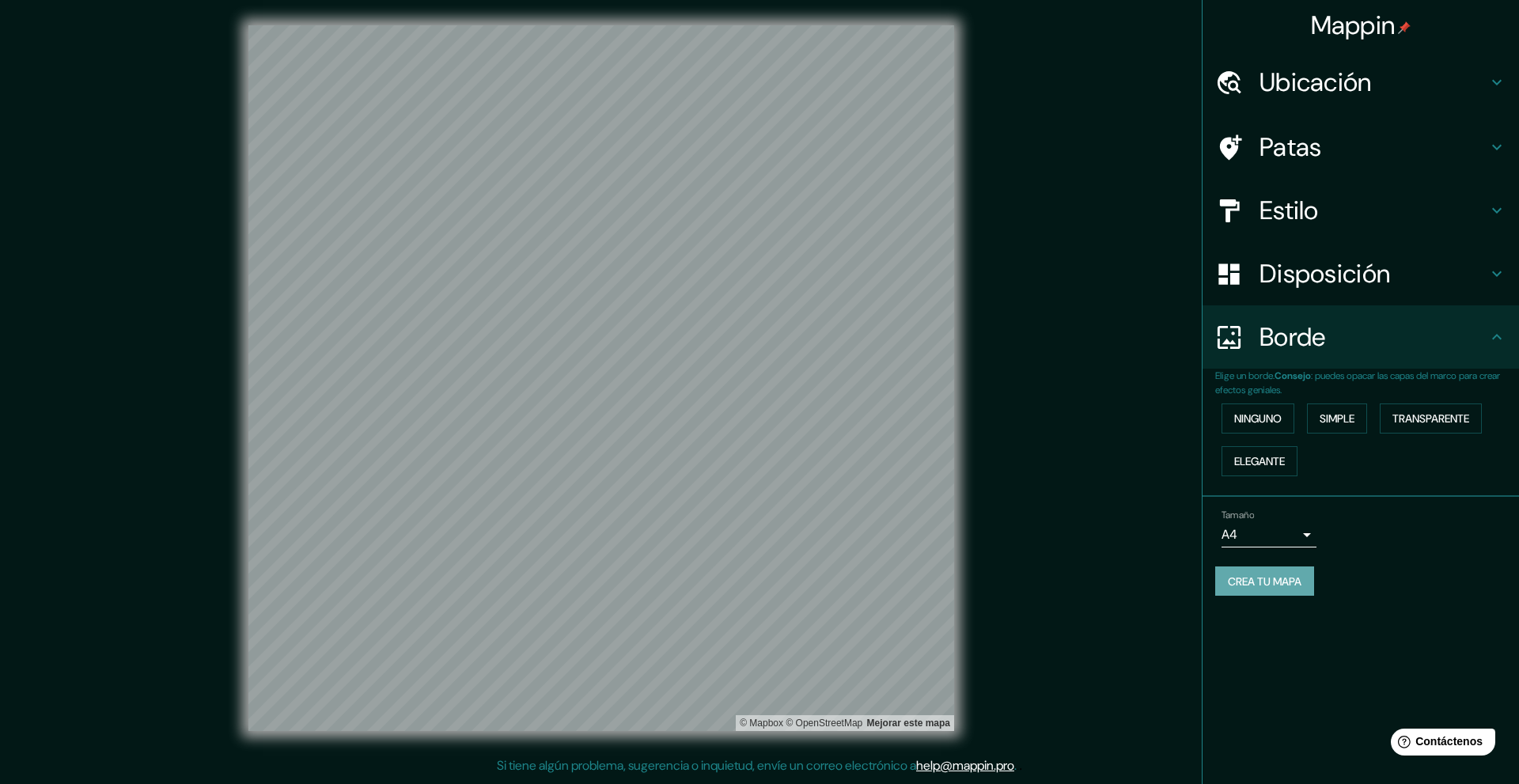 click on "Crea tu mapa" at bounding box center [1264, 581] 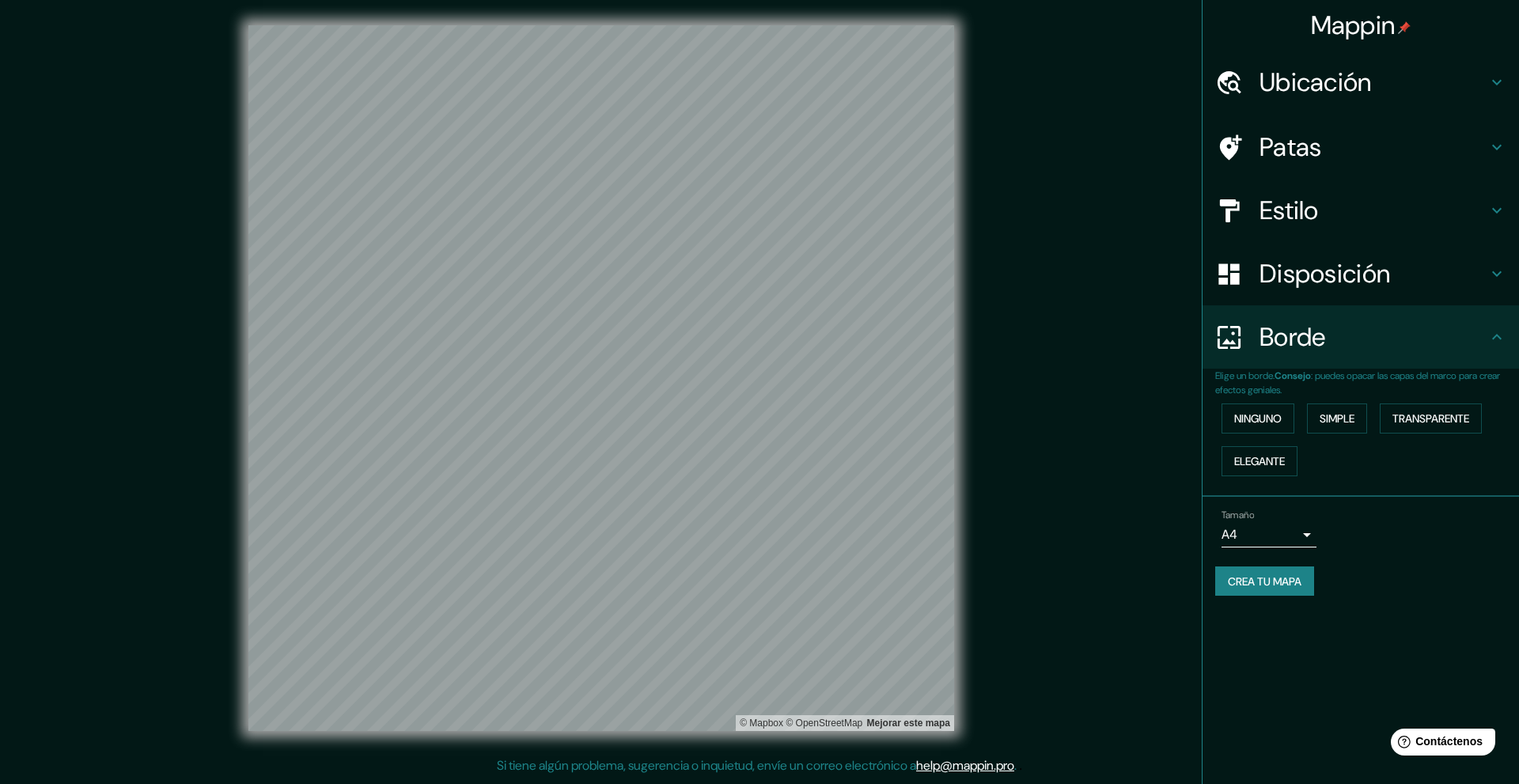 click 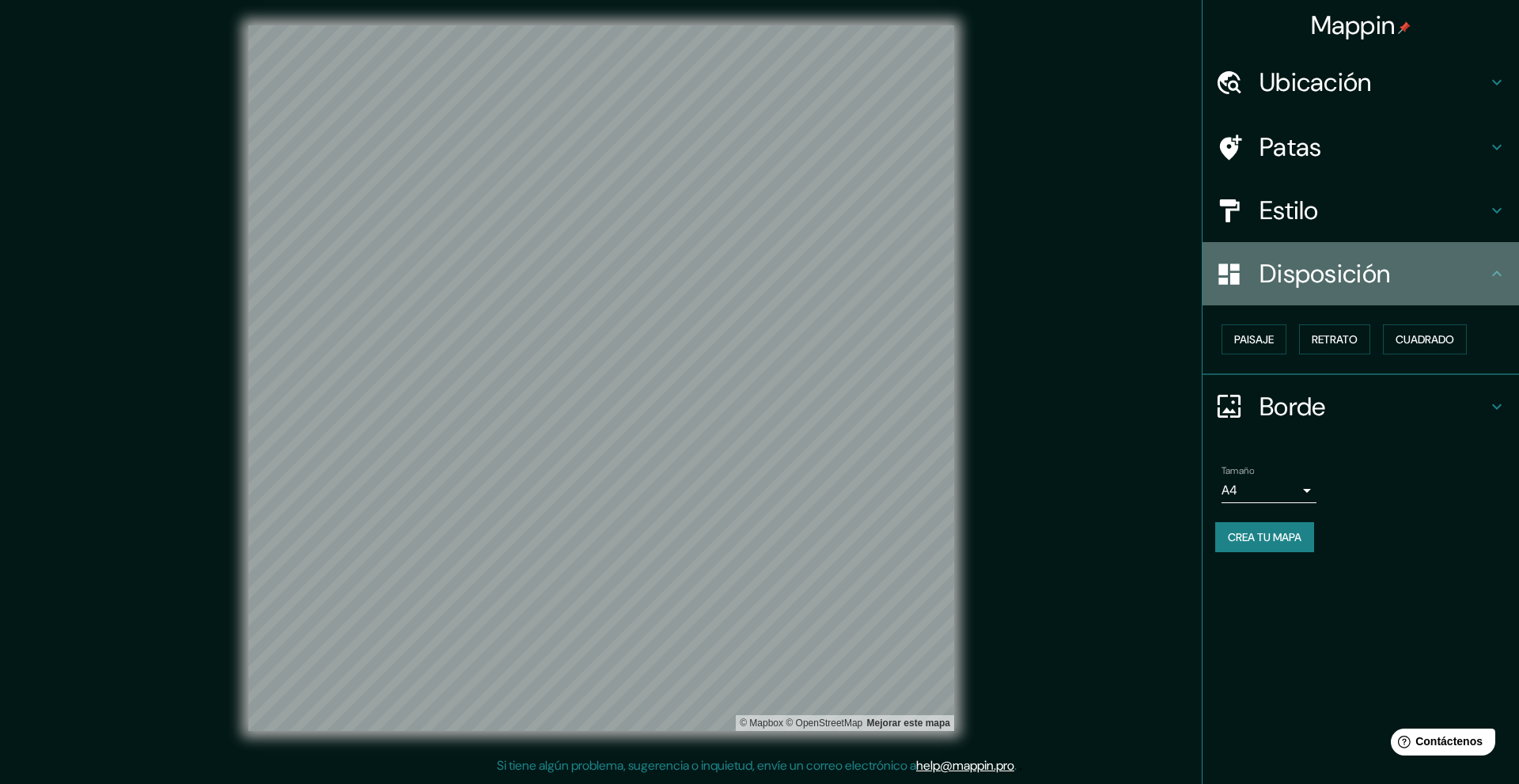 click 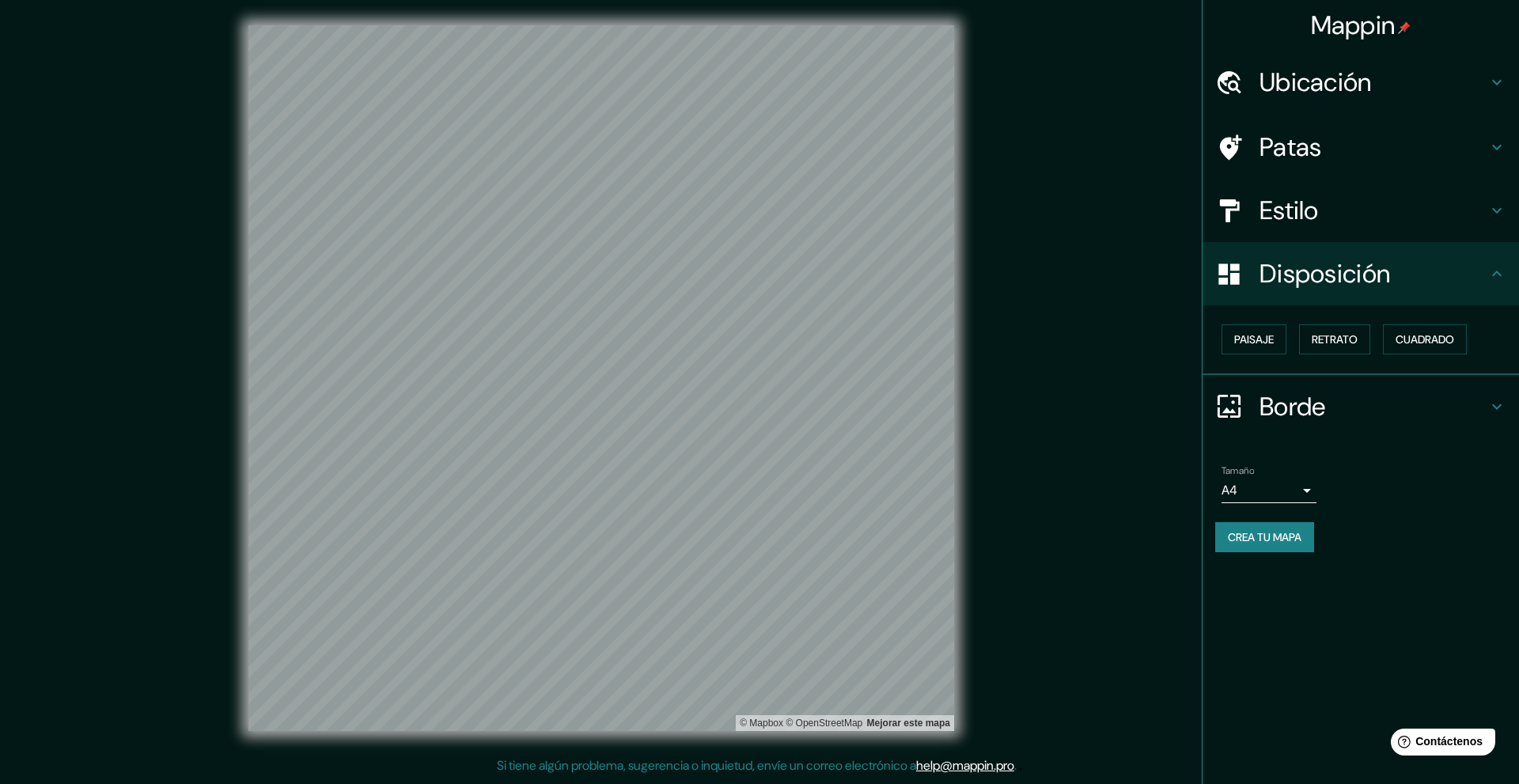 click 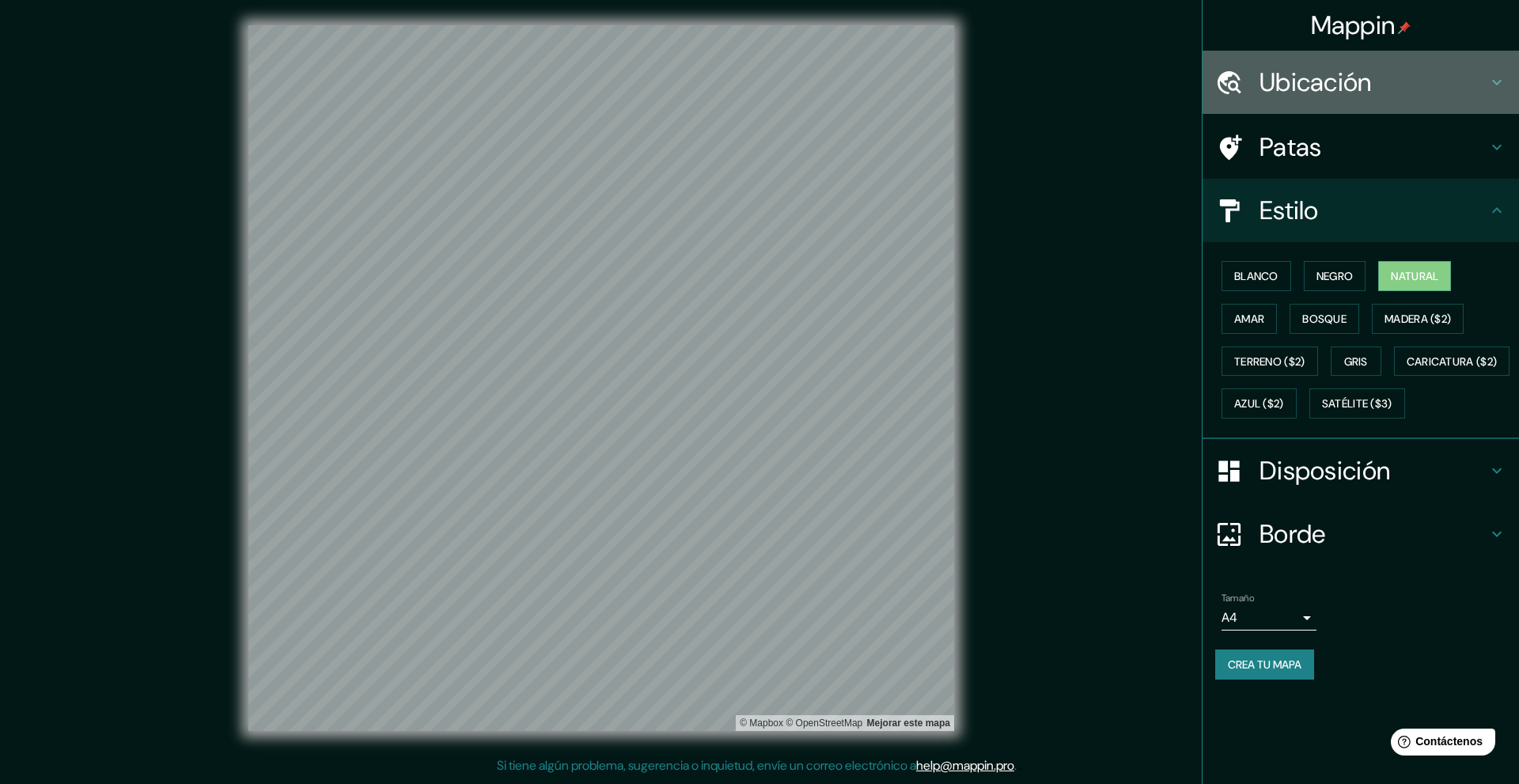 click 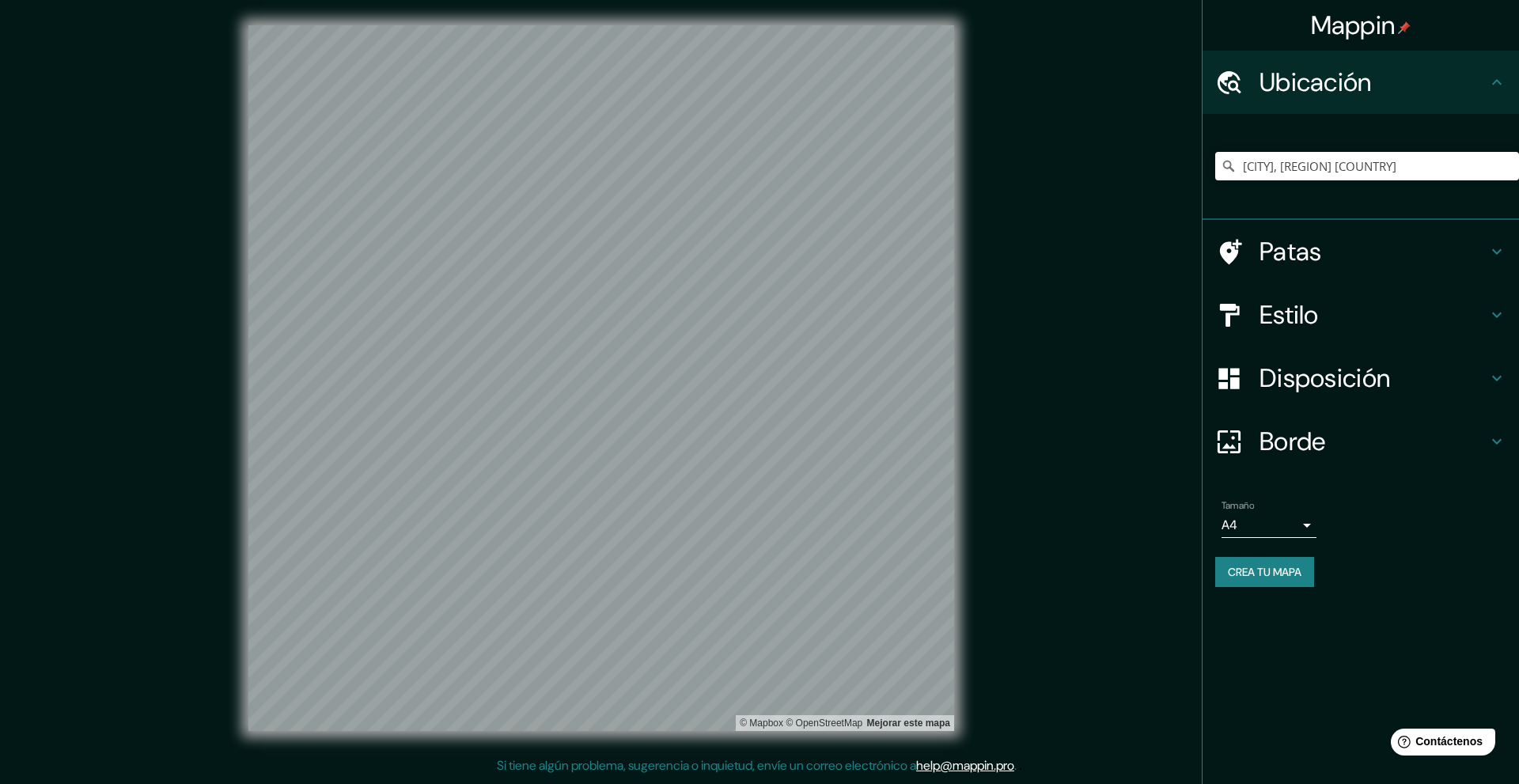 click 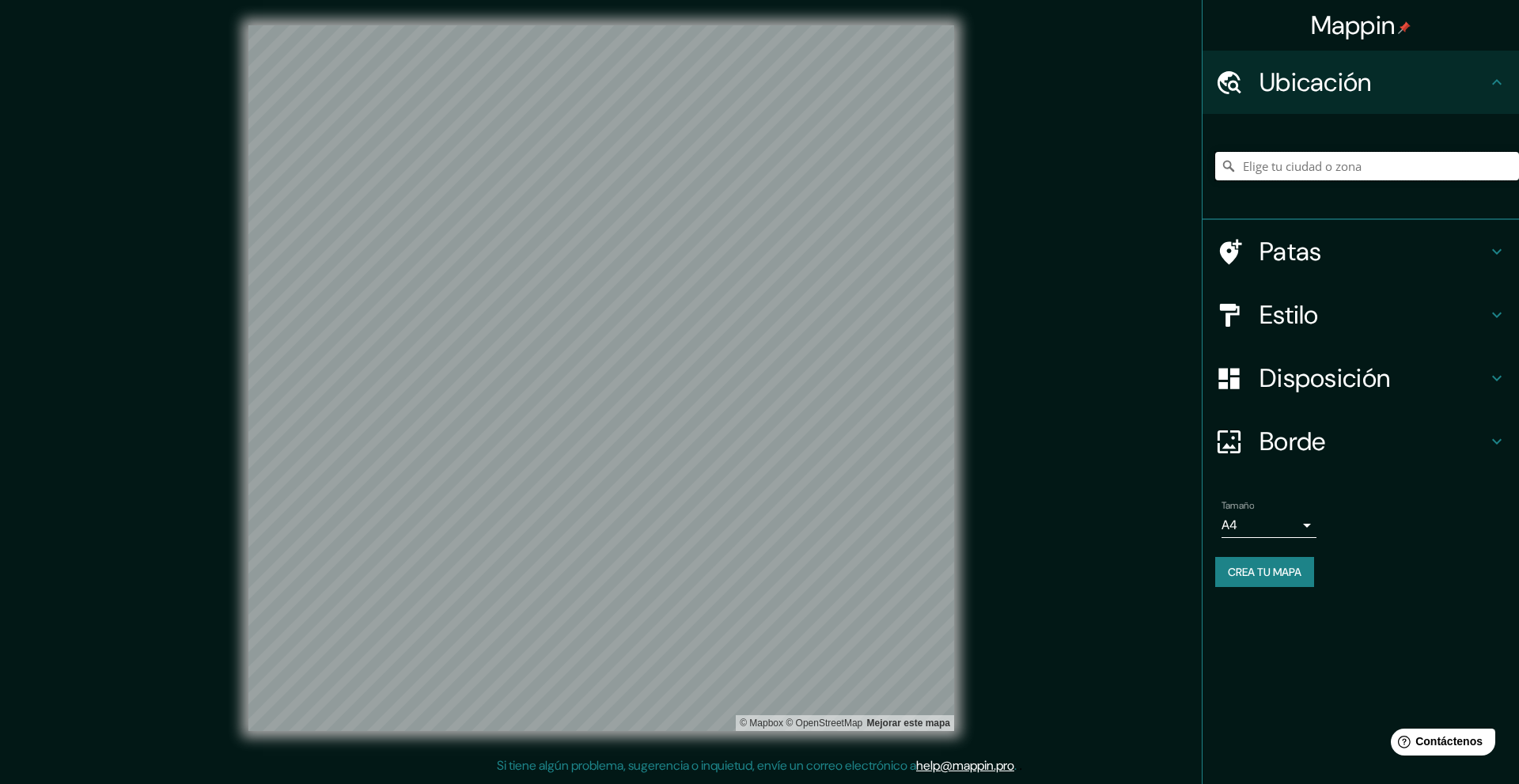 click at bounding box center (1367, 166) 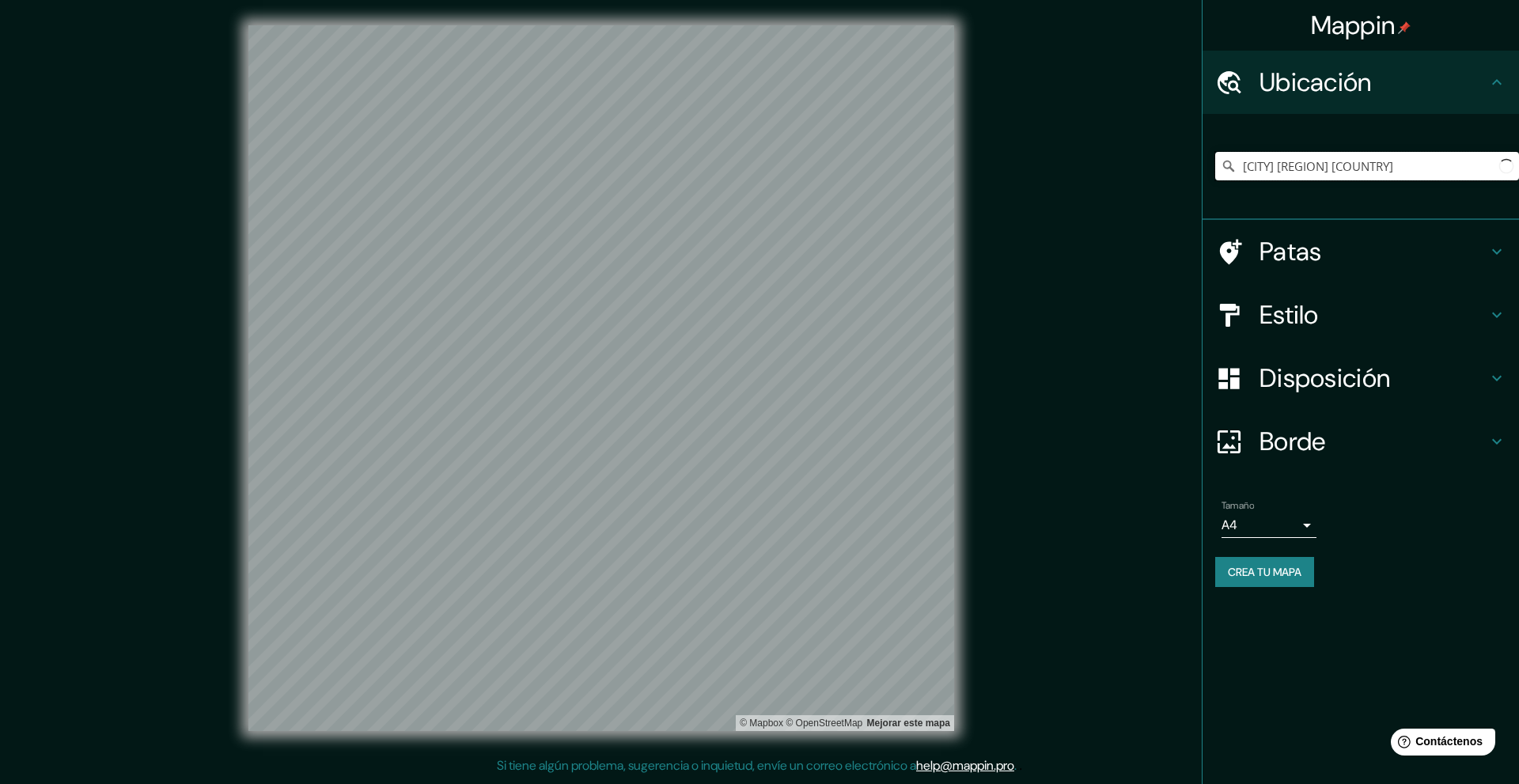 type on "[CITY] [REGION] [COUNTRY]" 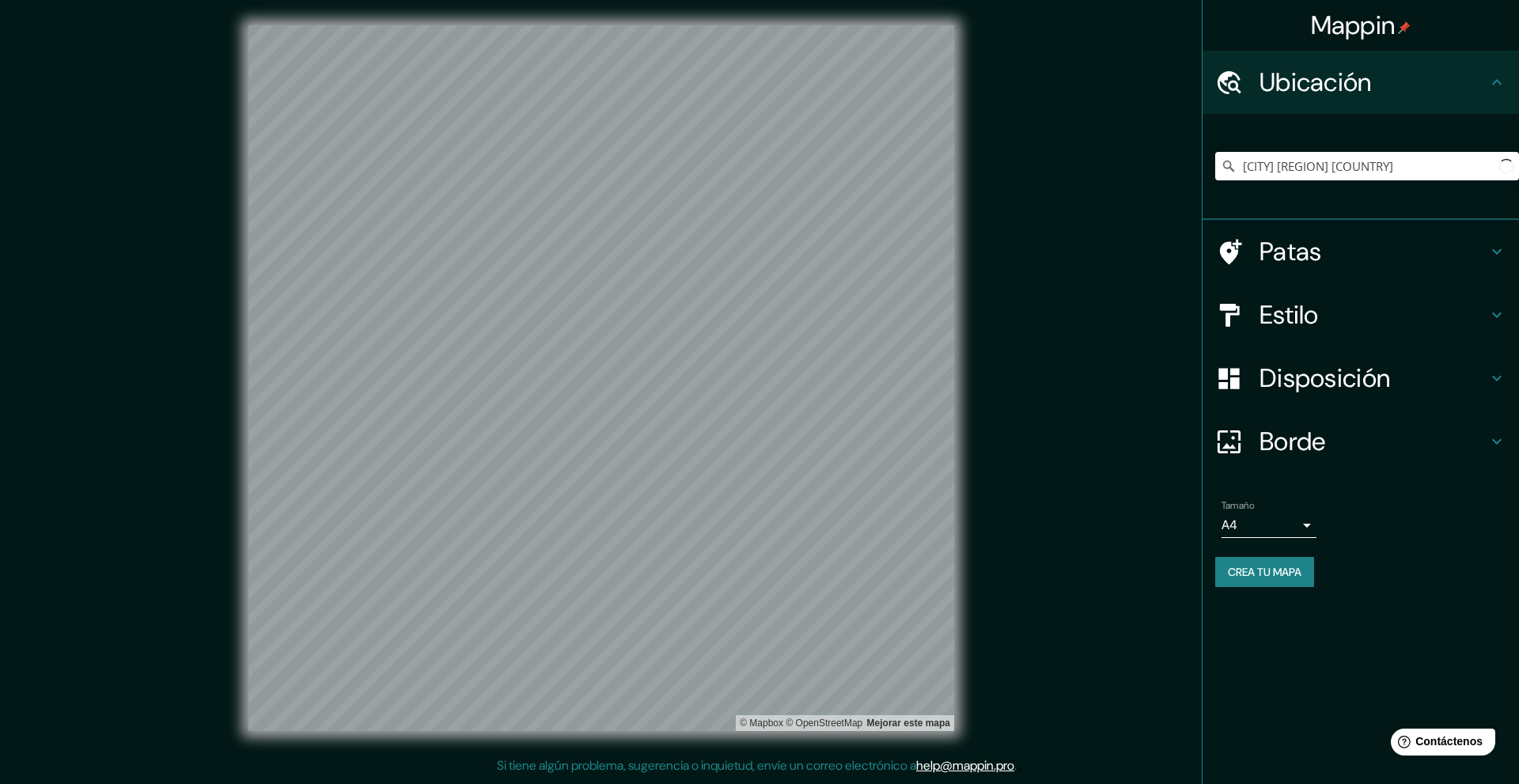 click 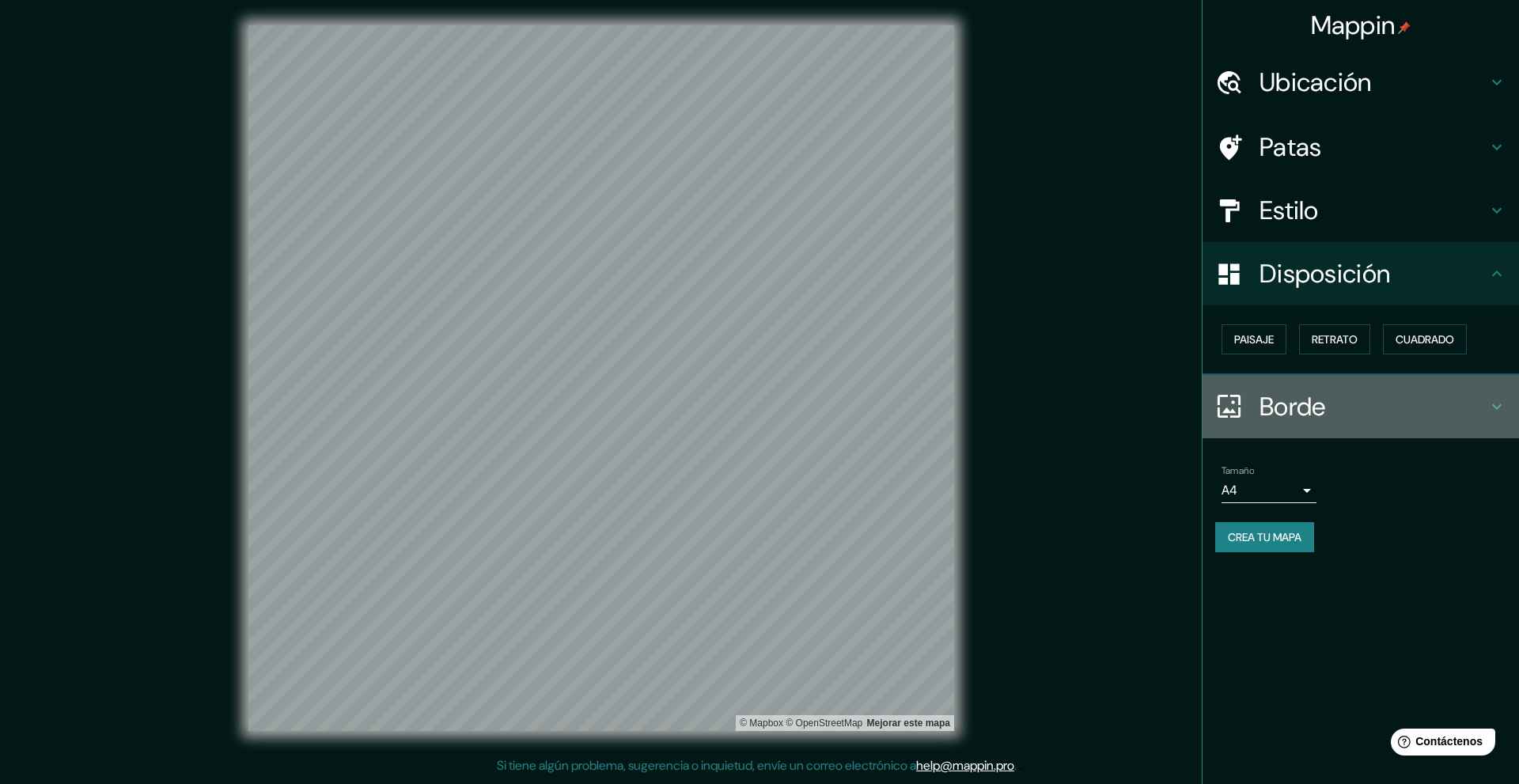 click 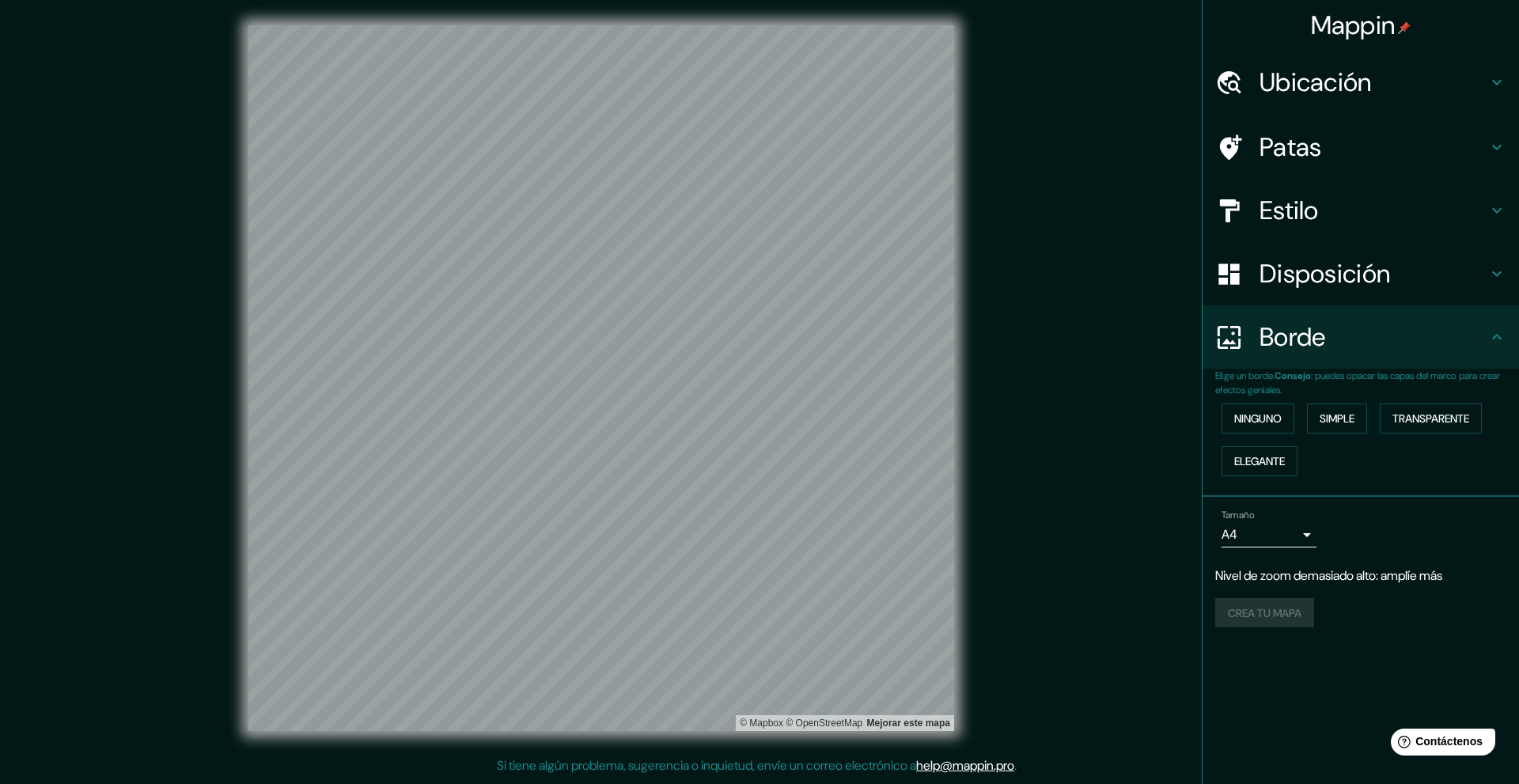 click 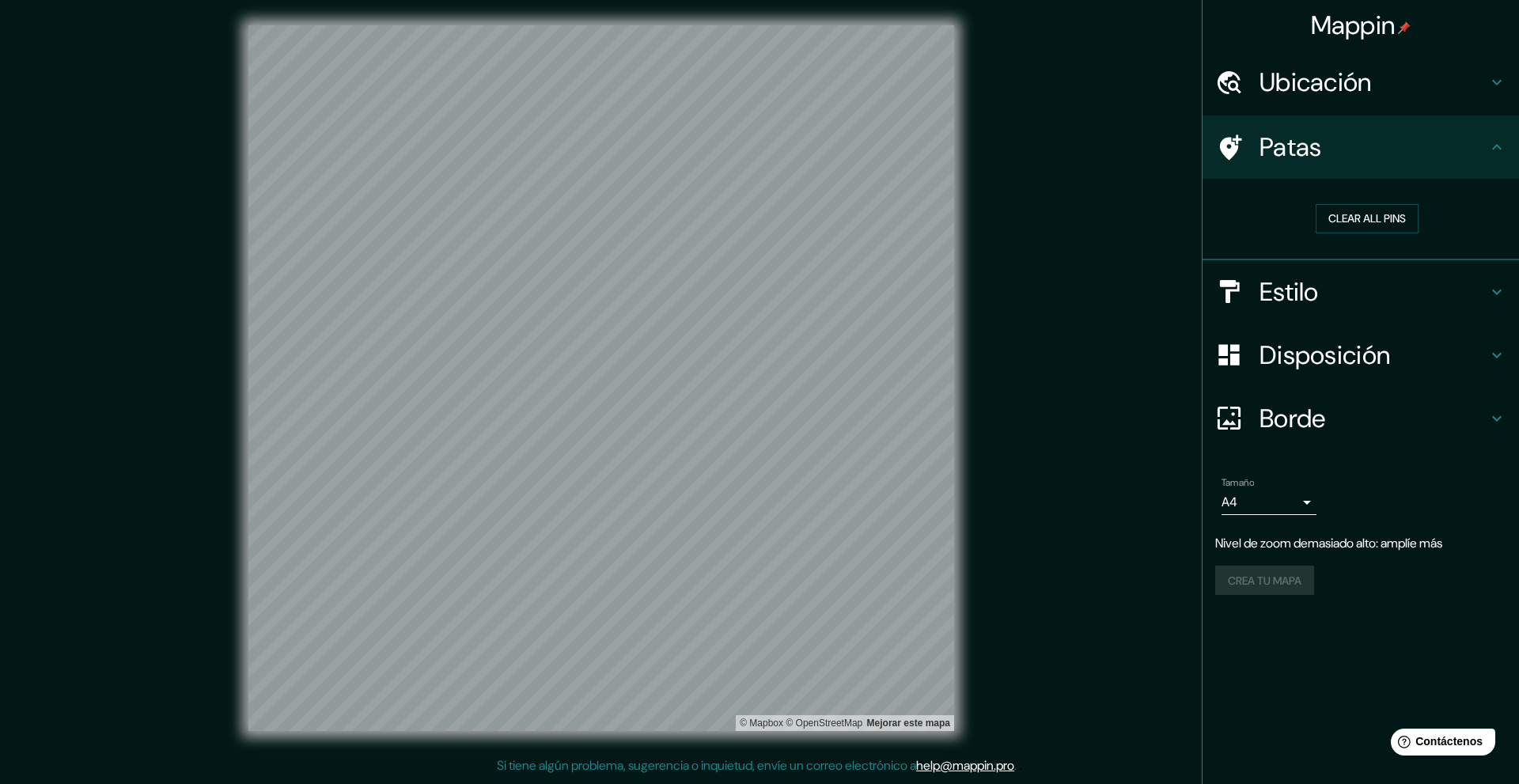 click 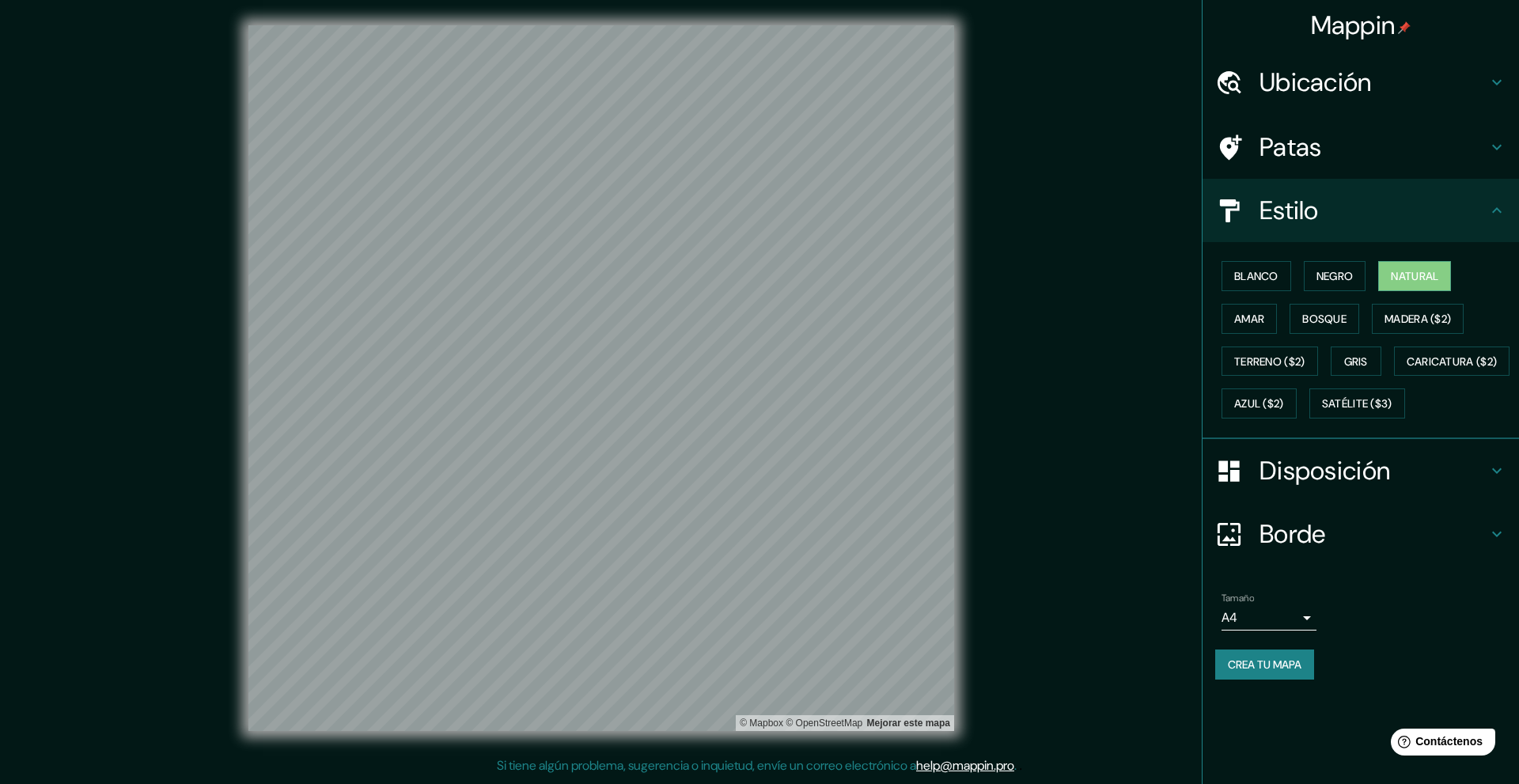 click 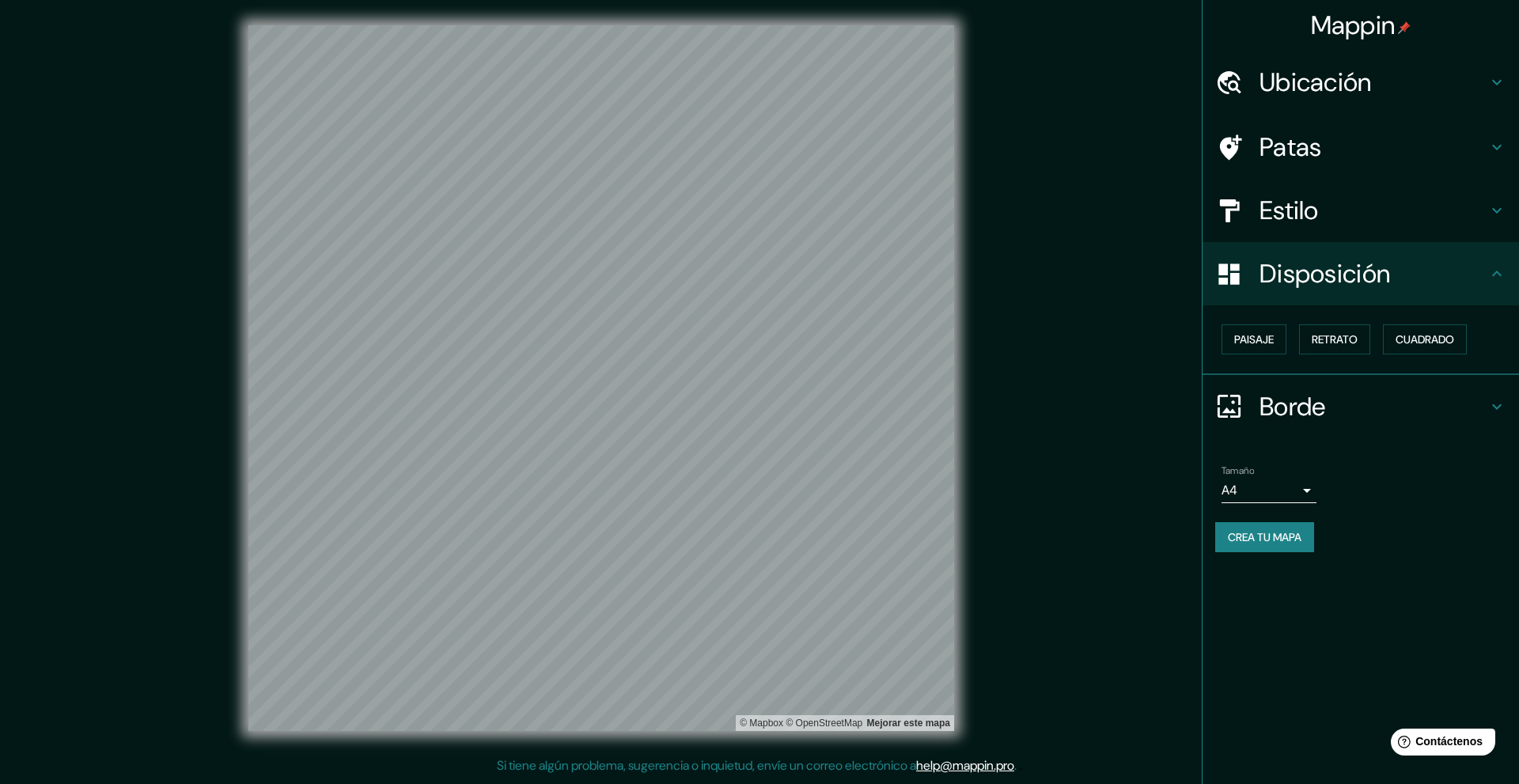 click 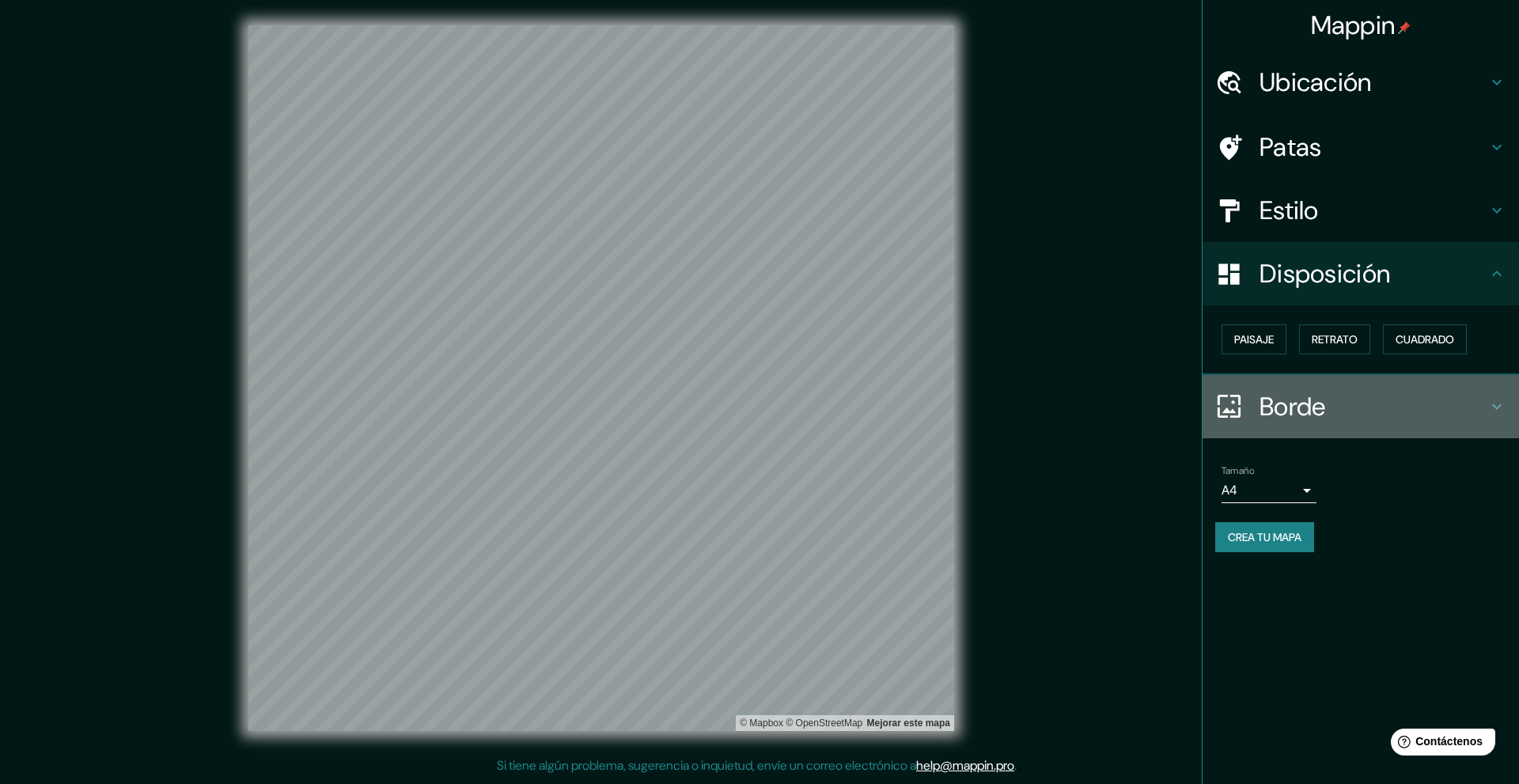 click 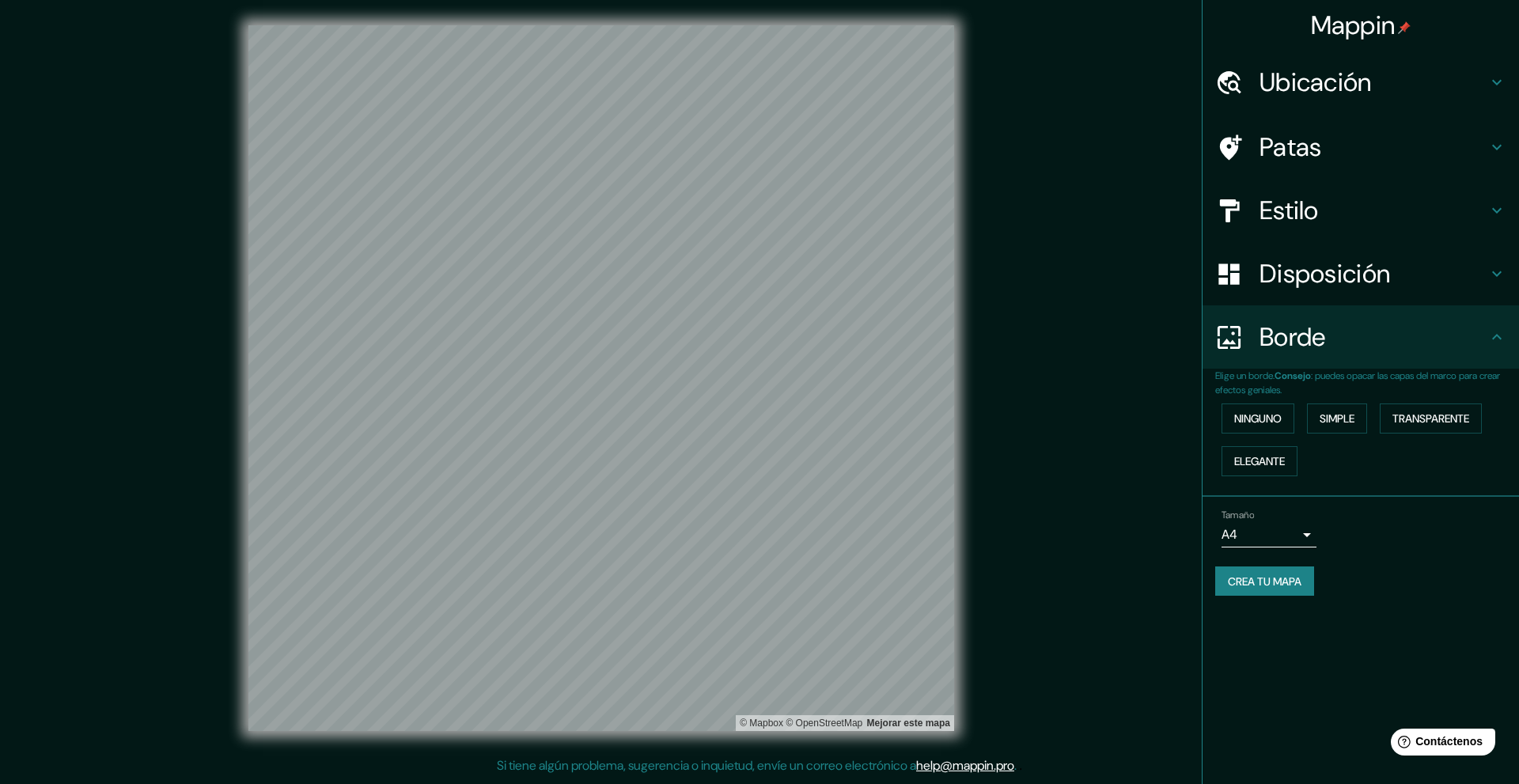 click on "Crea tu mapa" at bounding box center (1264, 581) 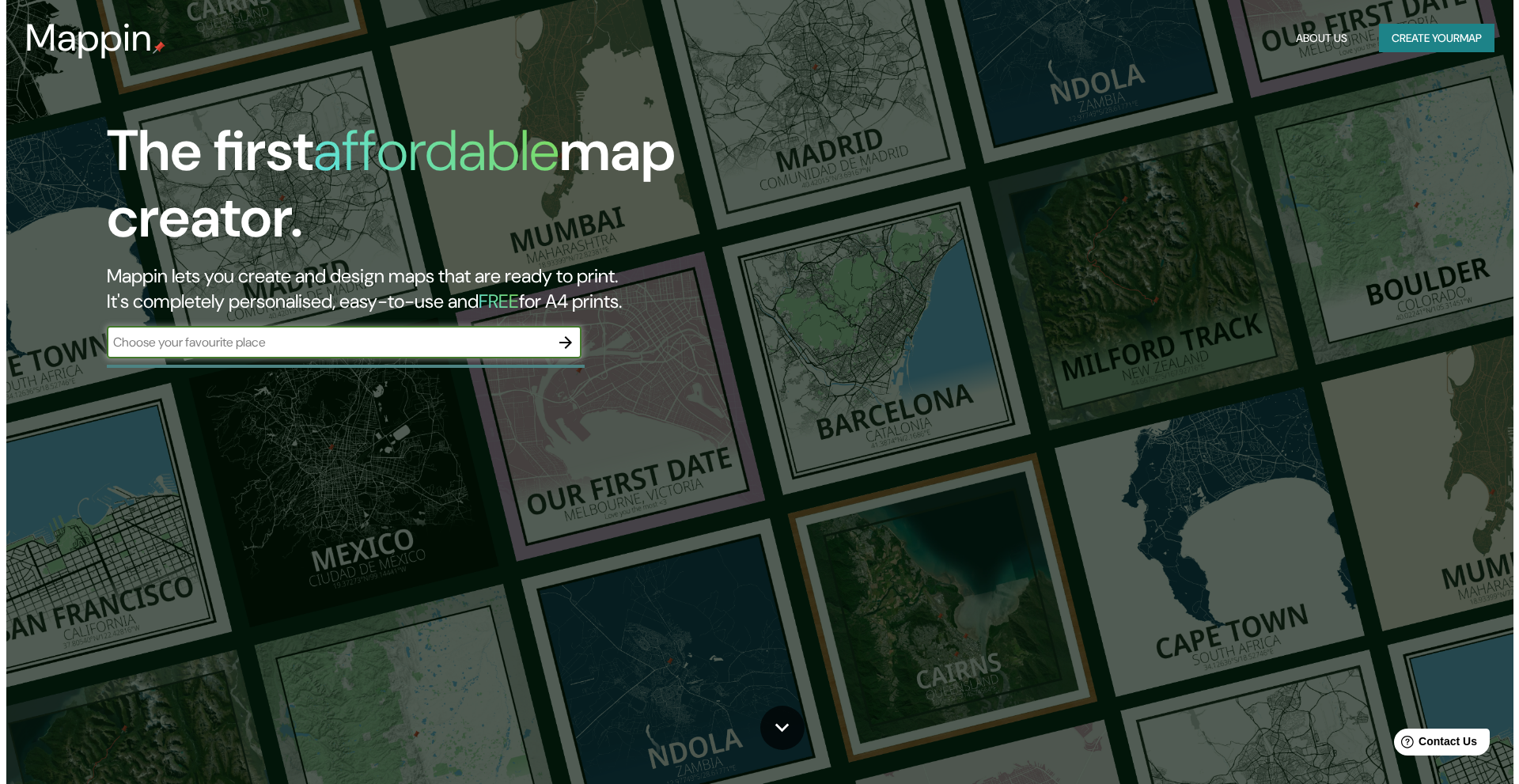 scroll, scrollTop: 0, scrollLeft: 0, axis: both 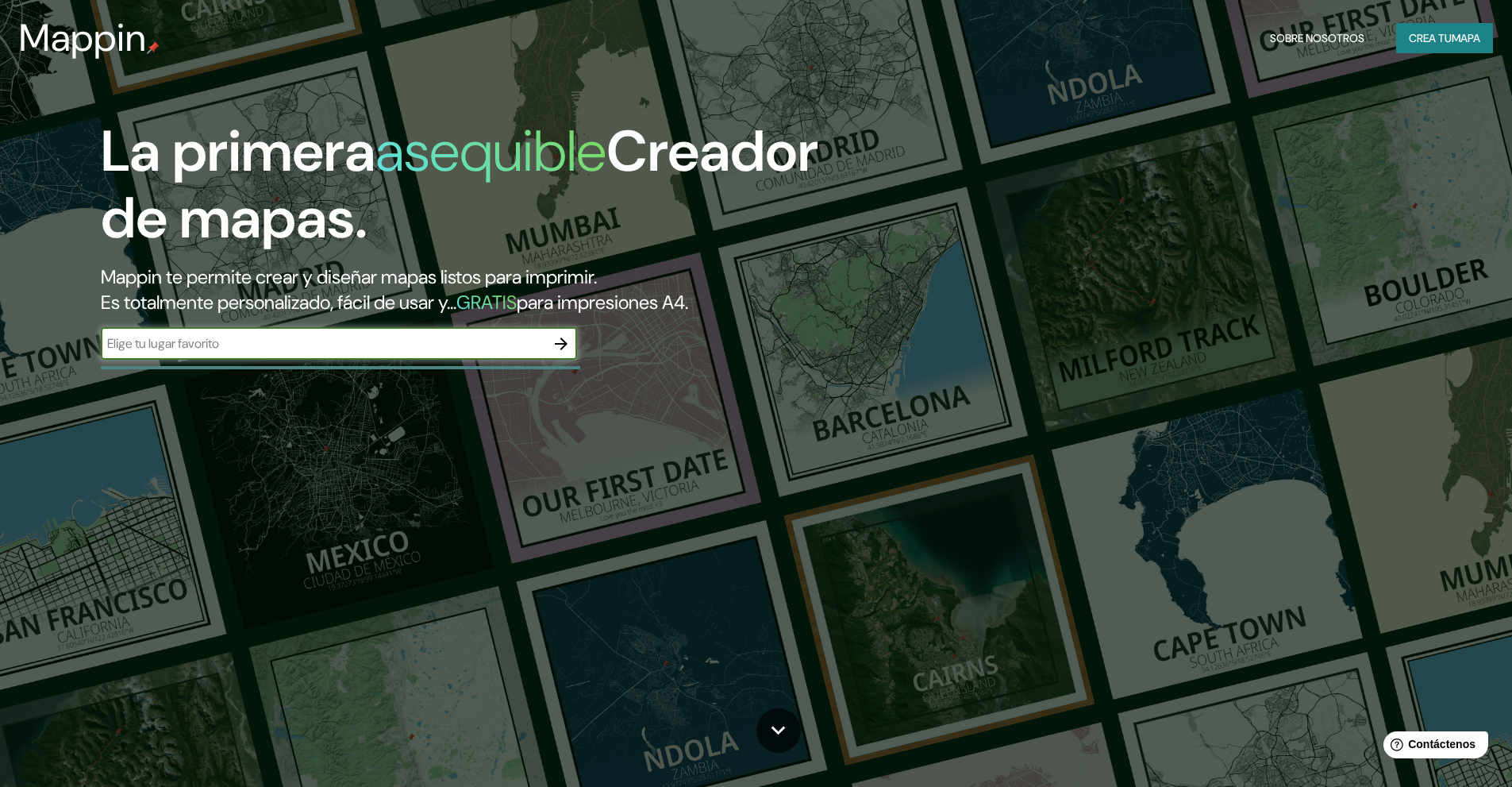 click on "Crea tu" at bounding box center [1430, 38] 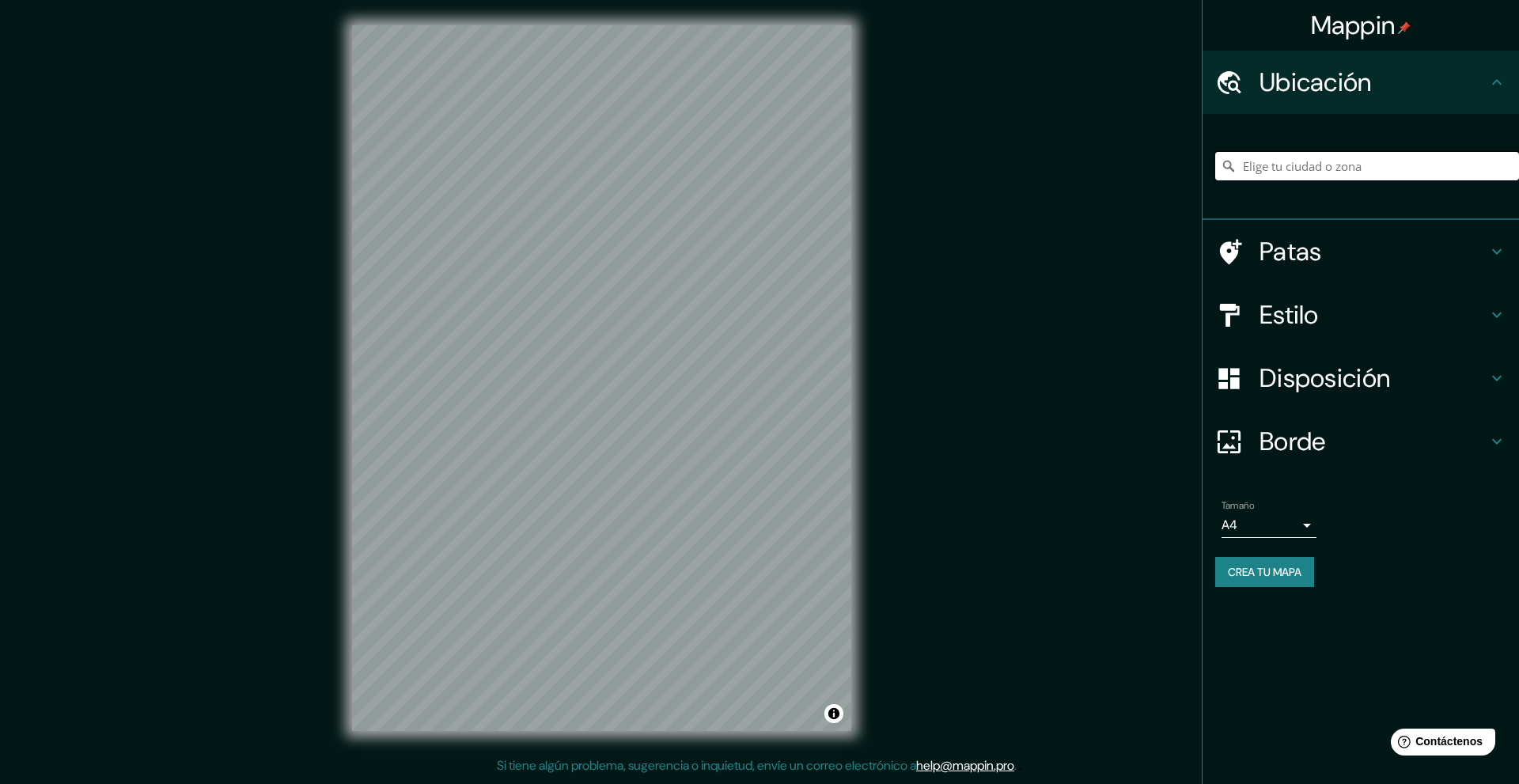 click at bounding box center (1367, 166) 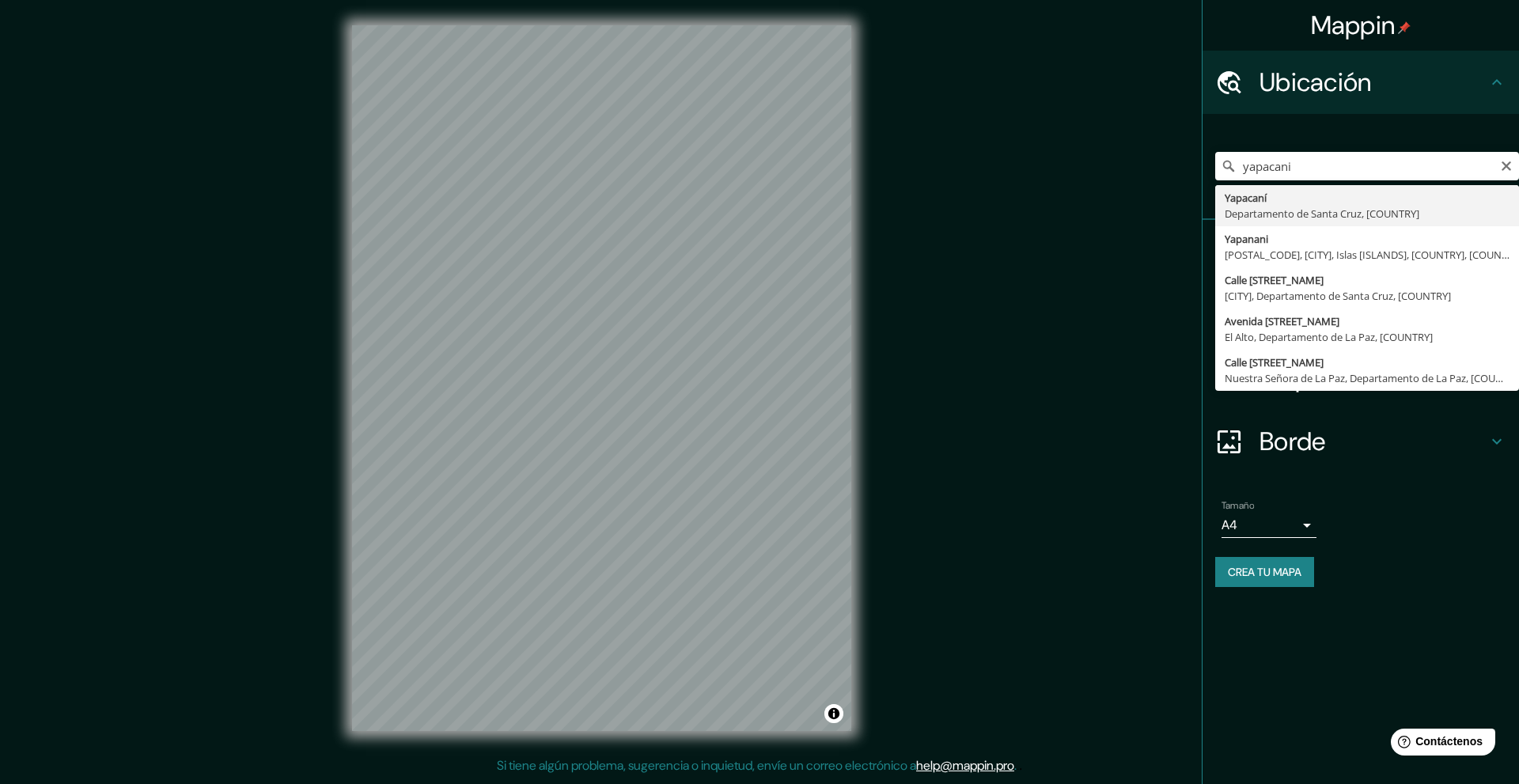 drag, startPoint x: 1352, startPoint y: 215, endPoint x: 1309, endPoint y: 214, distance: 43.01163 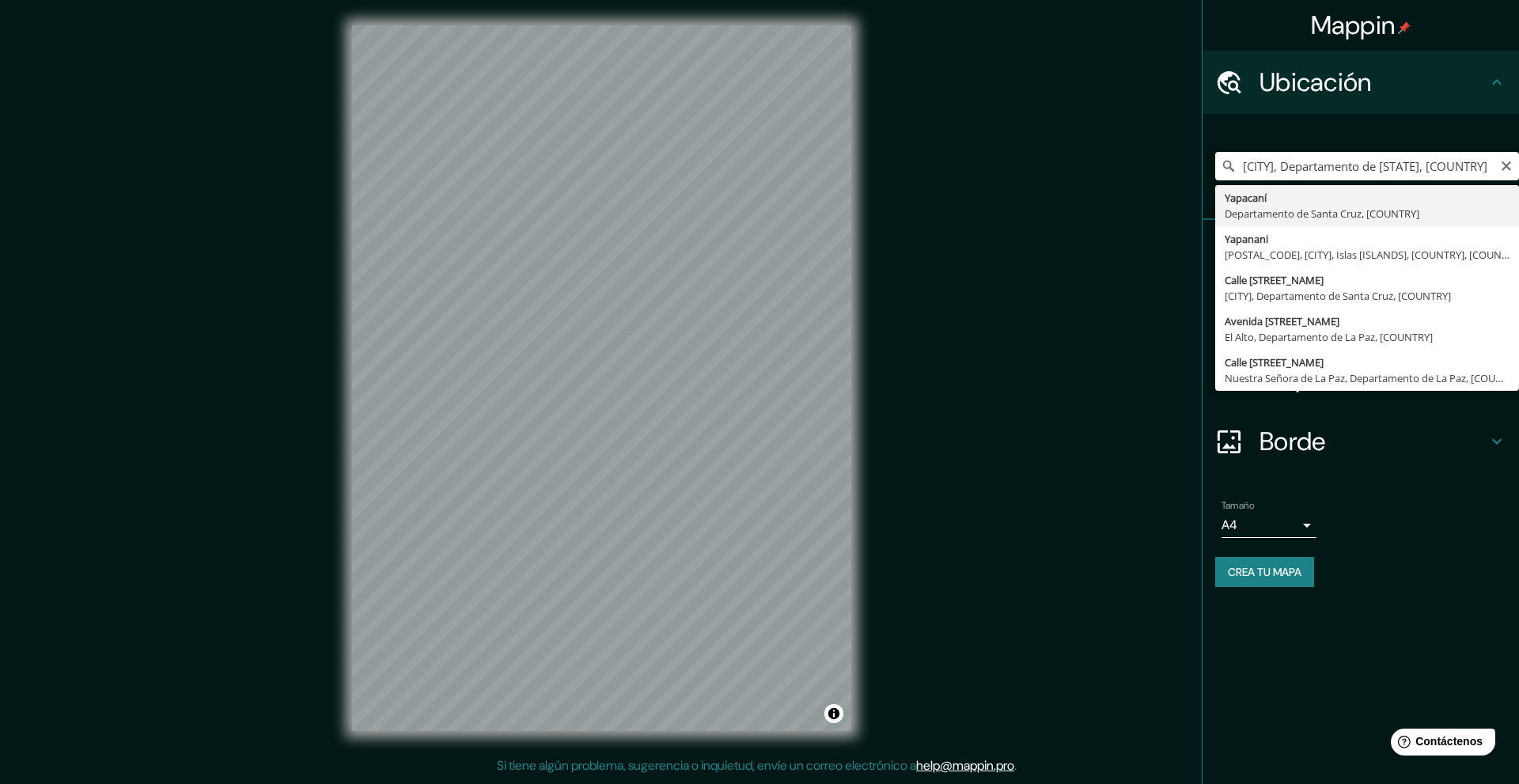 scroll, scrollTop: 0, scrollLeft: 0, axis: both 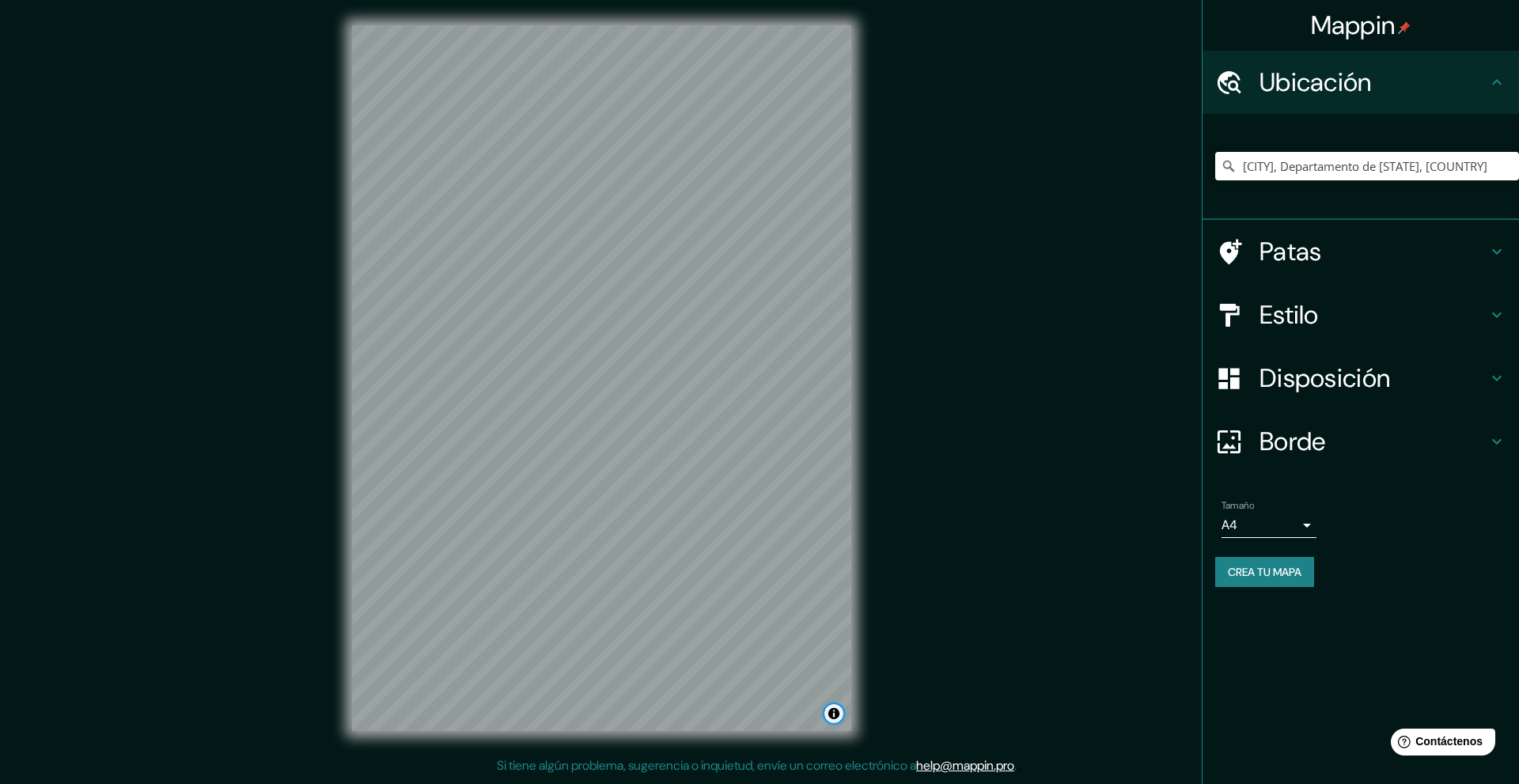 click at bounding box center (834, 714) 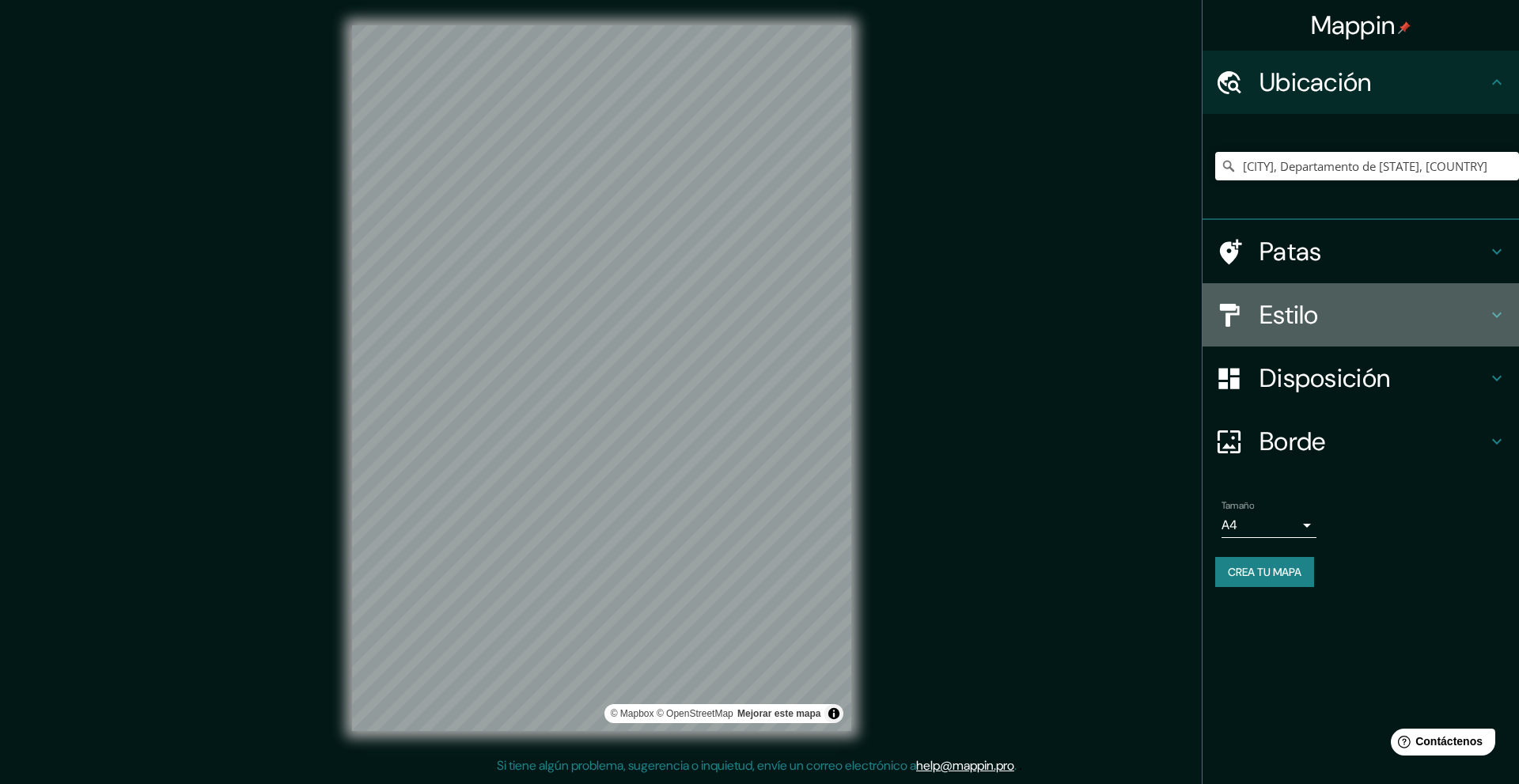 click on "Estilo" at bounding box center [1289, 315] 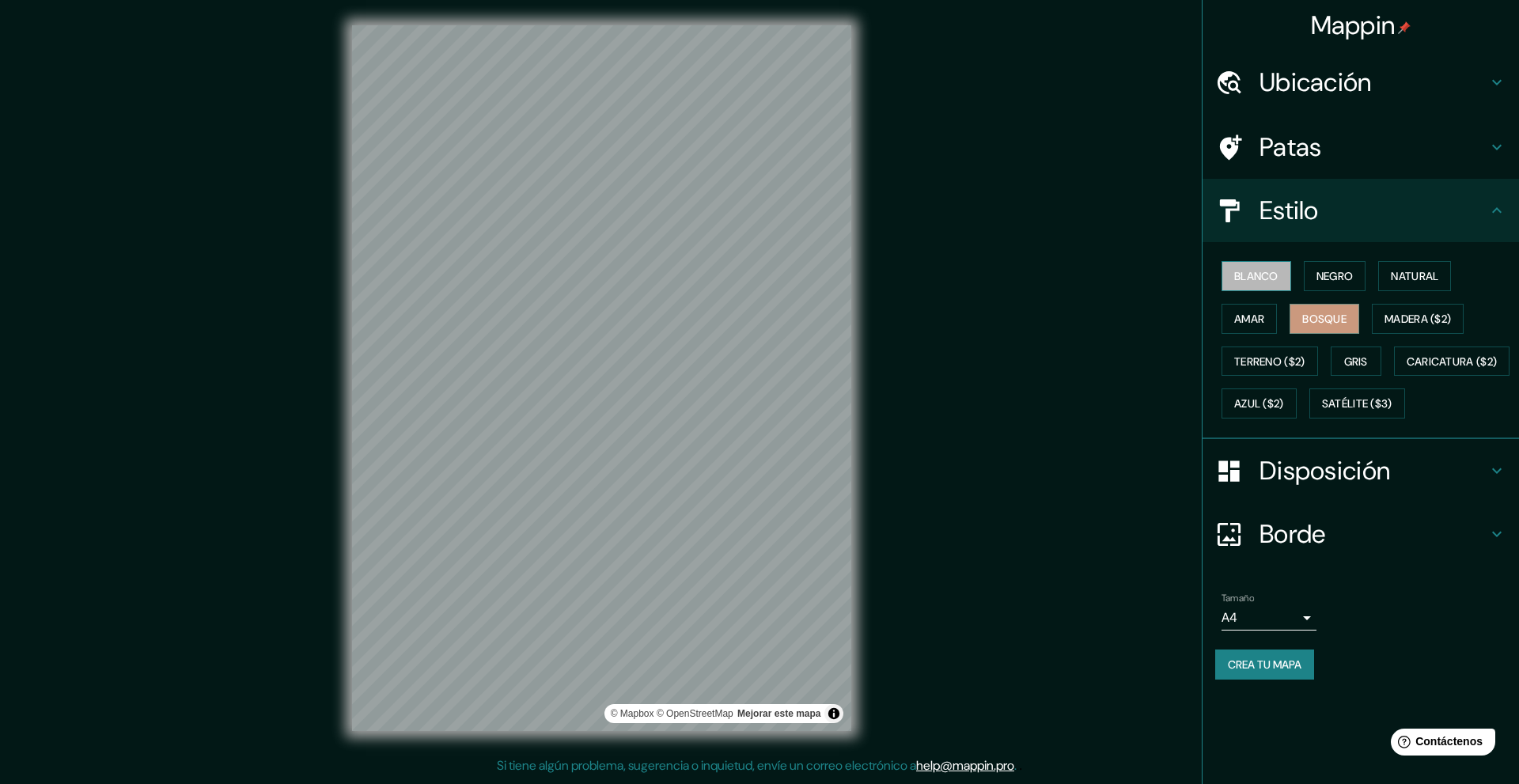 click on "Blanco" at bounding box center (1256, 276) 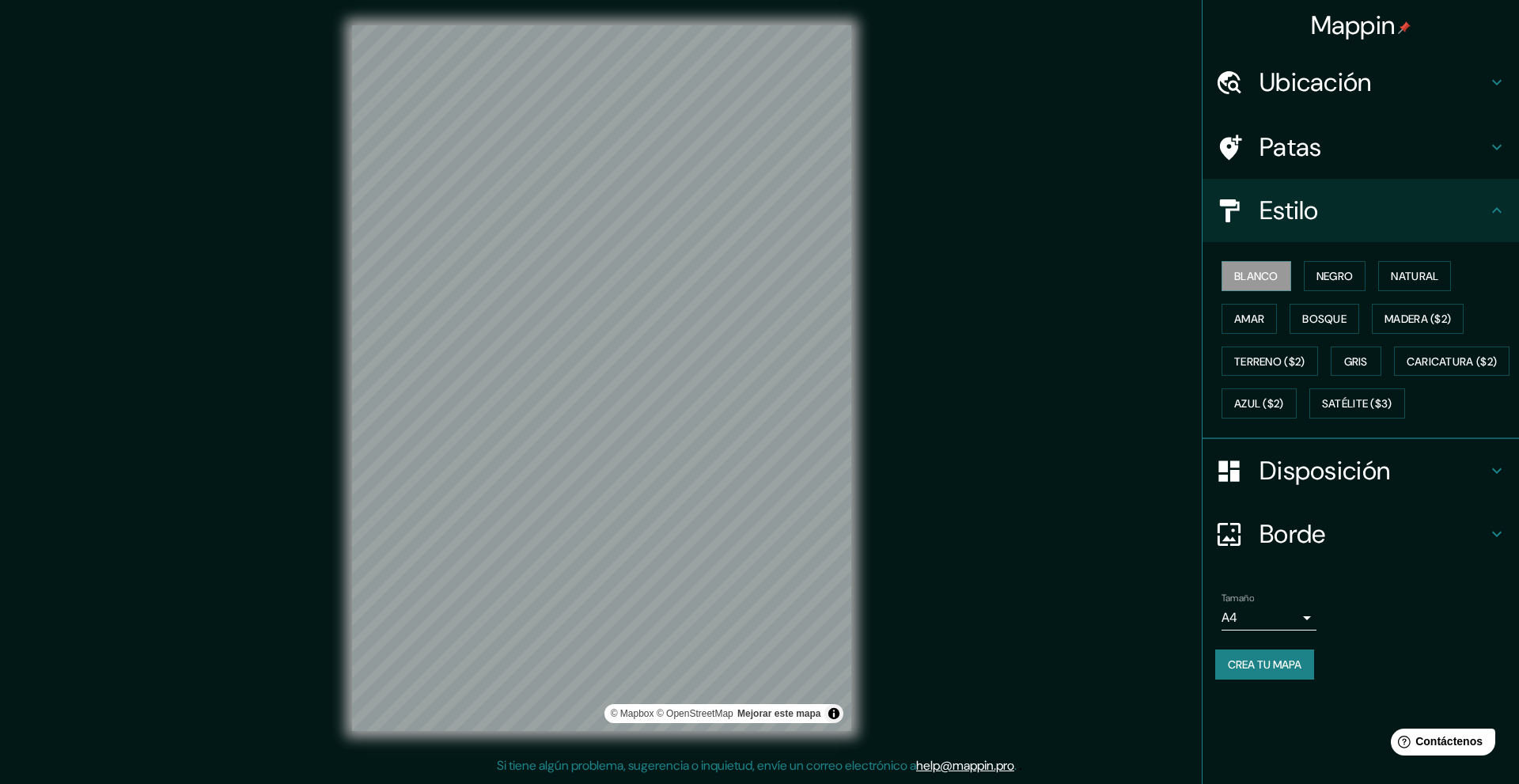 click 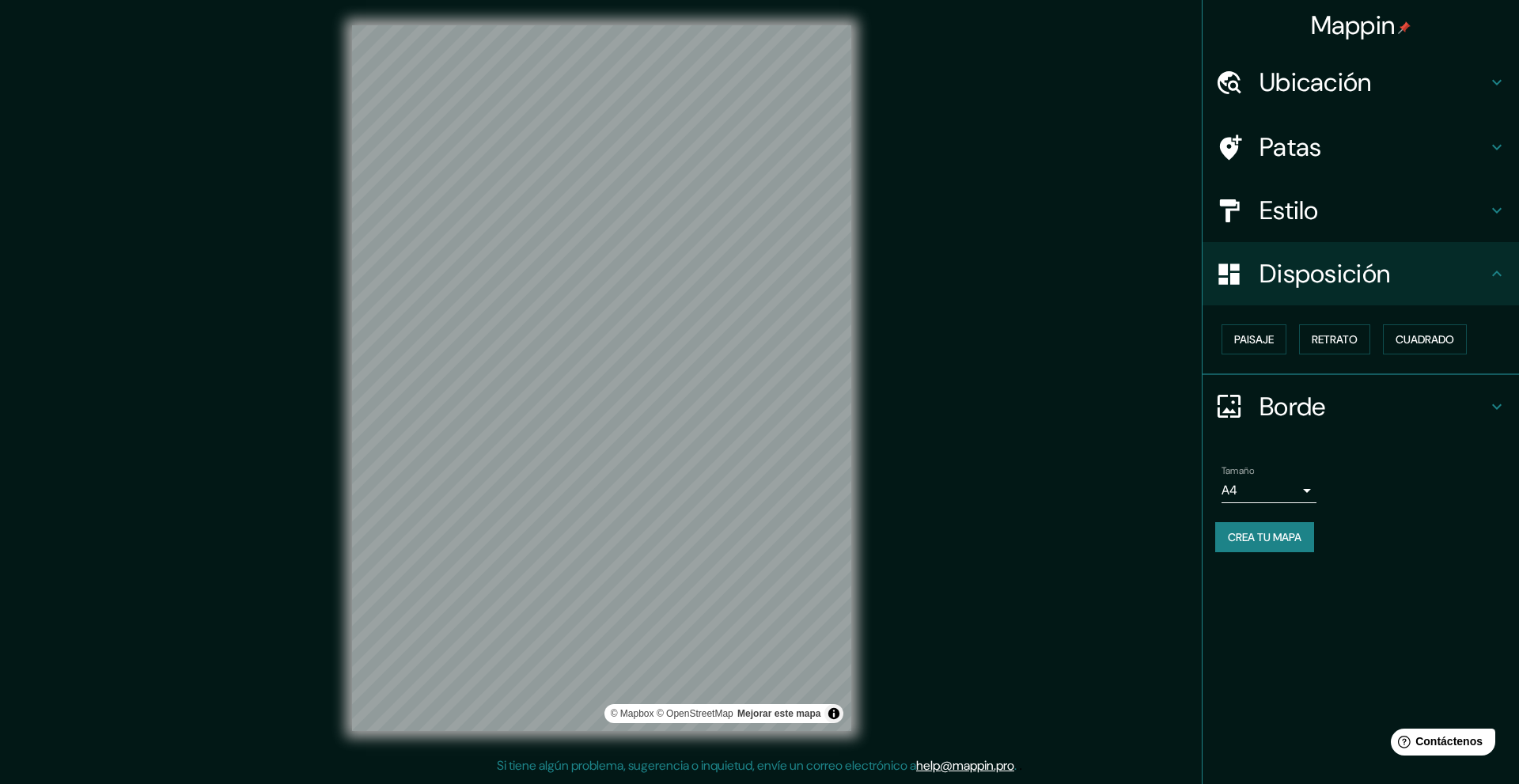 click on "Estilo" at bounding box center (1289, 210) 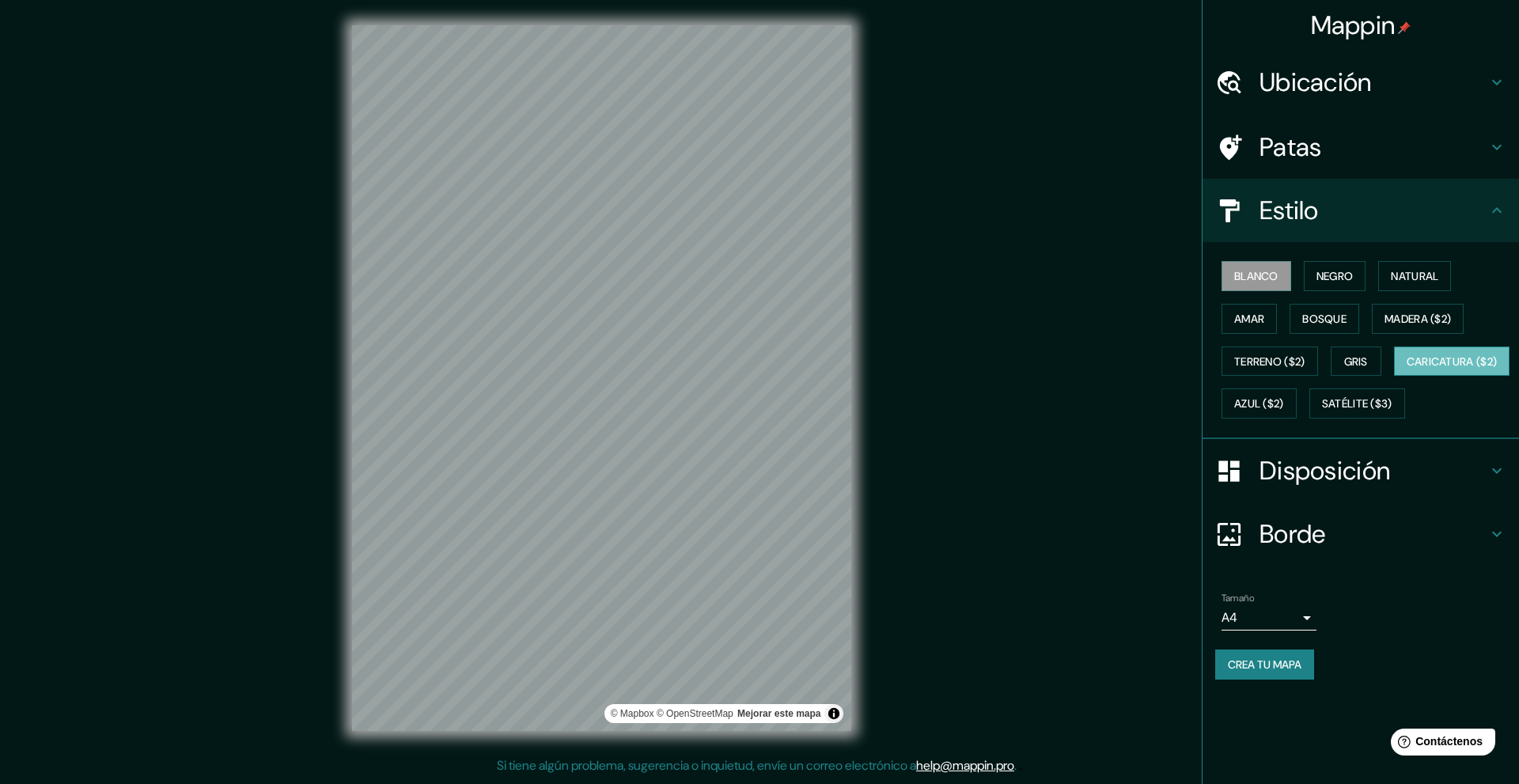 click on "Caricatura ($2)" at bounding box center [1452, 362] 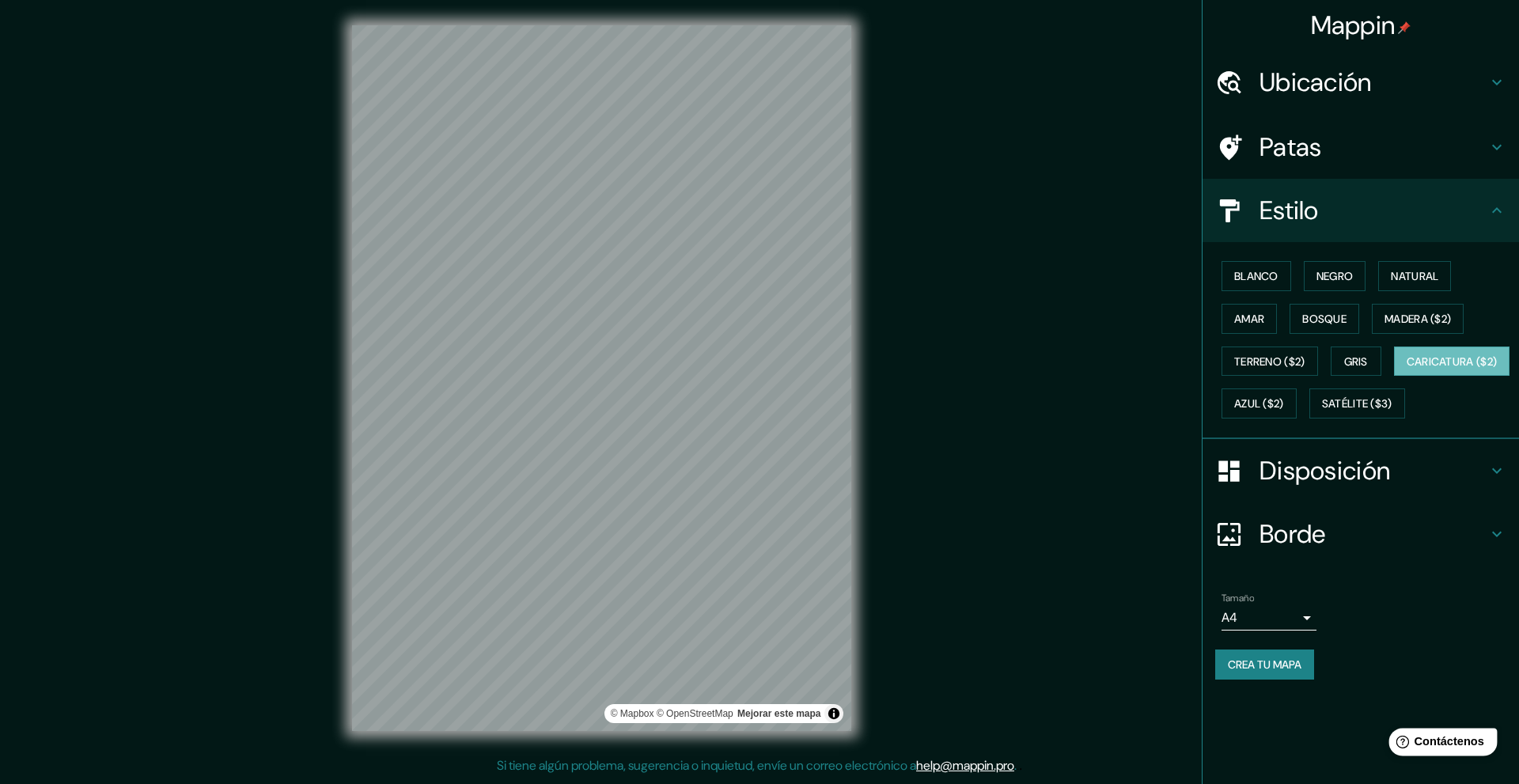 click on "Contáctenos" at bounding box center (1449, 741) 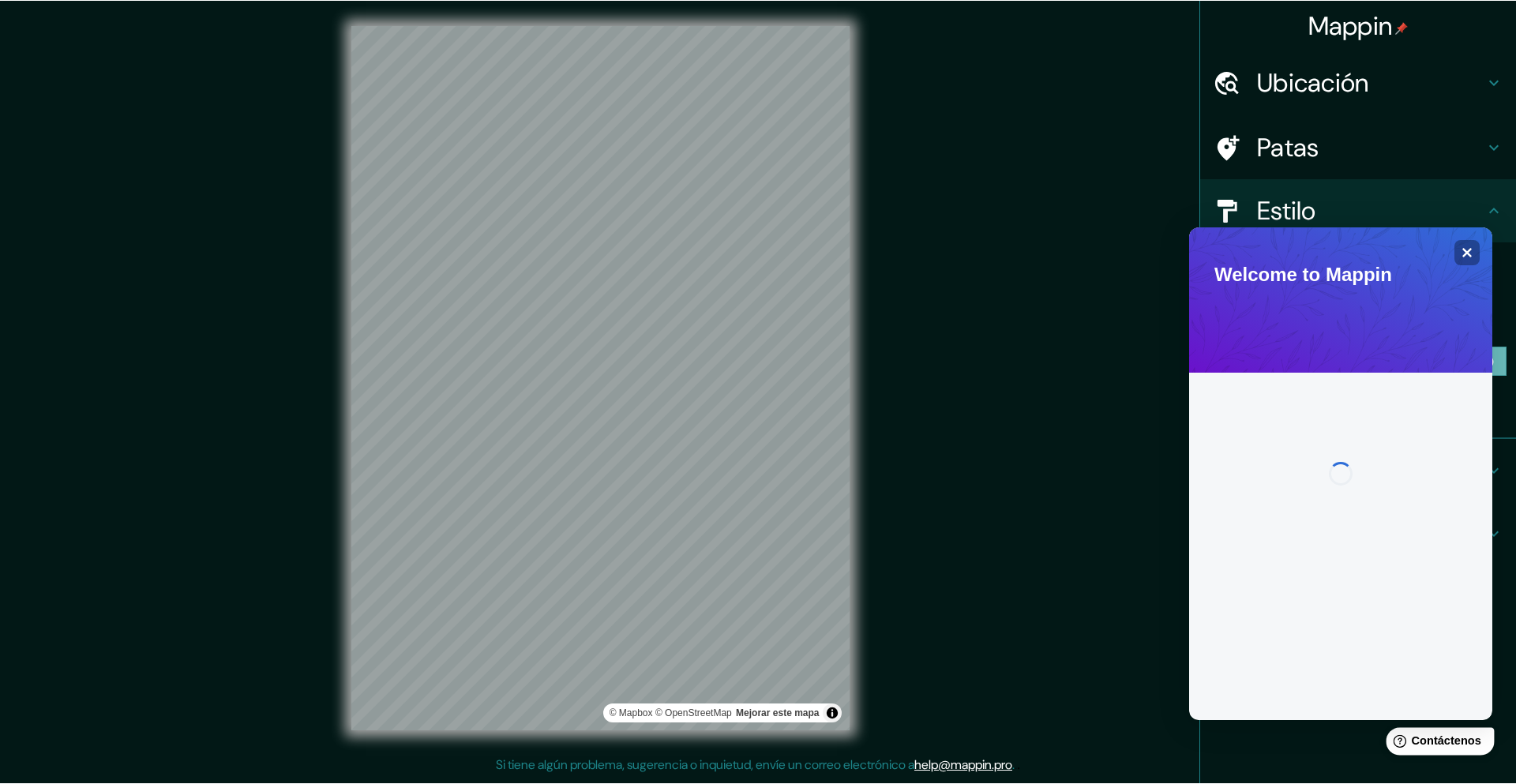 scroll, scrollTop: 0, scrollLeft: 0, axis: both 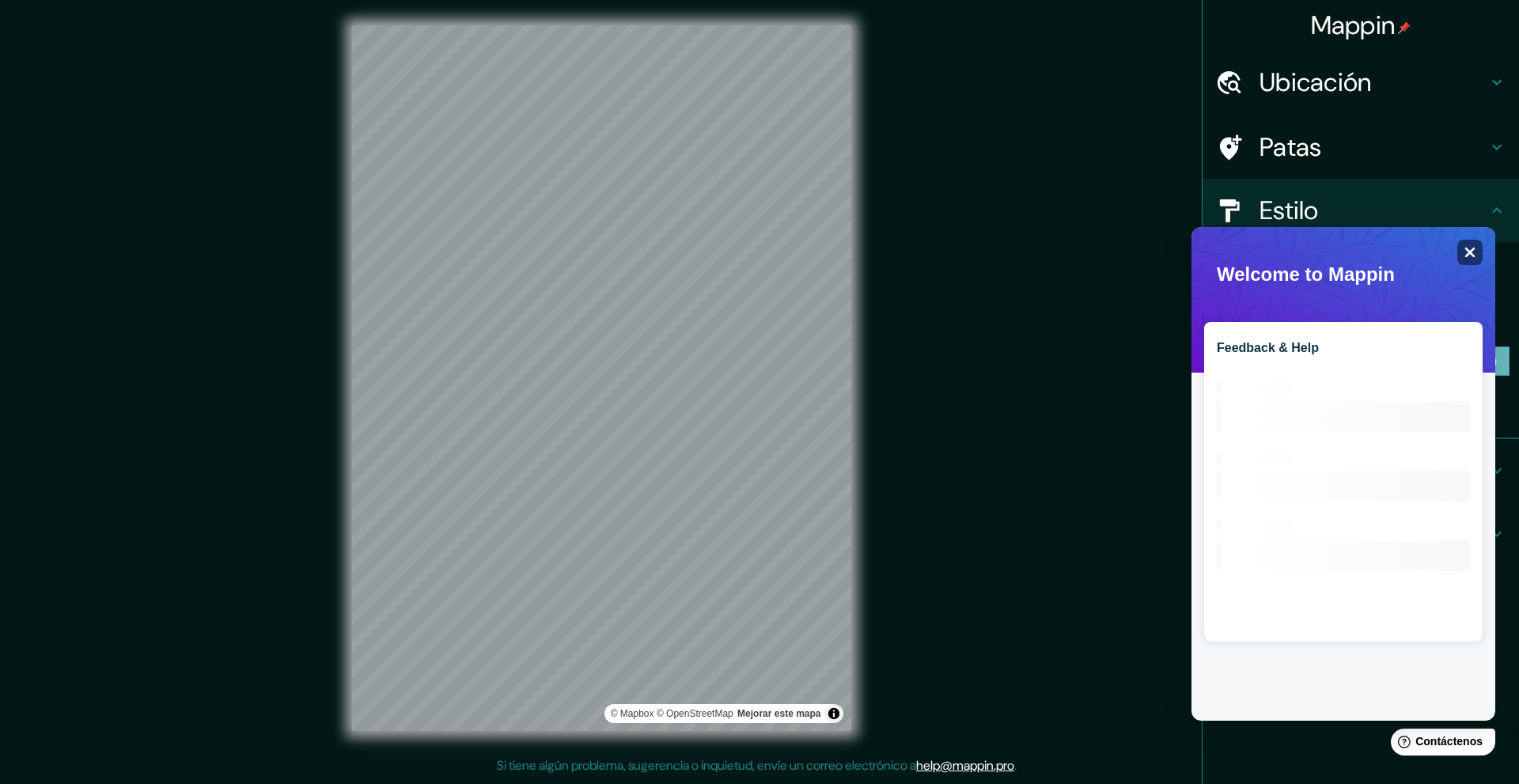 click 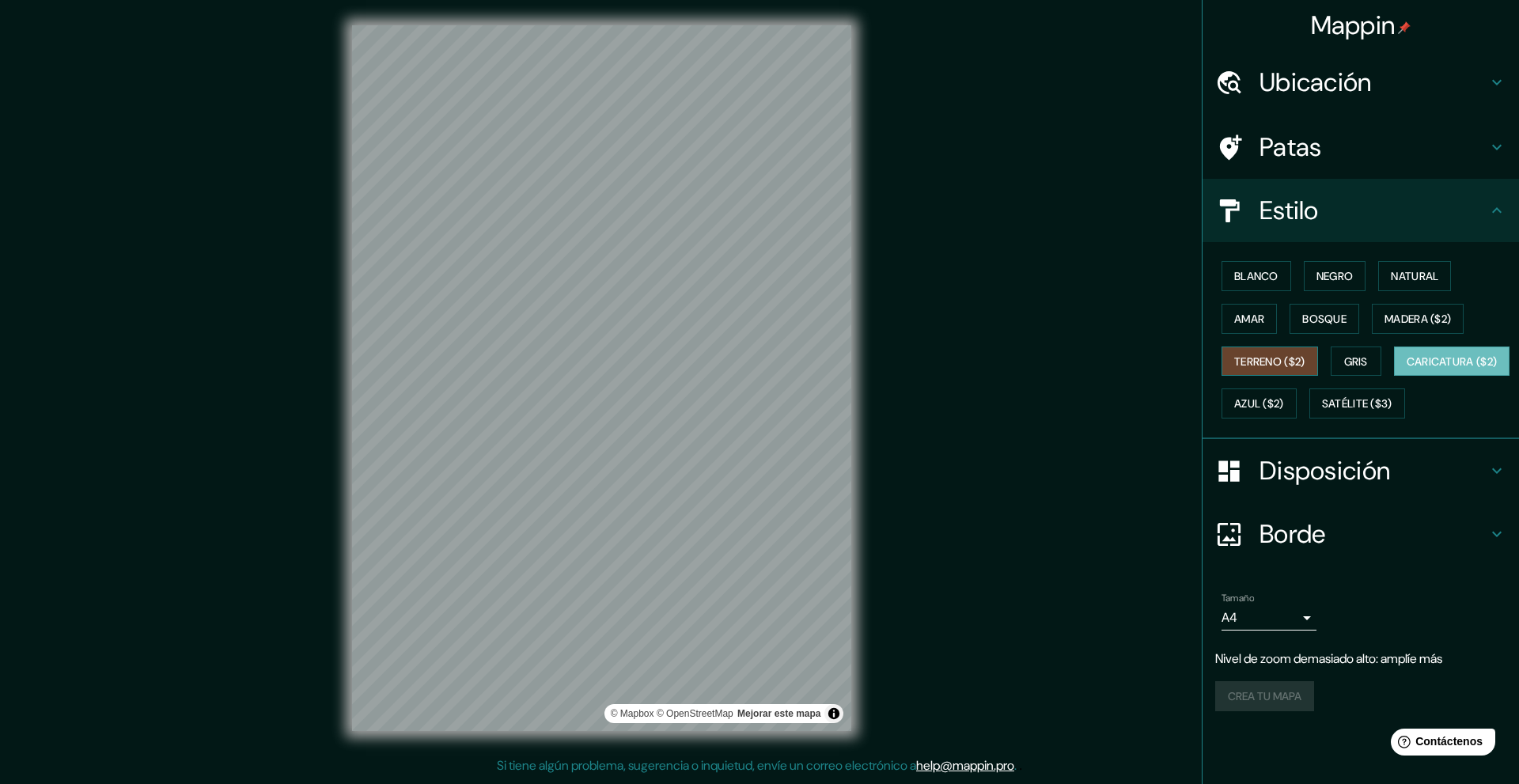 click on "Terreno ($2)" at bounding box center (1270, 362) 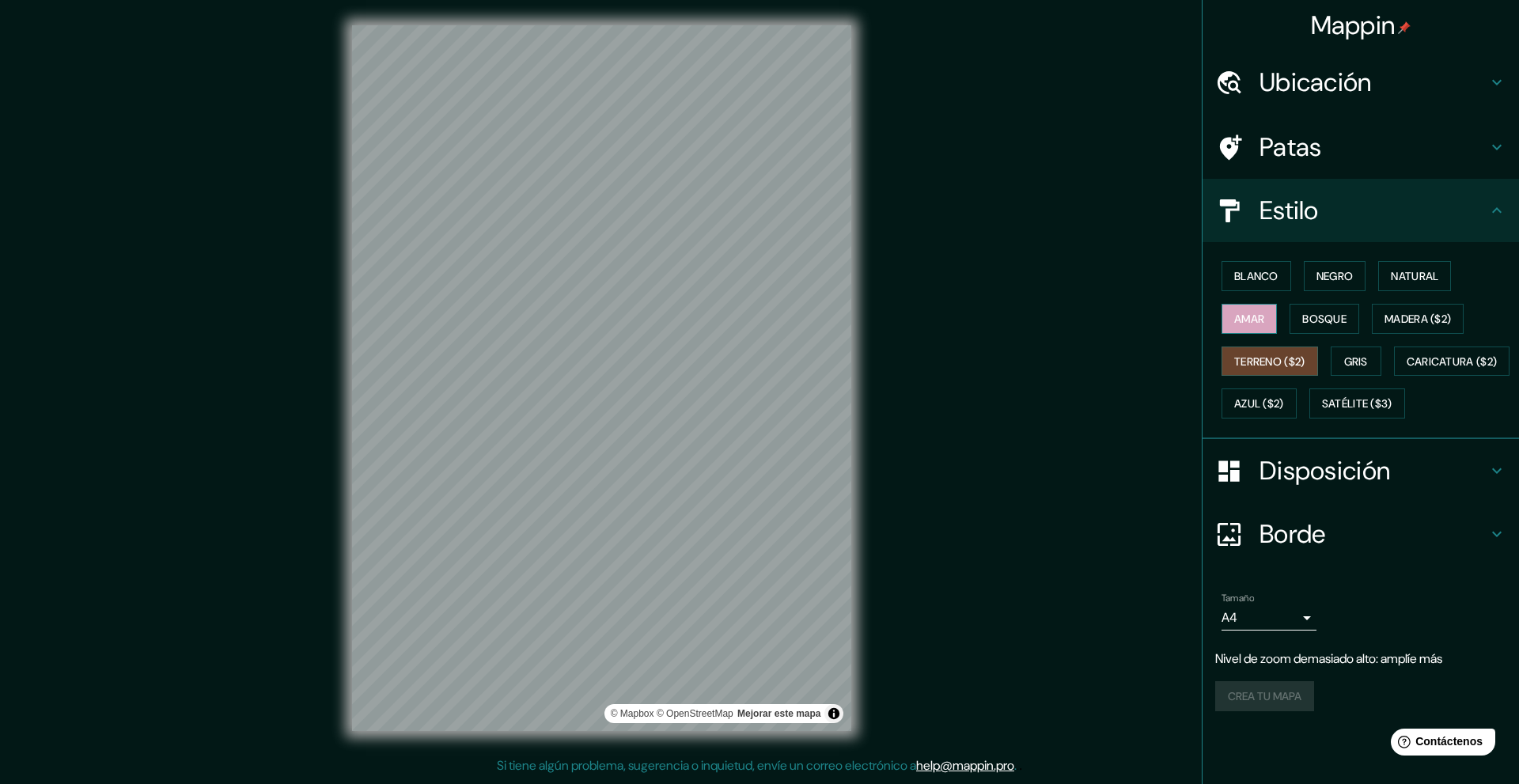 click on "Amar" at bounding box center (1249, 319) 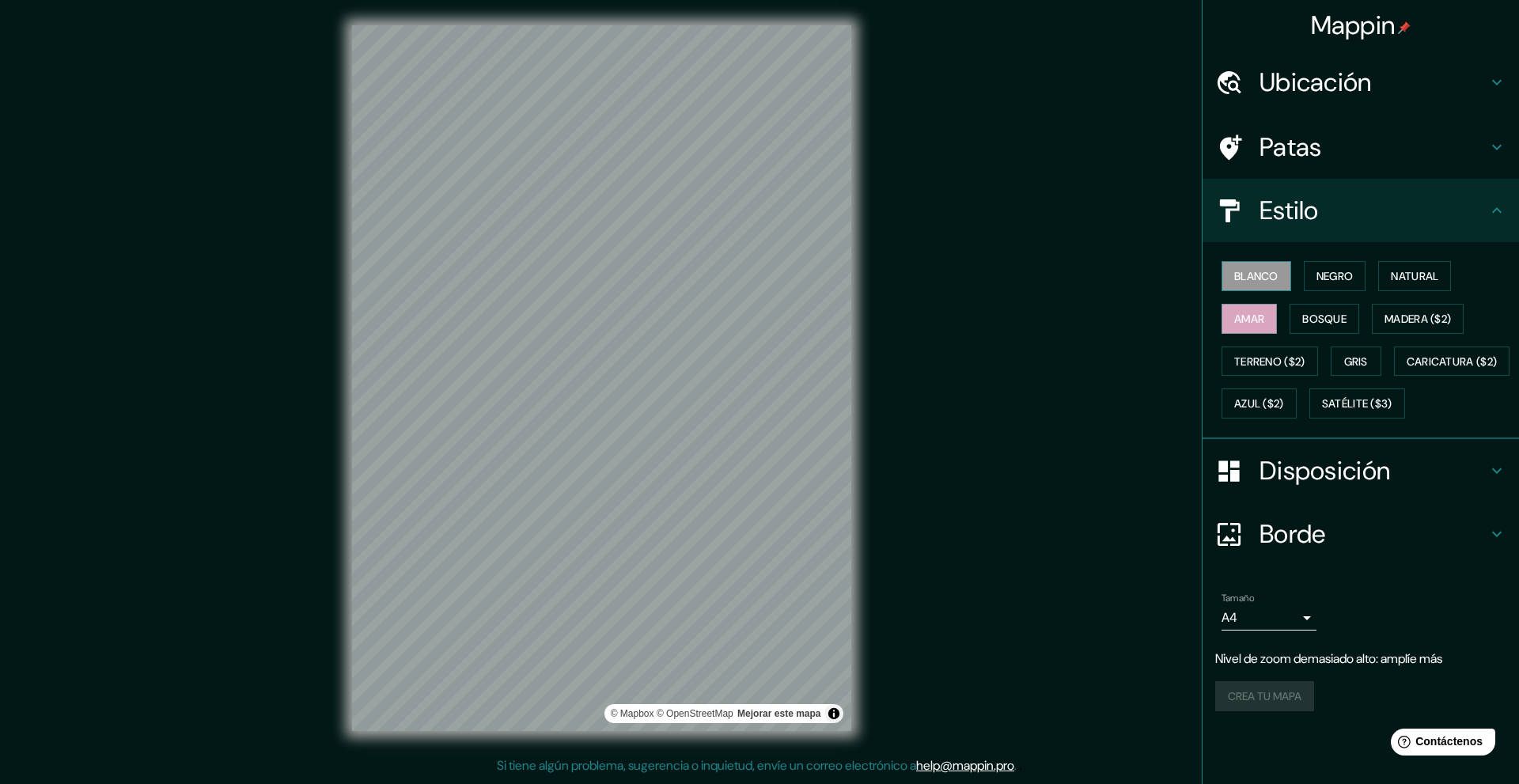 click on "Blanco" at bounding box center (1256, 276) 